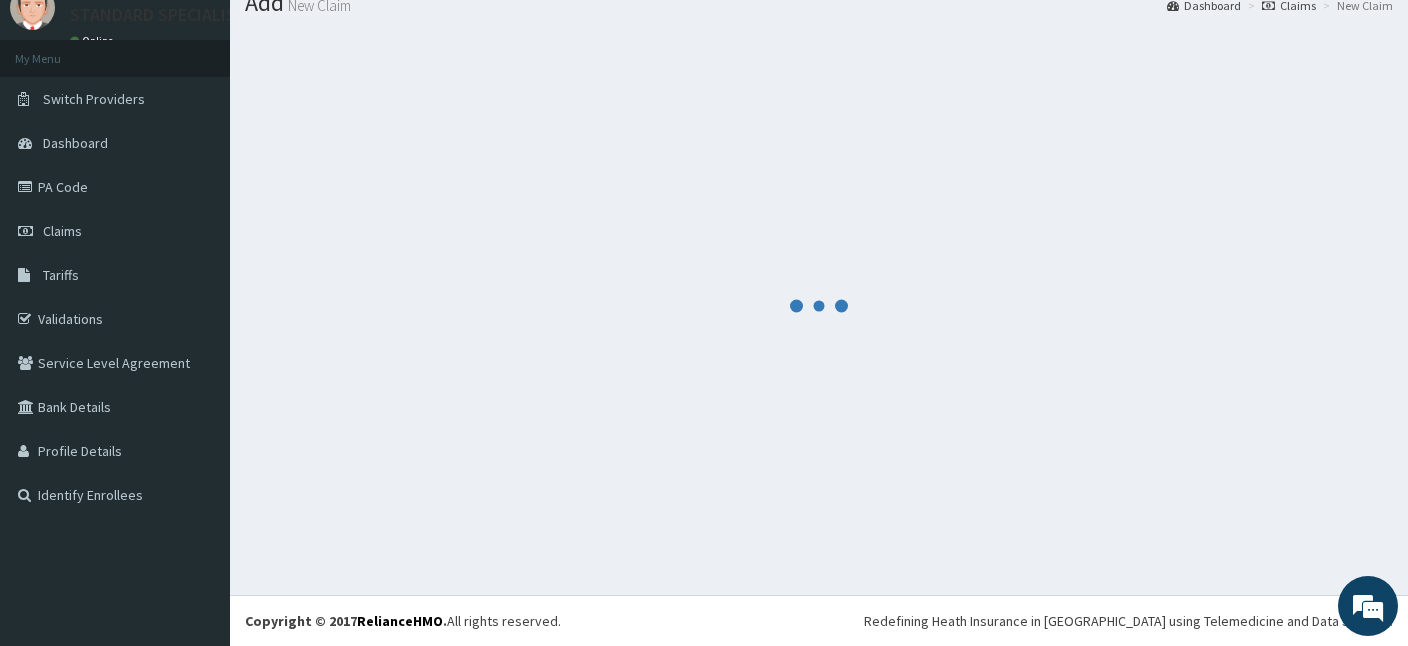scroll, scrollTop: 76, scrollLeft: 0, axis: vertical 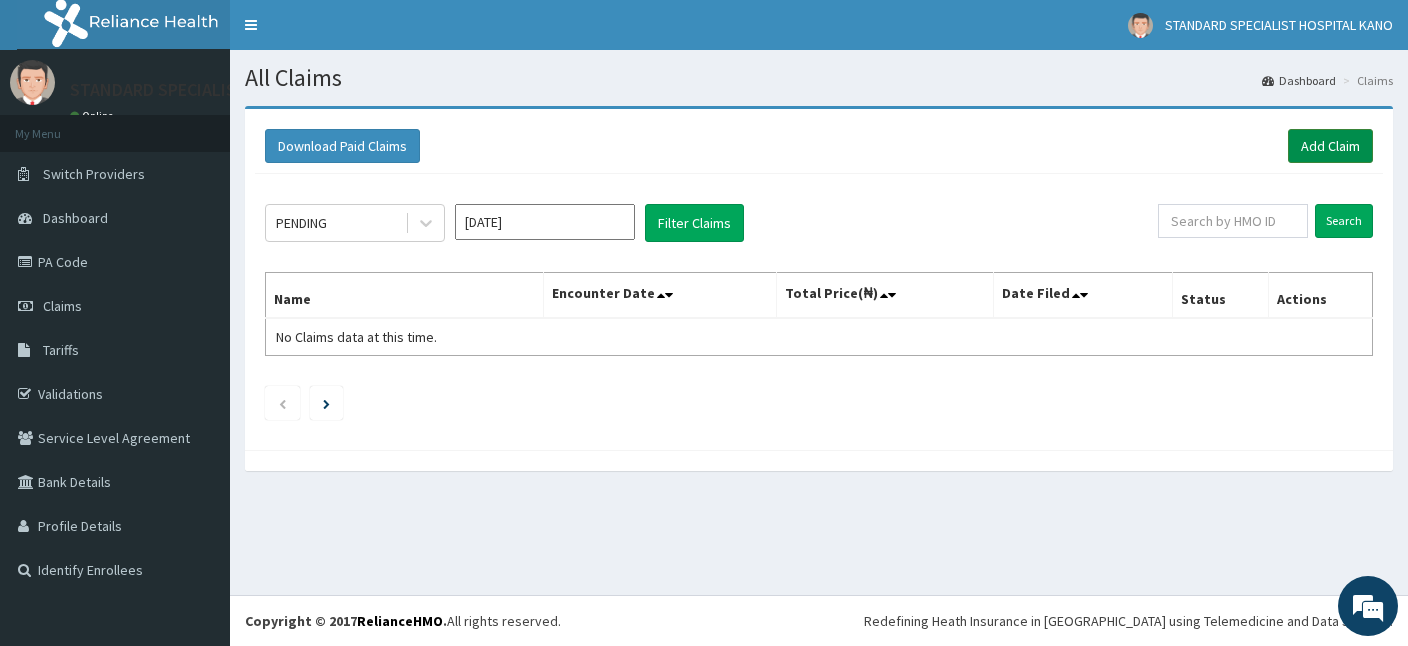 click on "Add Claim" at bounding box center [1330, 146] 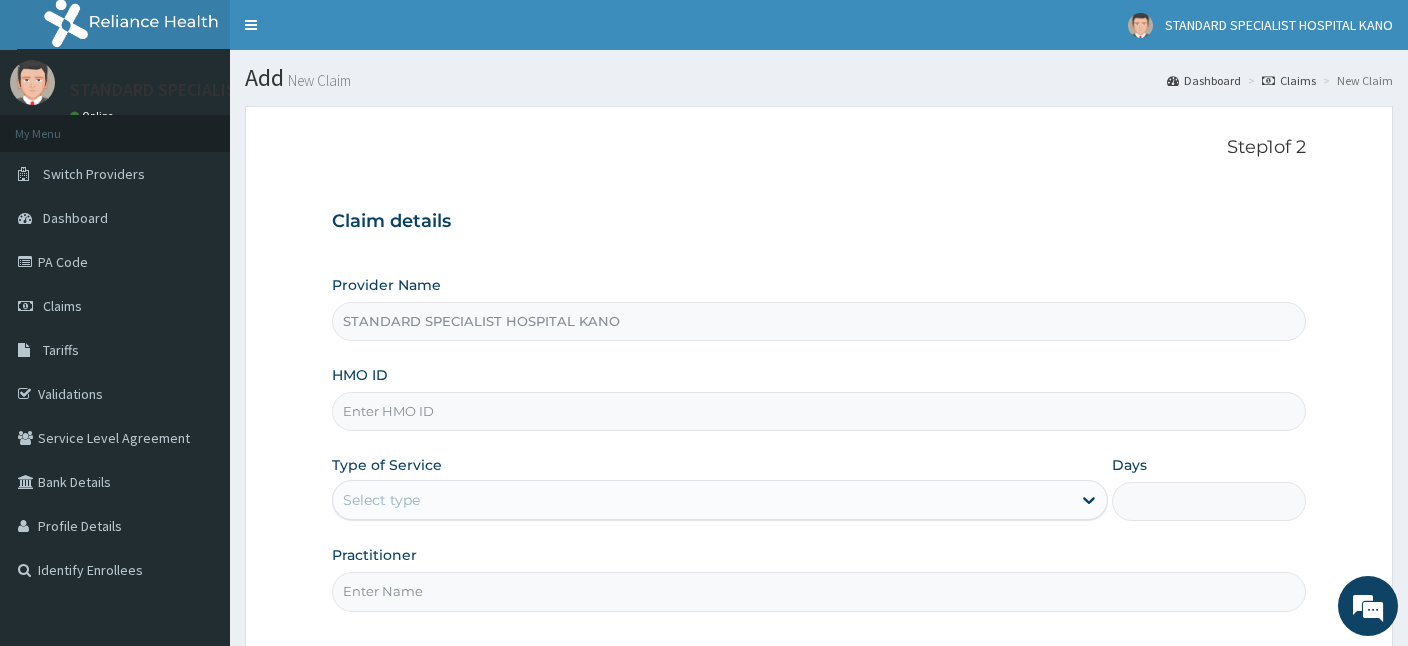 type on "STANDARD SPECIALIST HOSPITAL KANO" 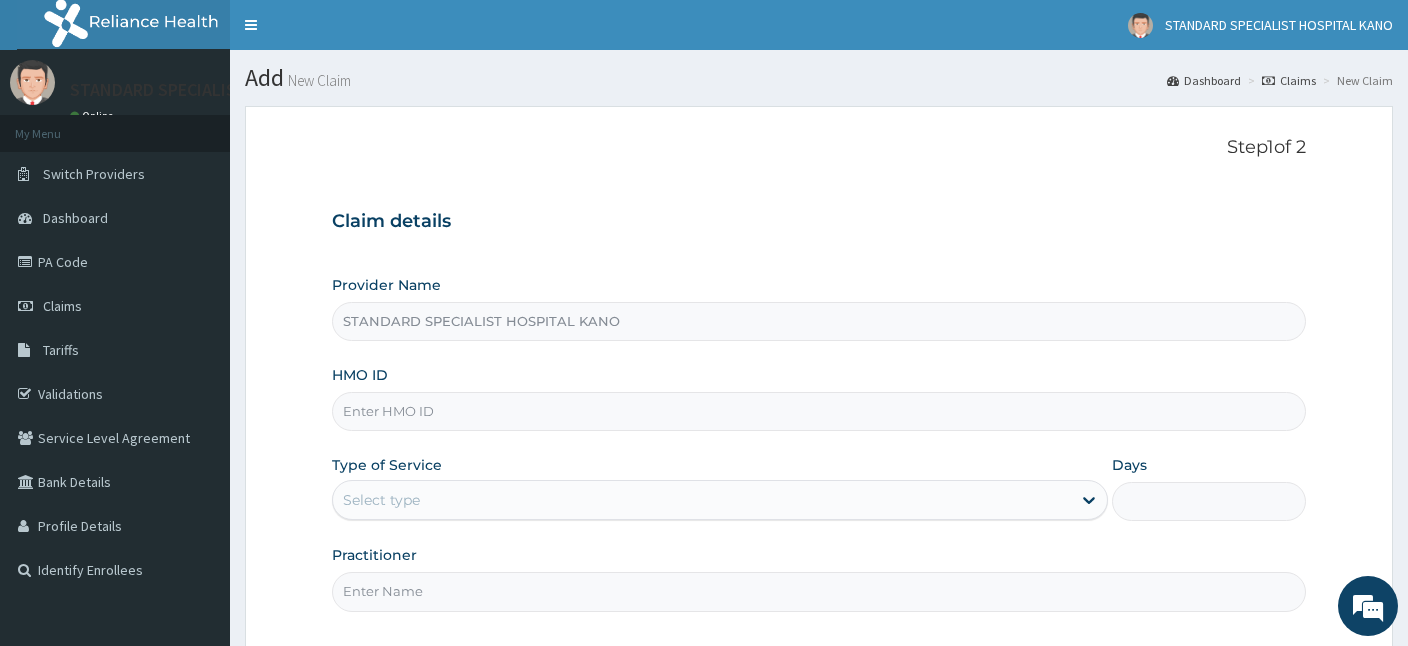 scroll, scrollTop: 0, scrollLeft: 0, axis: both 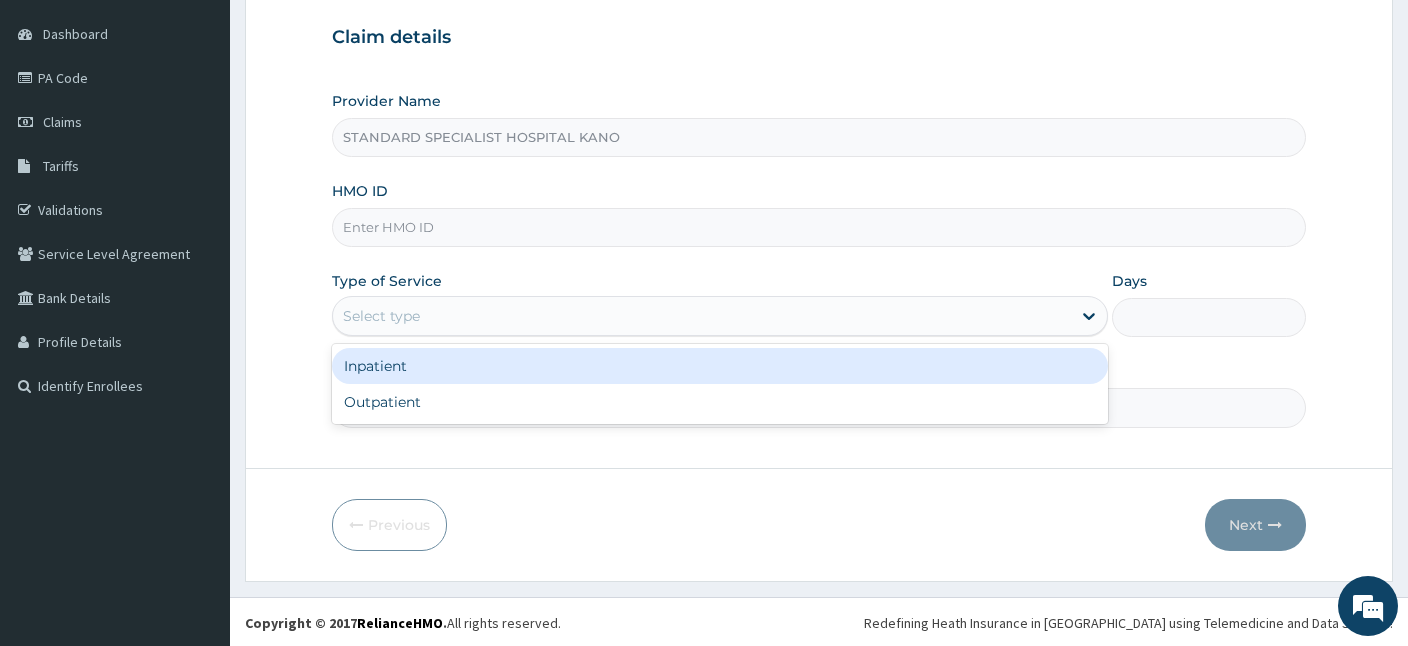 click on "Select type" at bounding box center [702, 316] 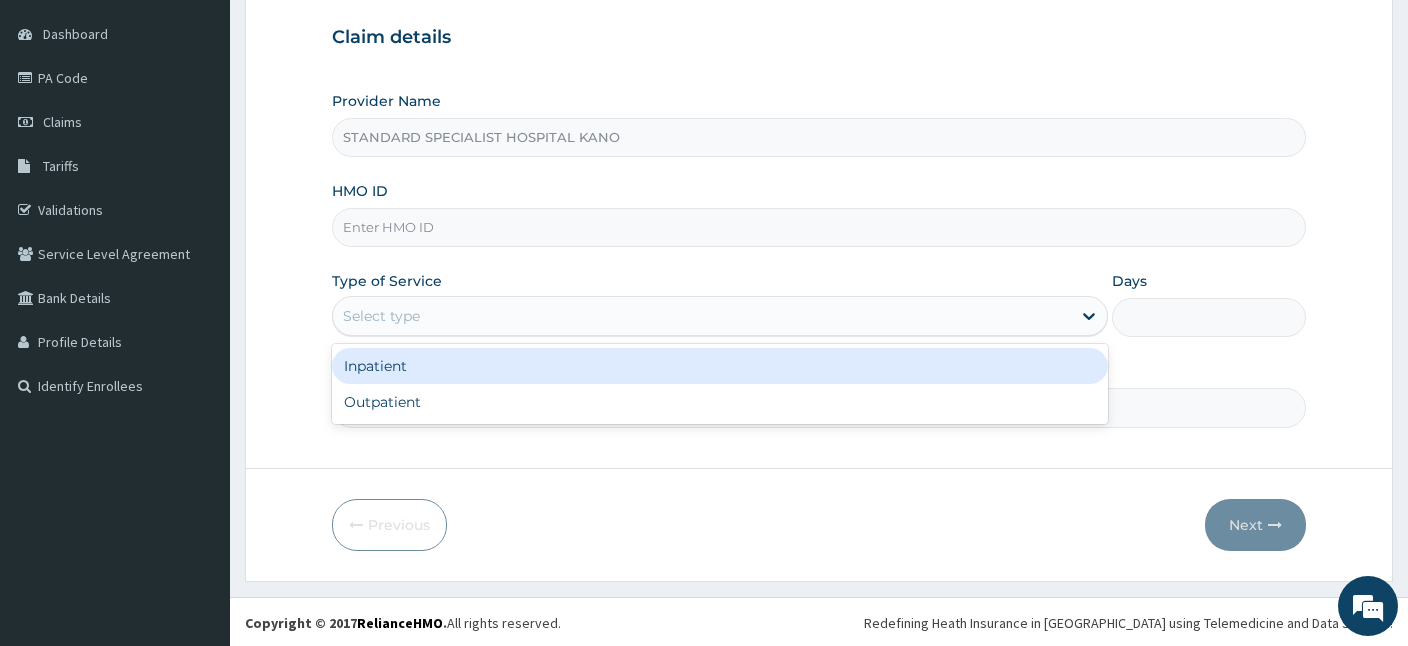 click on "HMO ID" at bounding box center [819, 227] 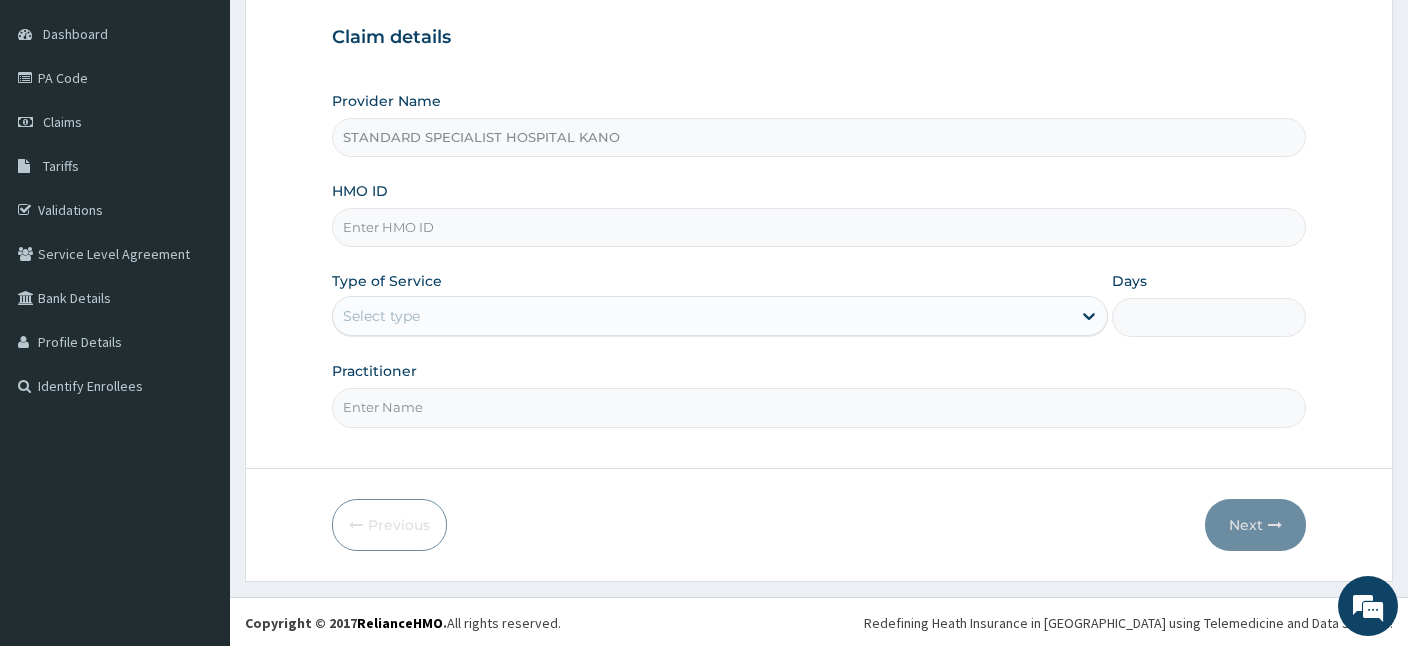 paste on "GAC/10017/B" 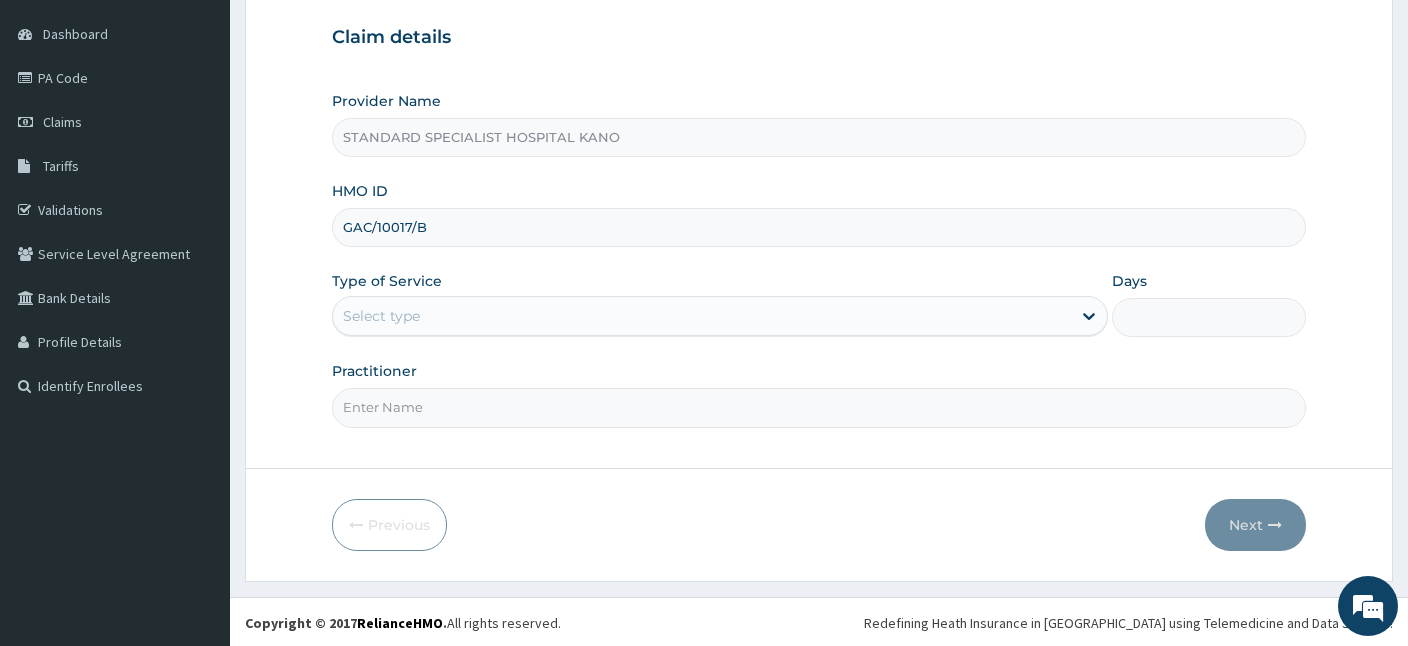 type on "GAC/10017/B" 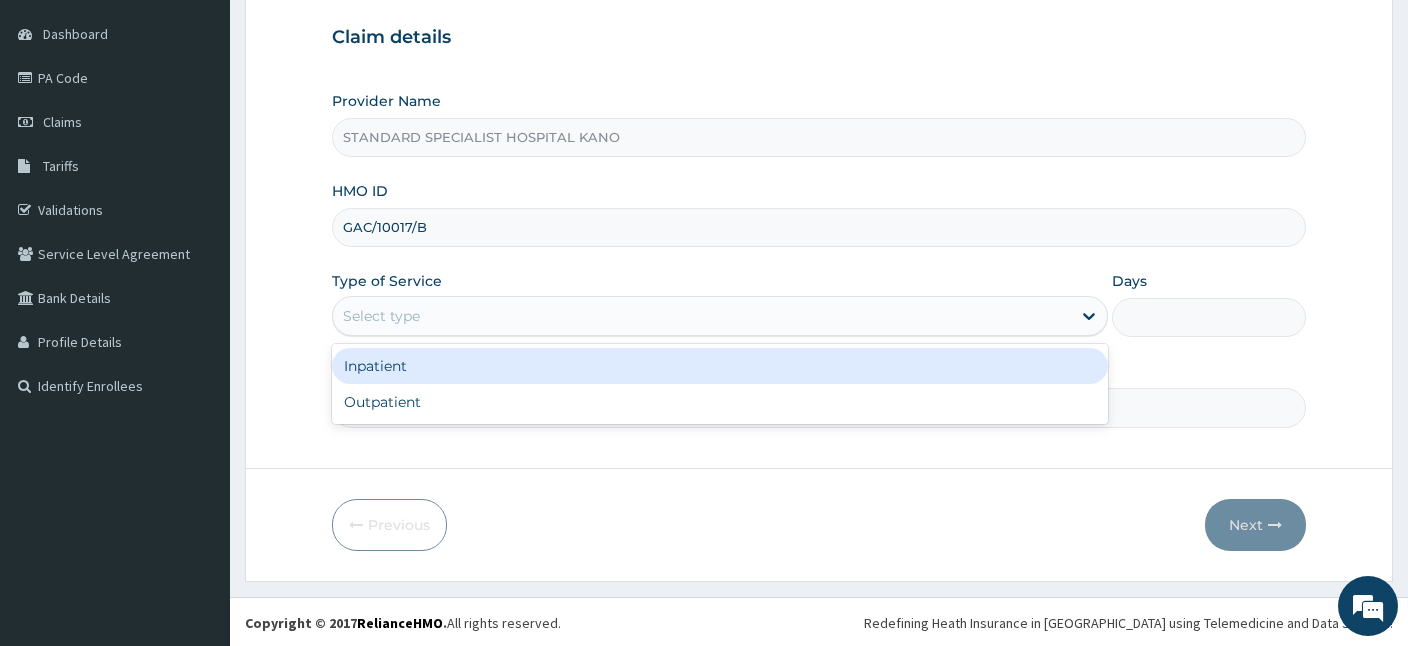 click on "Select type" at bounding box center [702, 316] 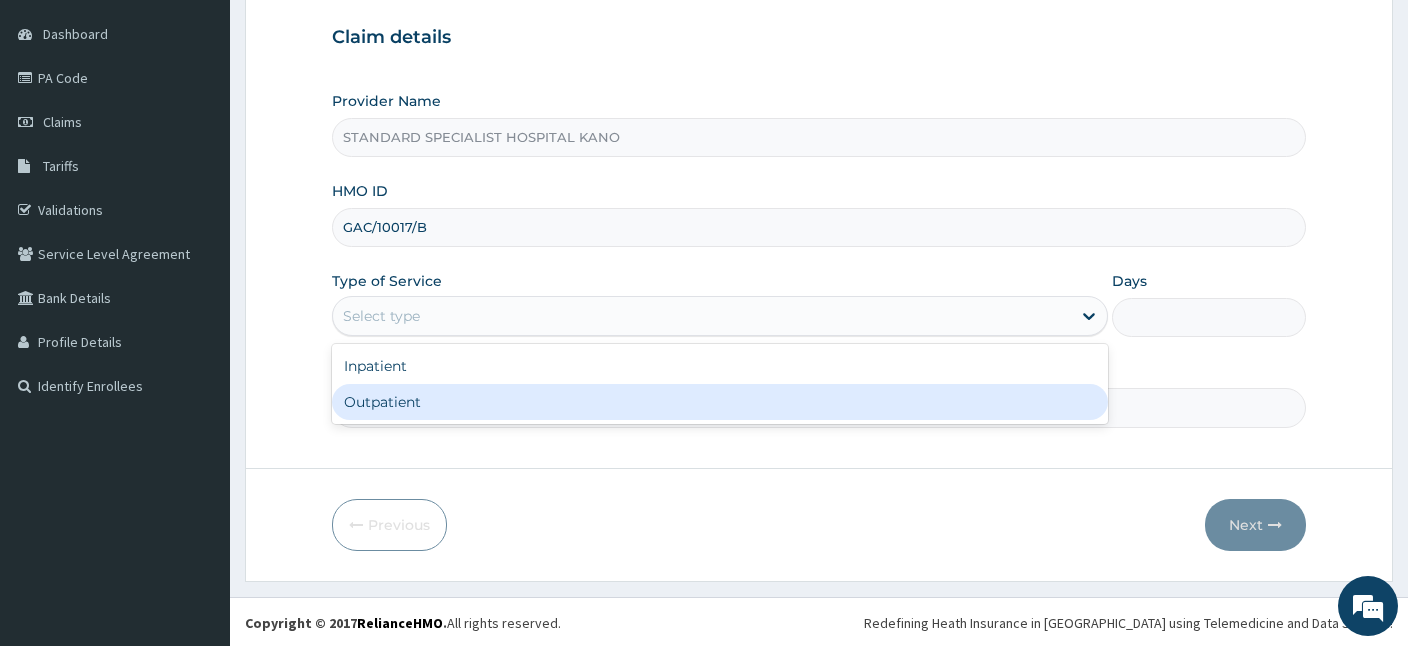 drag, startPoint x: 532, startPoint y: 433, endPoint x: 522, endPoint y: 422, distance: 14.866069 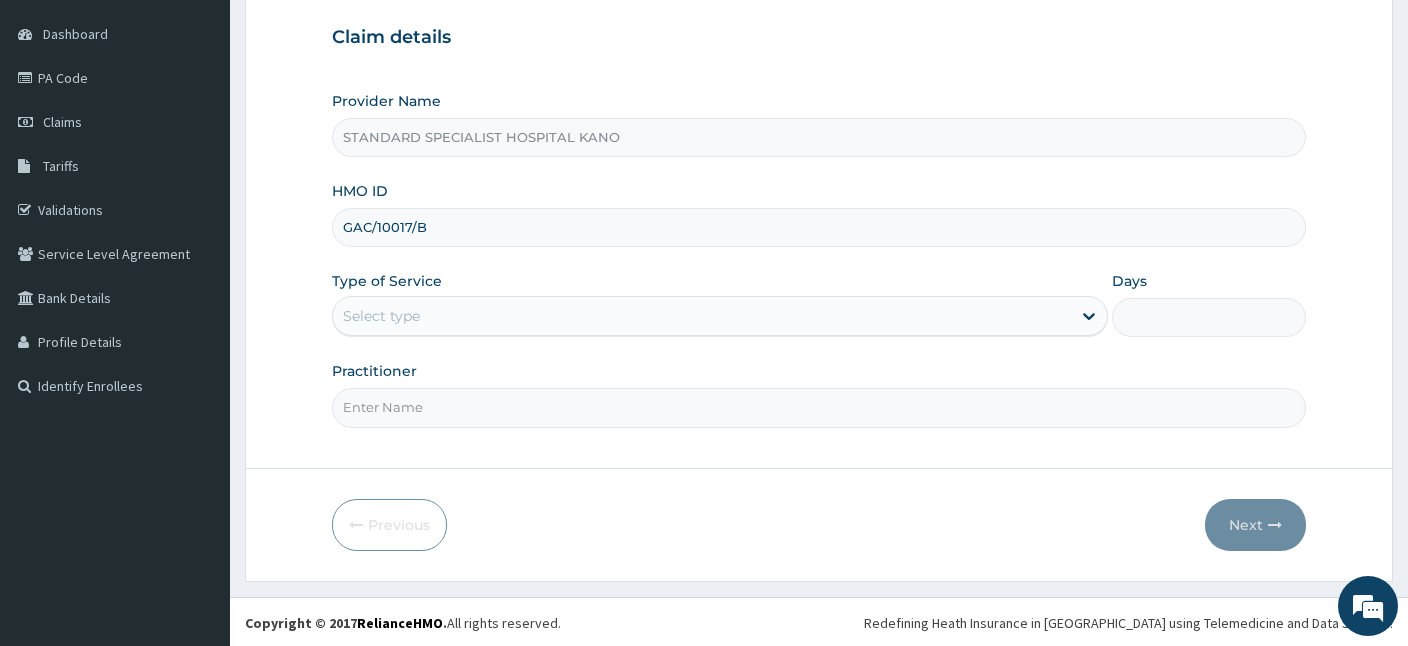 scroll, scrollTop: 0, scrollLeft: 0, axis: both 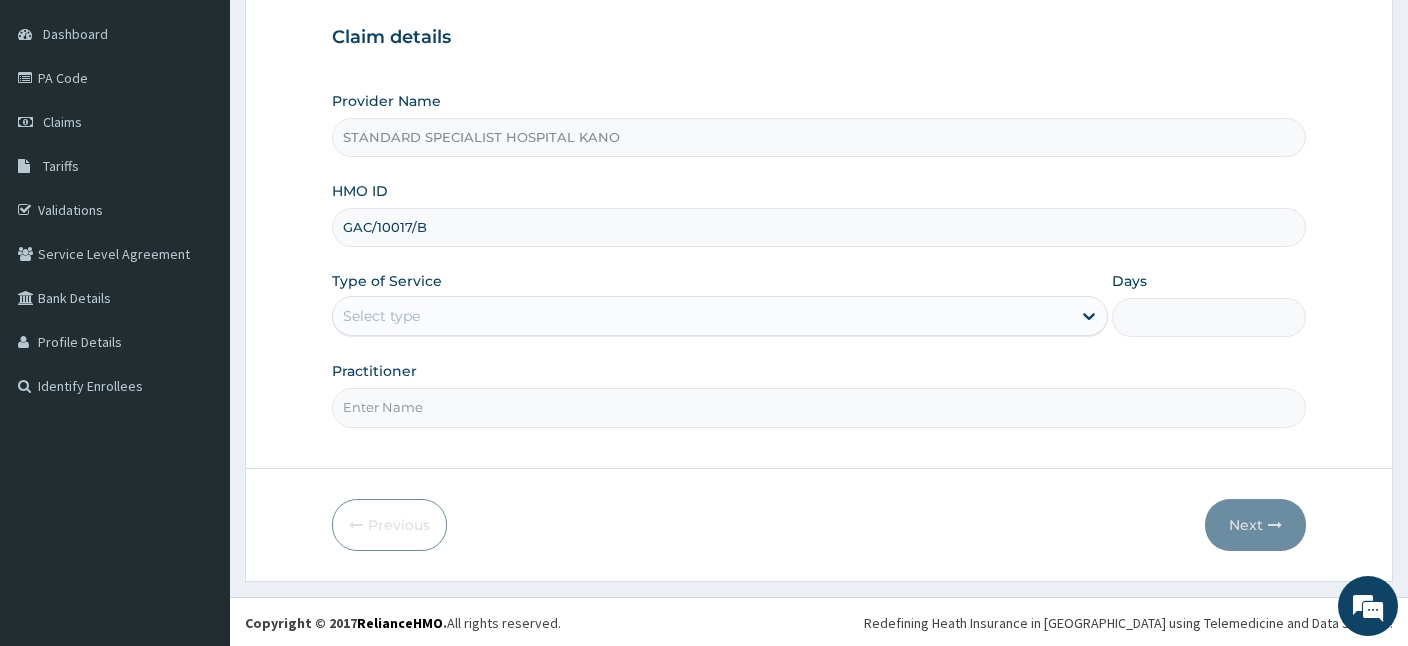 drag, startPoint x: 520, startPoint y: 356, endPoint x: 484, endPoint y: 340, distance: 39.39543 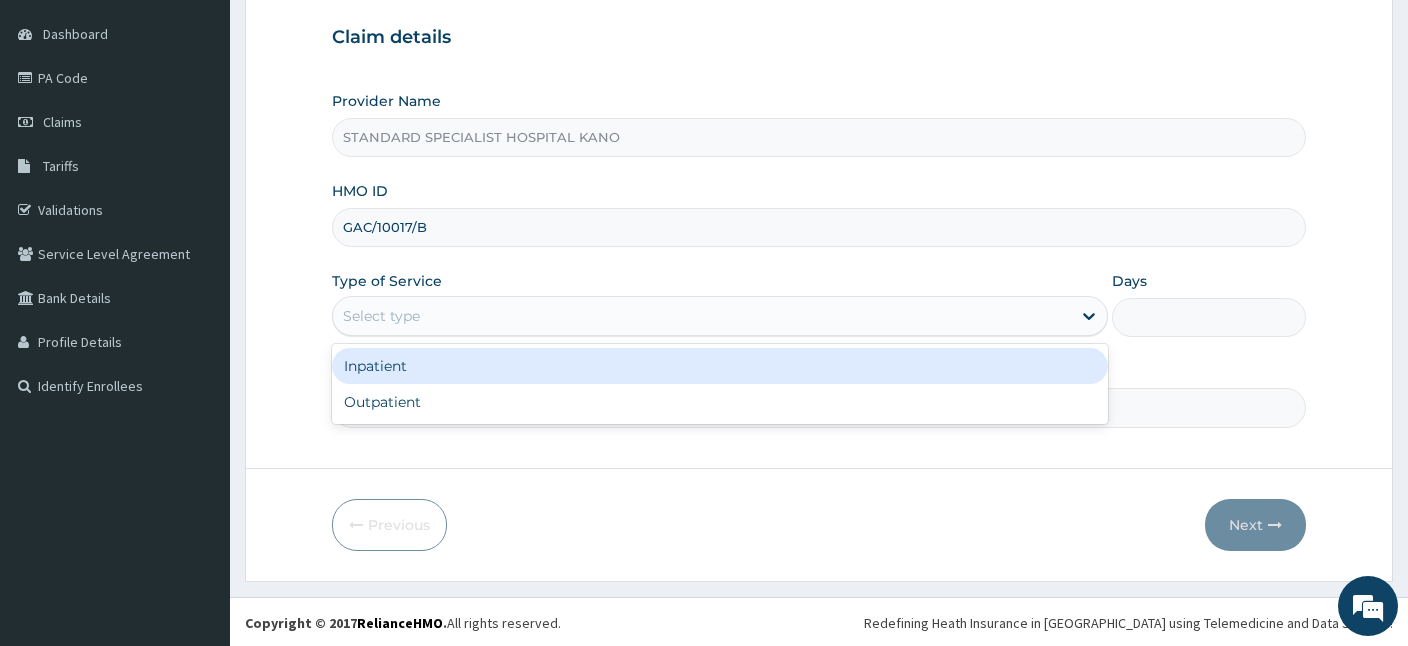 click on "Select type" at bounding box center (720, 316) 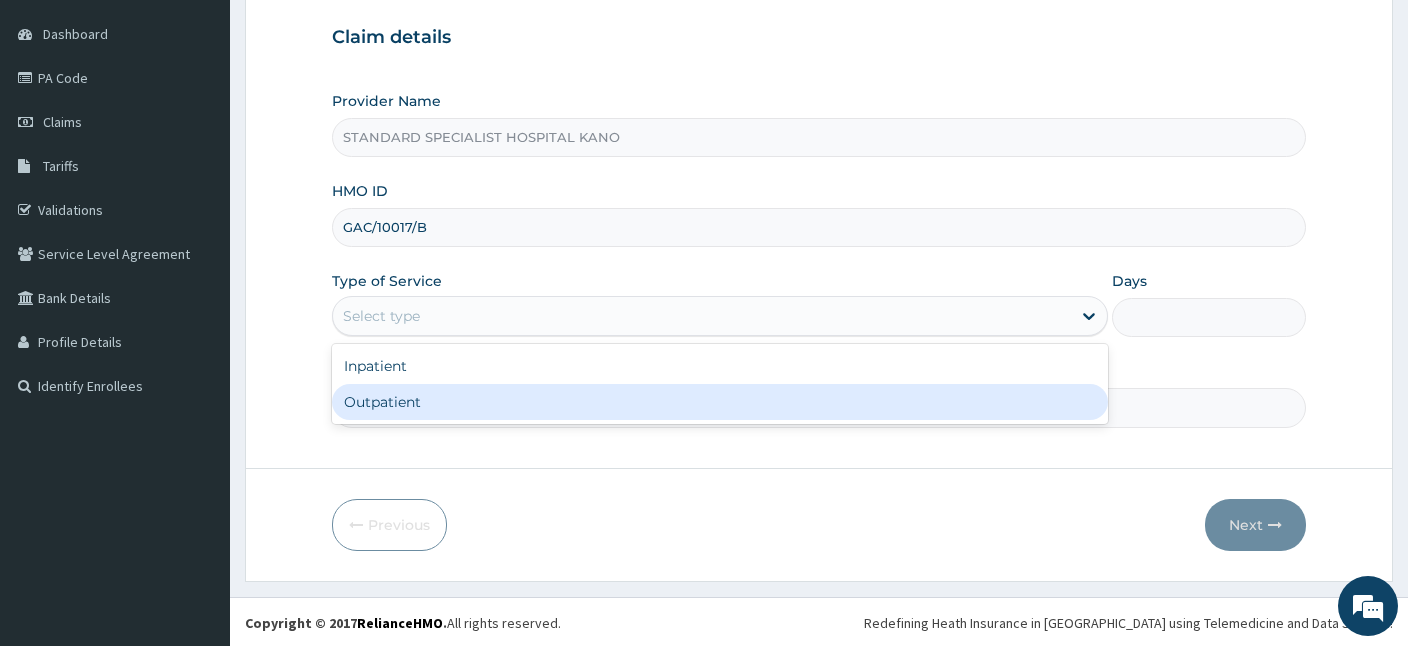 click on "Outpatient" at bounding box center [720, 402] 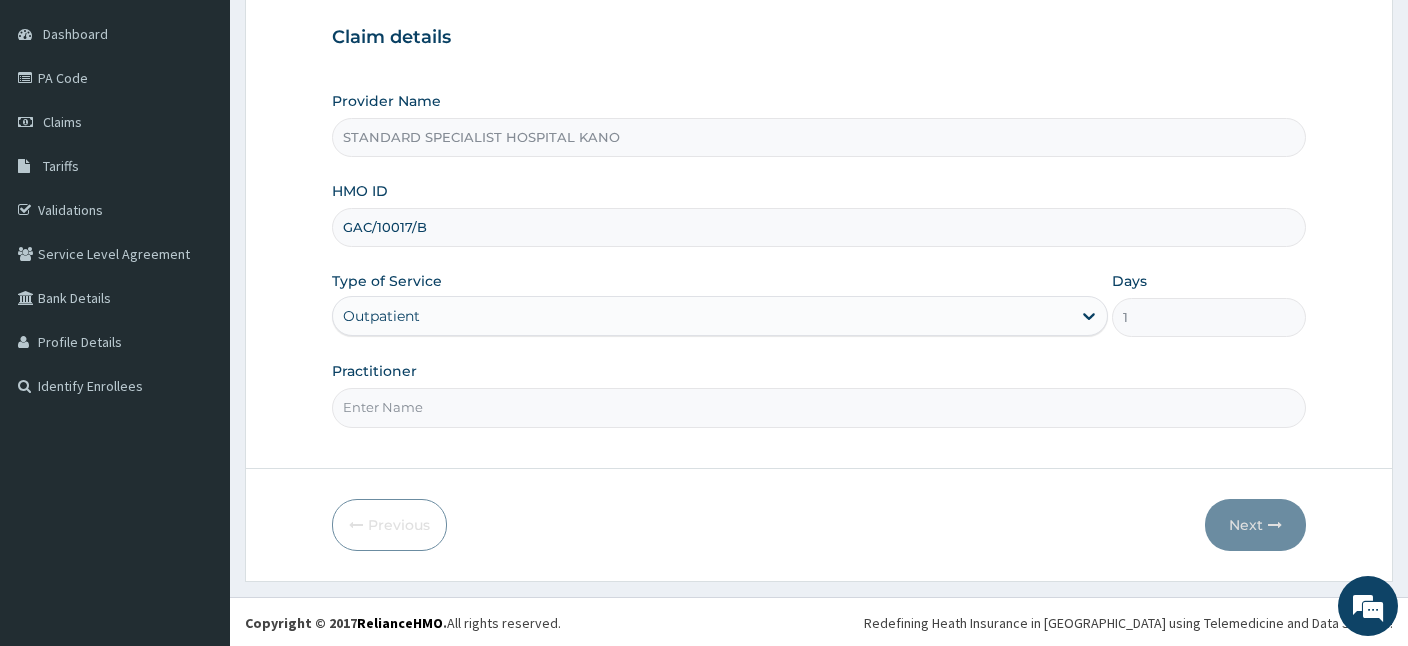 click on "Practitioner" at bounding box center [819, 407] 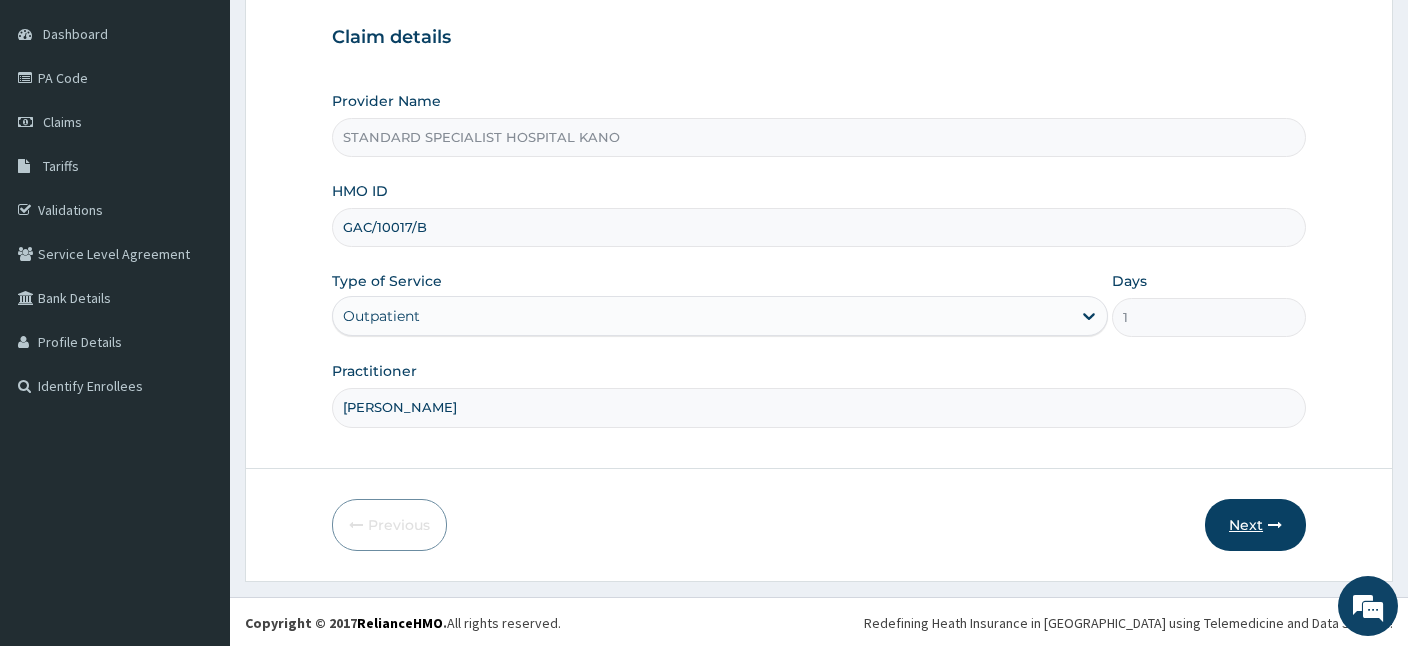 type on "DR FELIX" 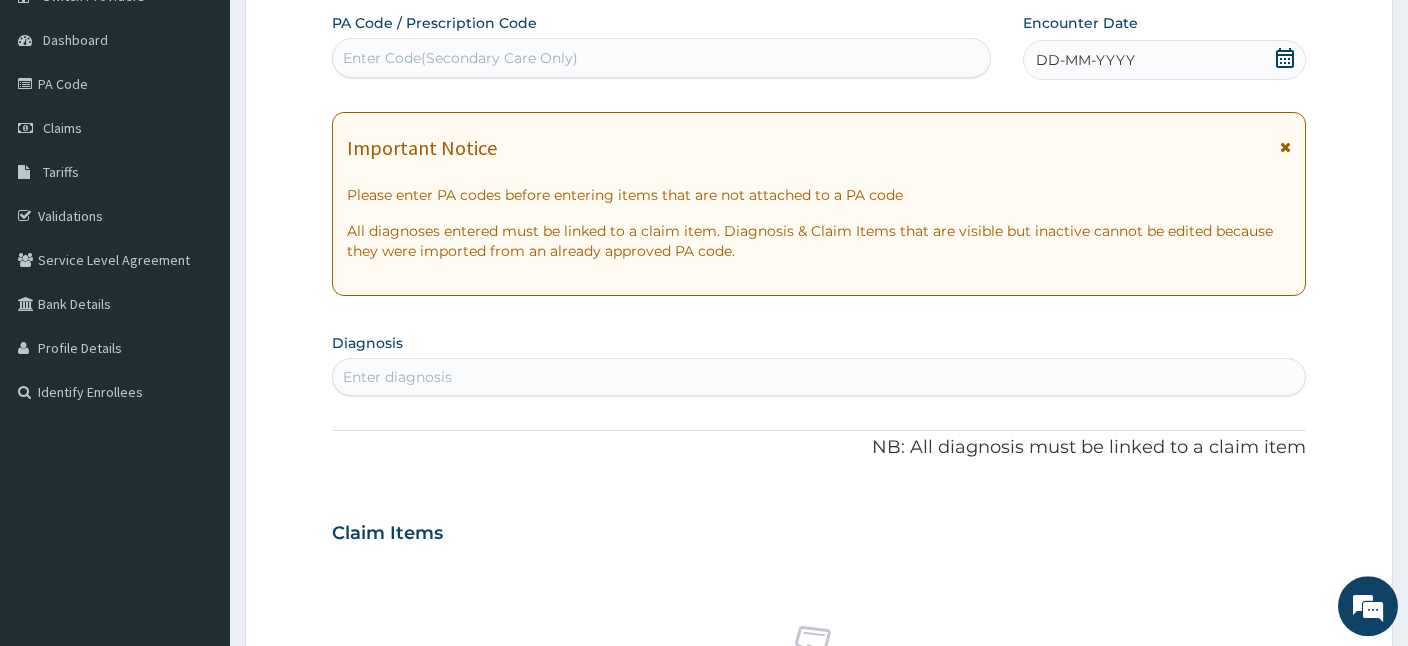 scroll, scrollTop: 0, scrollLeft: 0, axis: both 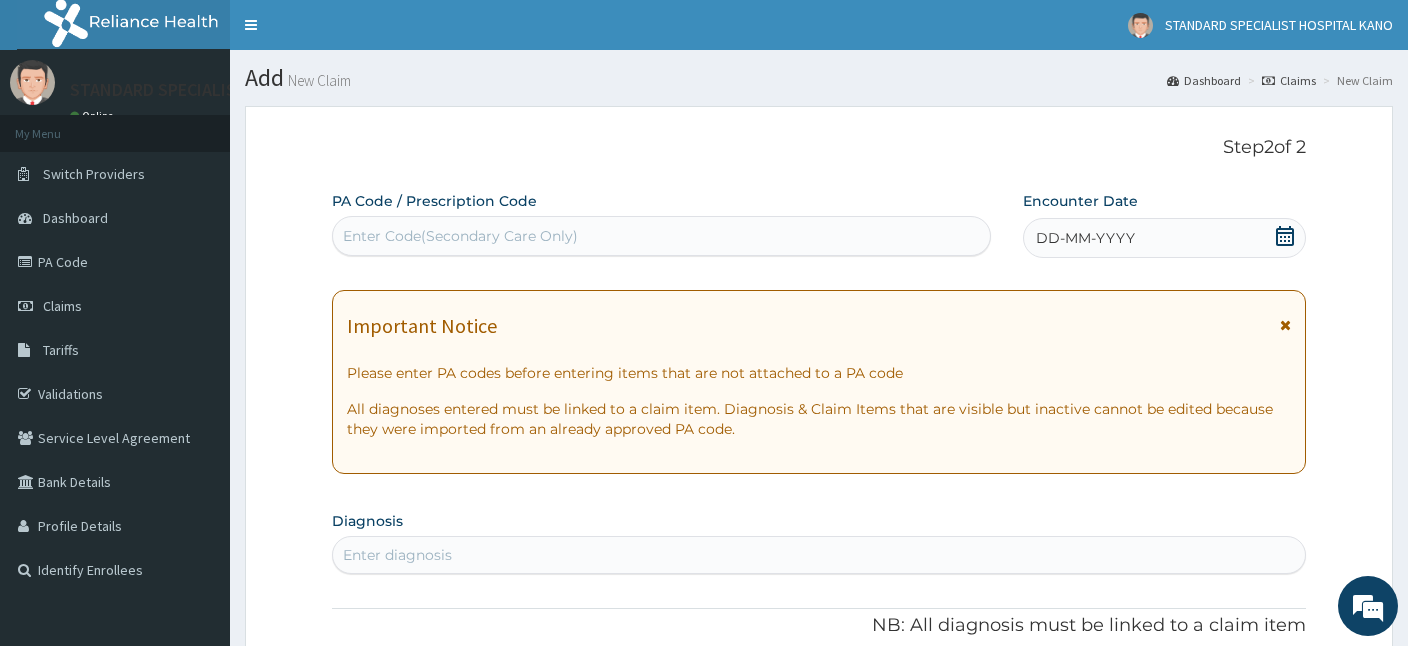 click on "Enter Code(Secondary Care Only)" at bounding box center (460, 236) 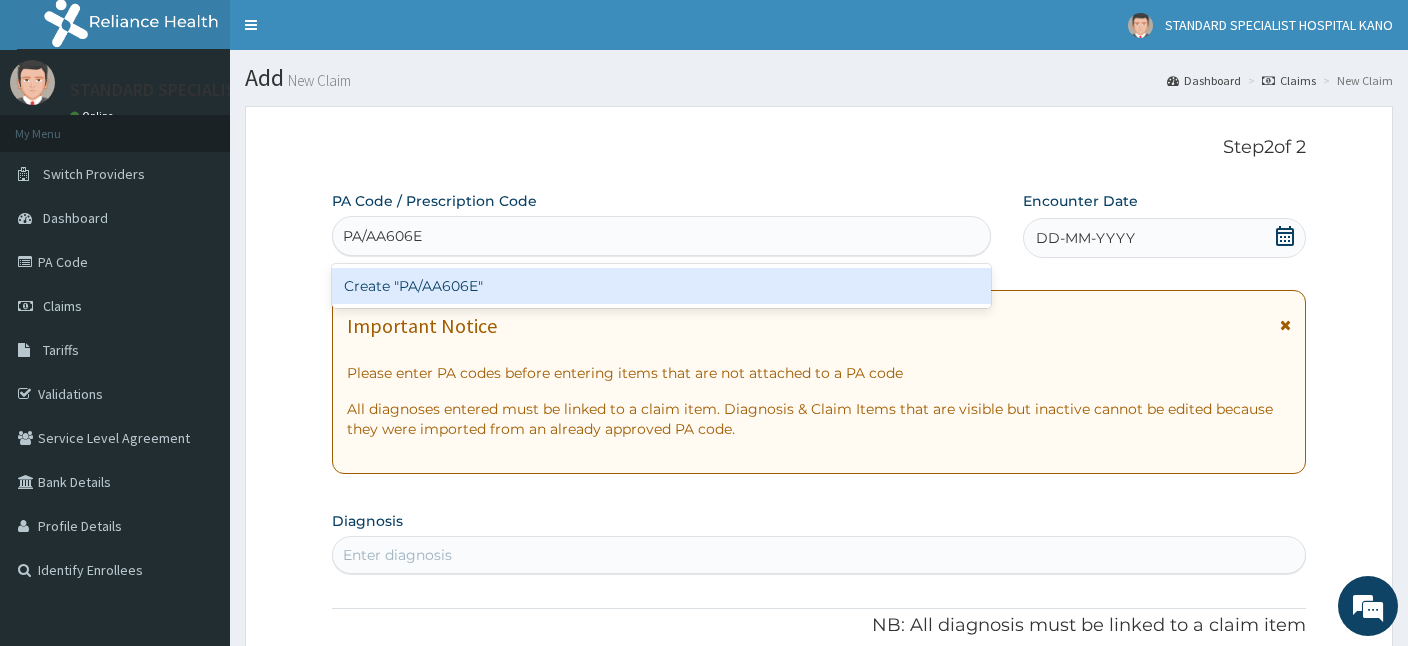 click on "Create "PA/AA606E"" at bounding box center (661, 286) 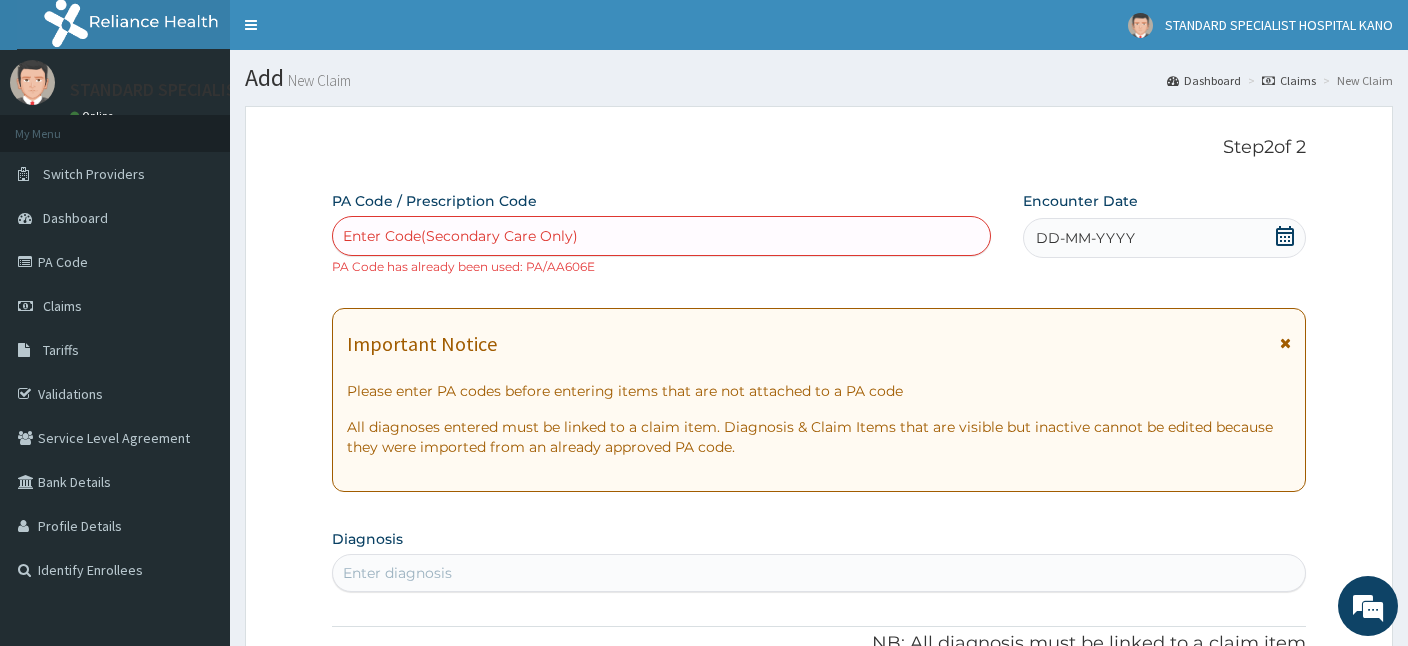 click on "Claims" at bounding box center [1289, 80] 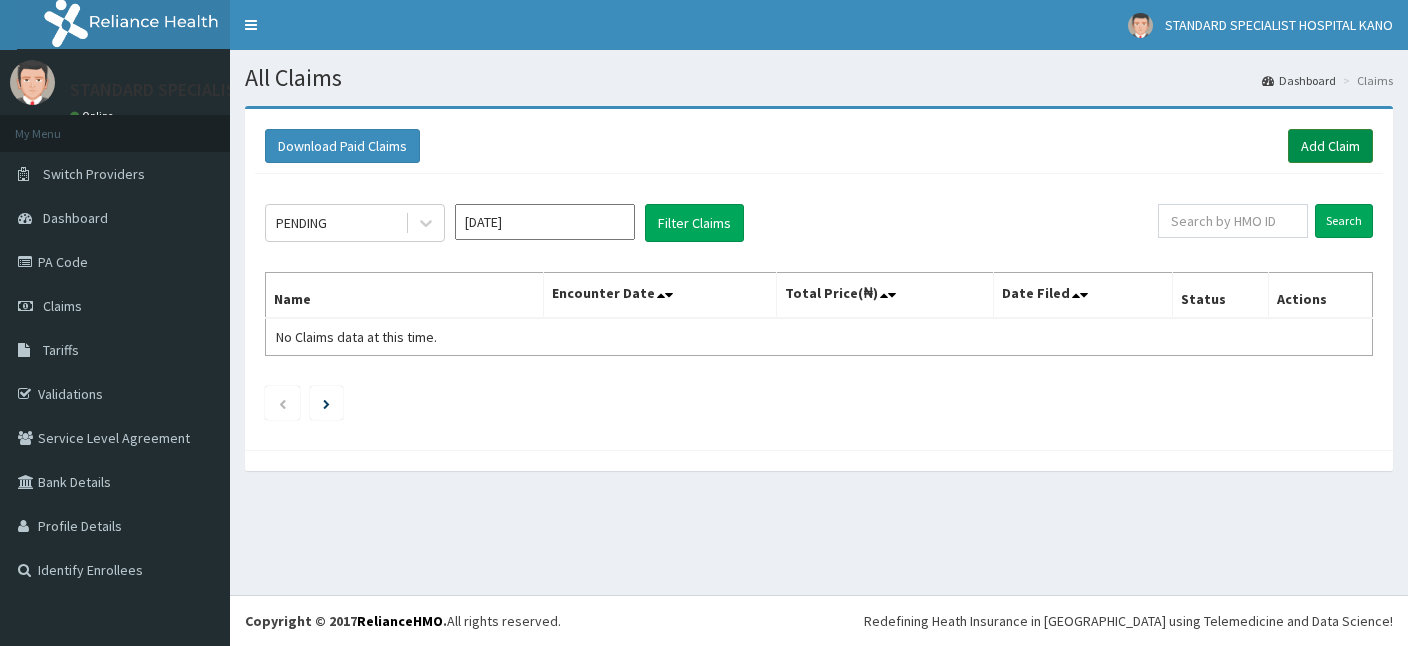 scroll, scrollTop: 0, scrollLeft: 0, axis: both 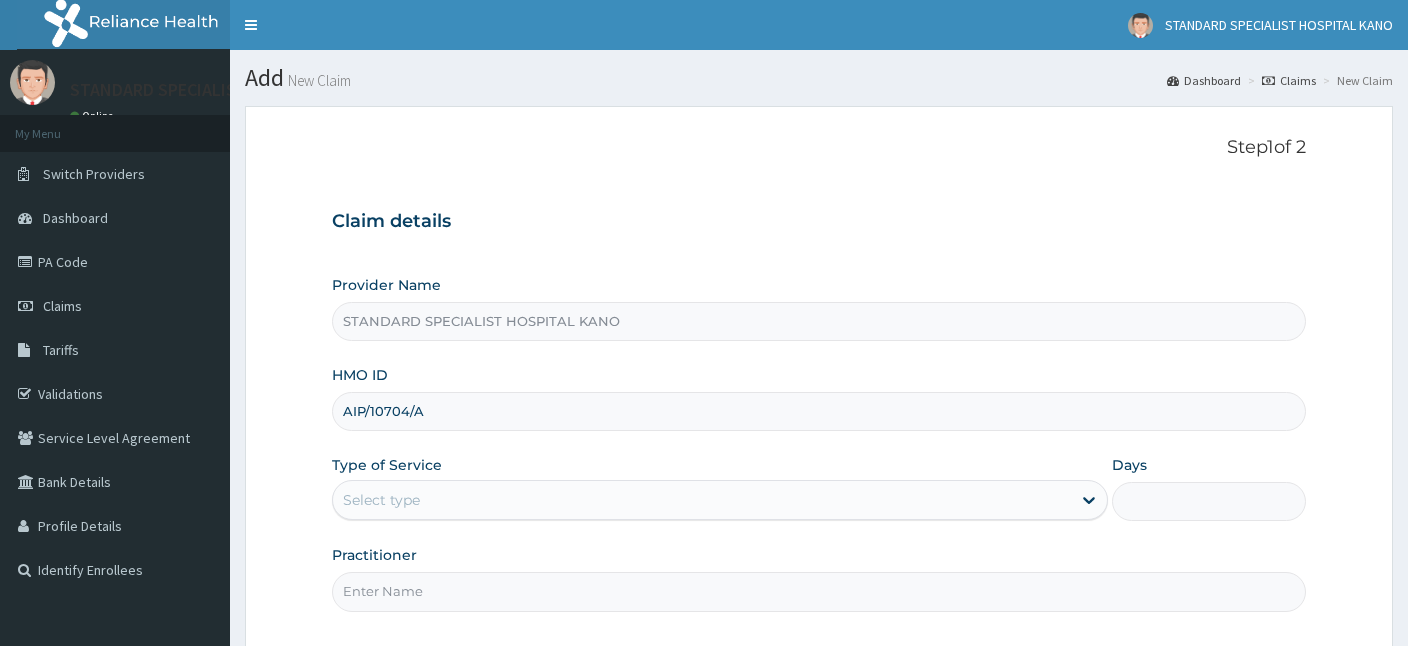 type on "AIP/10704/A" 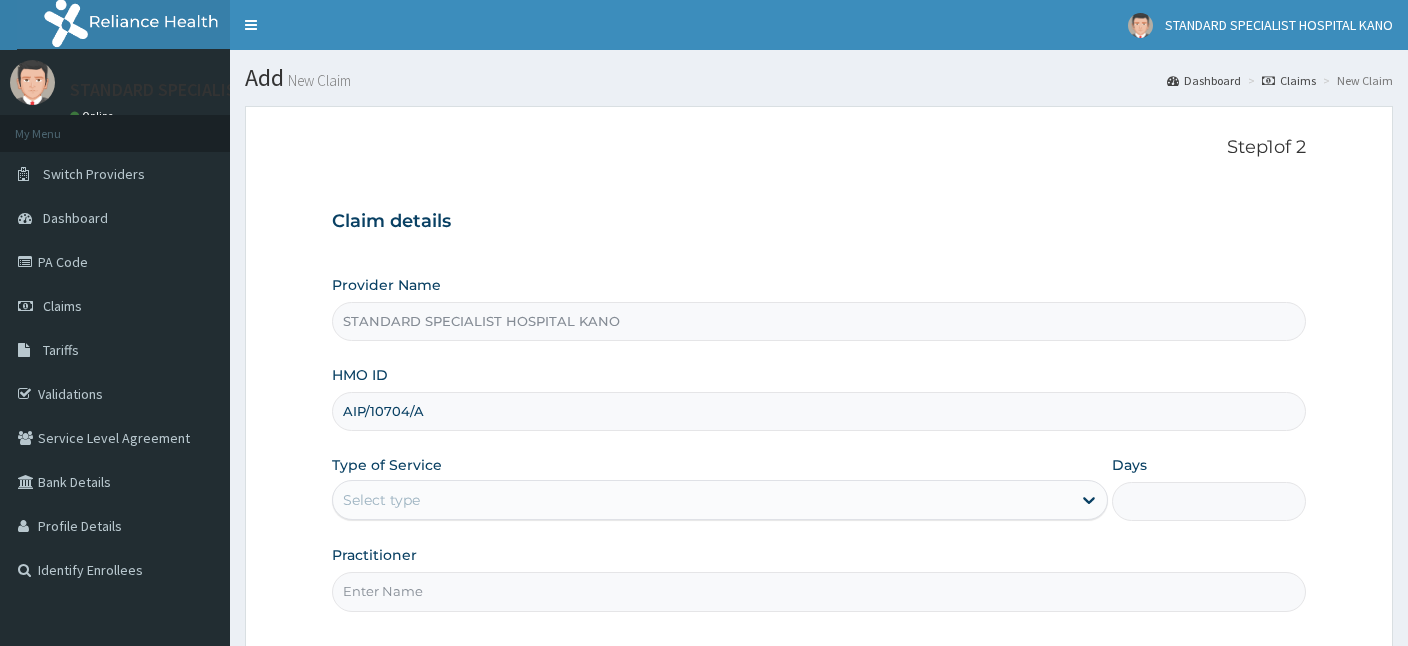 scroll, scrollTop: 0, scrollLeft: 0, axis: both 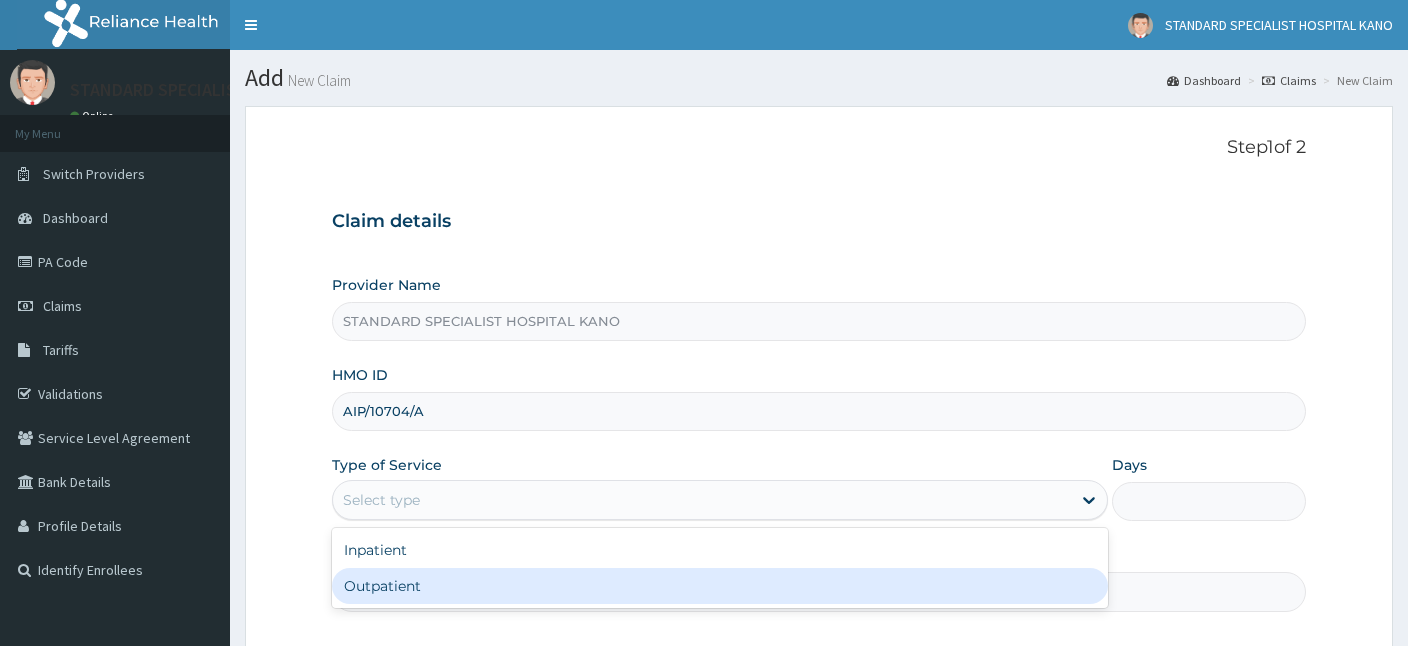 click on "Outpatient" at bounding box center (720, 586) 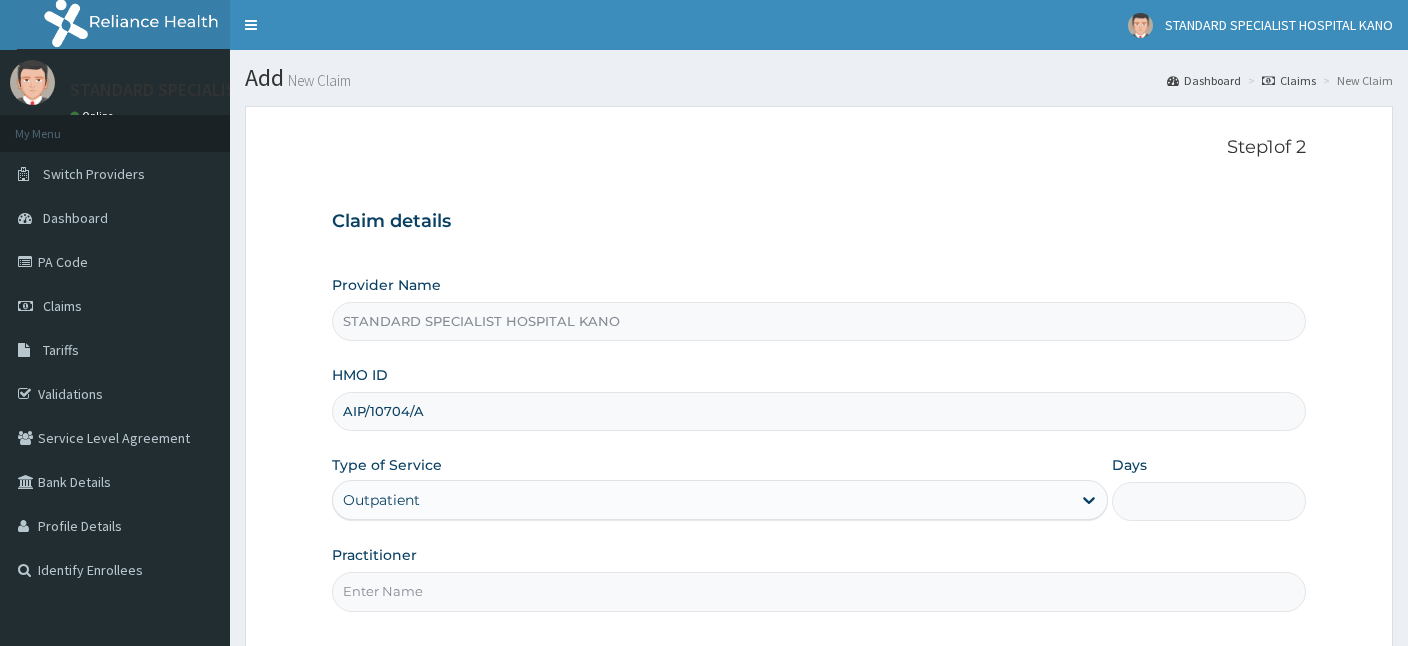 type on "1" 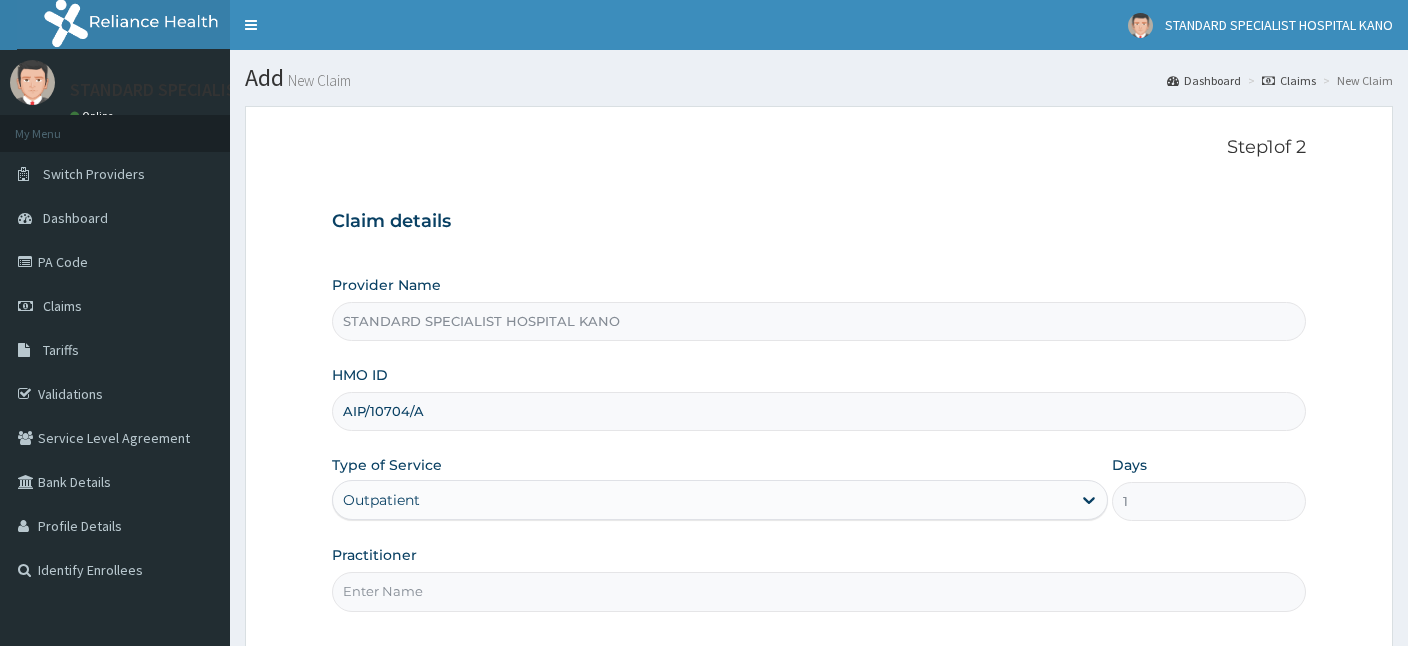 click on "Practitioner" at bounding box center [819, 591] 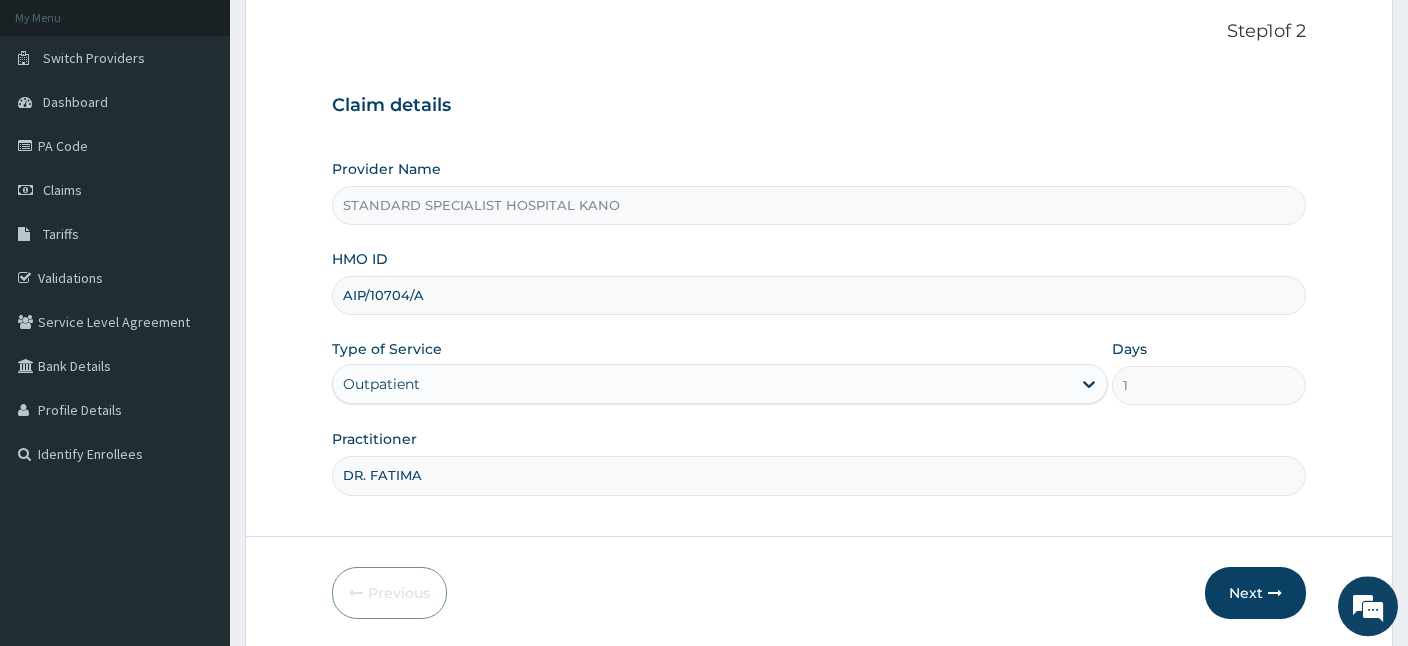 scroll, scrollTop: 184, scrollLeft: 0, axis: vertical 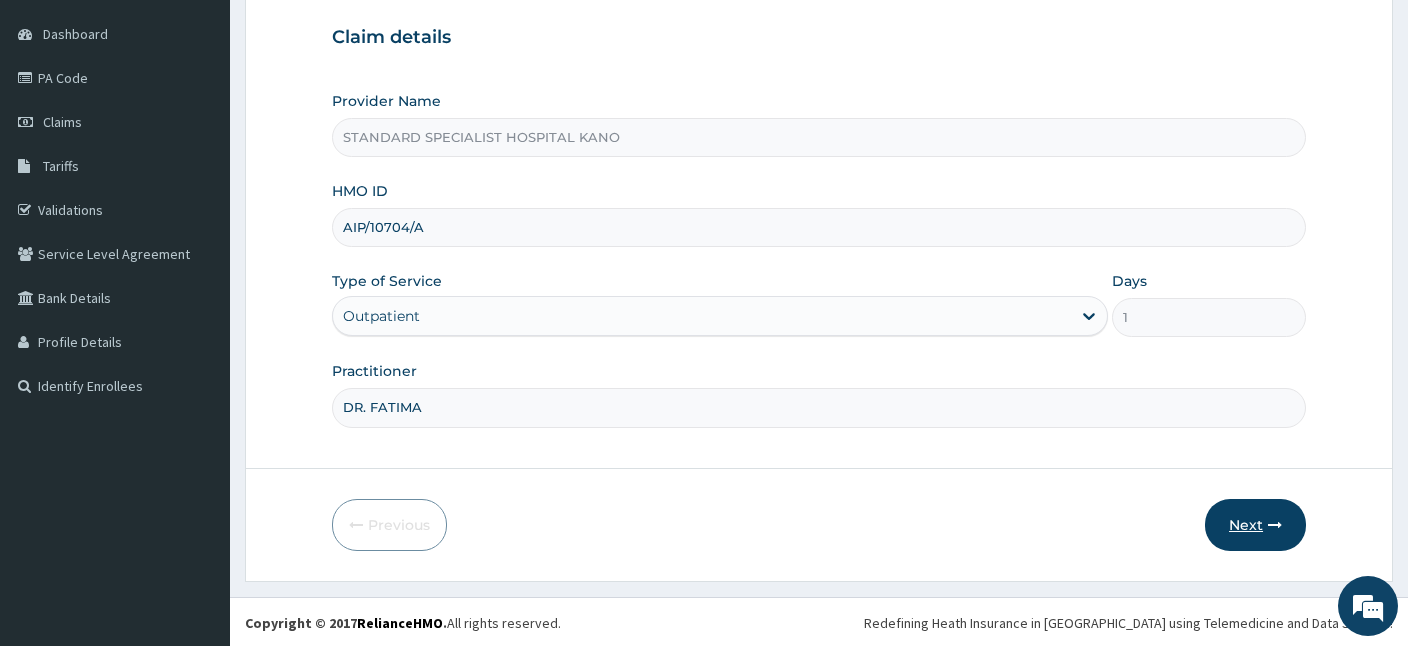 type on "DR. FATIMA" 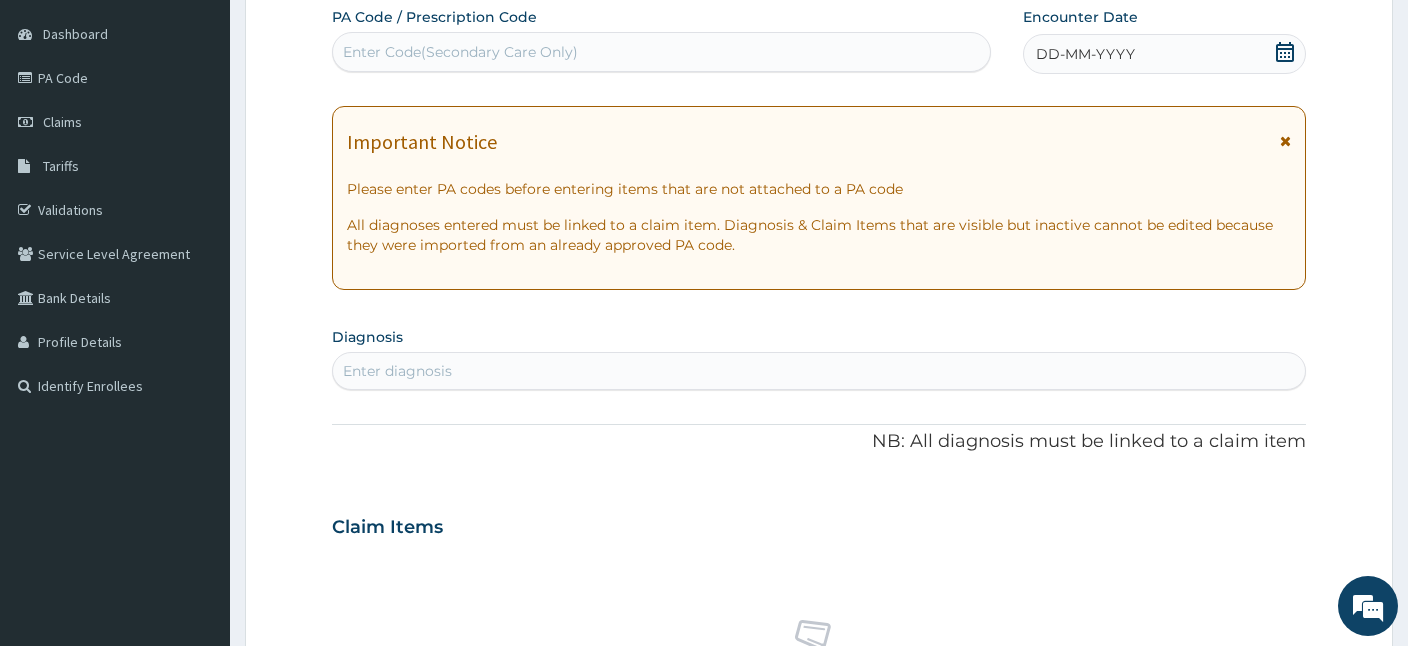 click on "Enter Code(Secondary Care Only)" at bounding box center [460, 52] 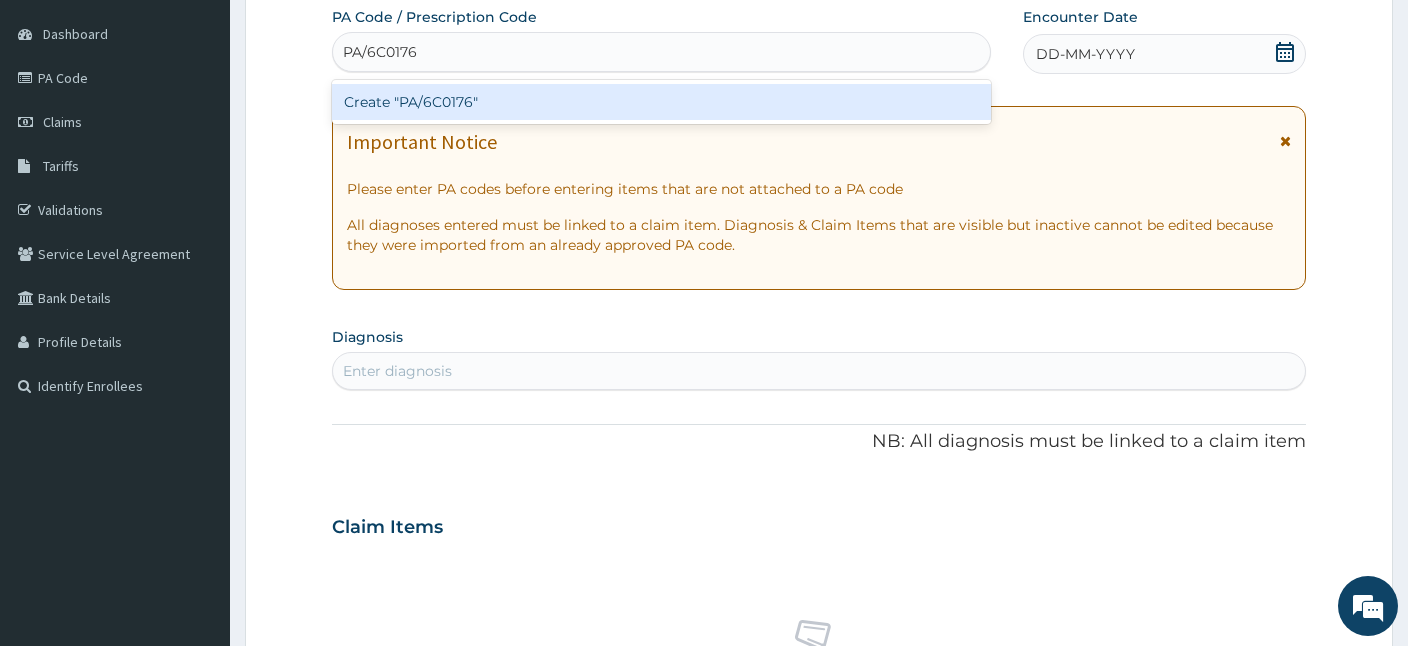 click on "Create "PA/6C0176"" at bounding box center (661, 102) 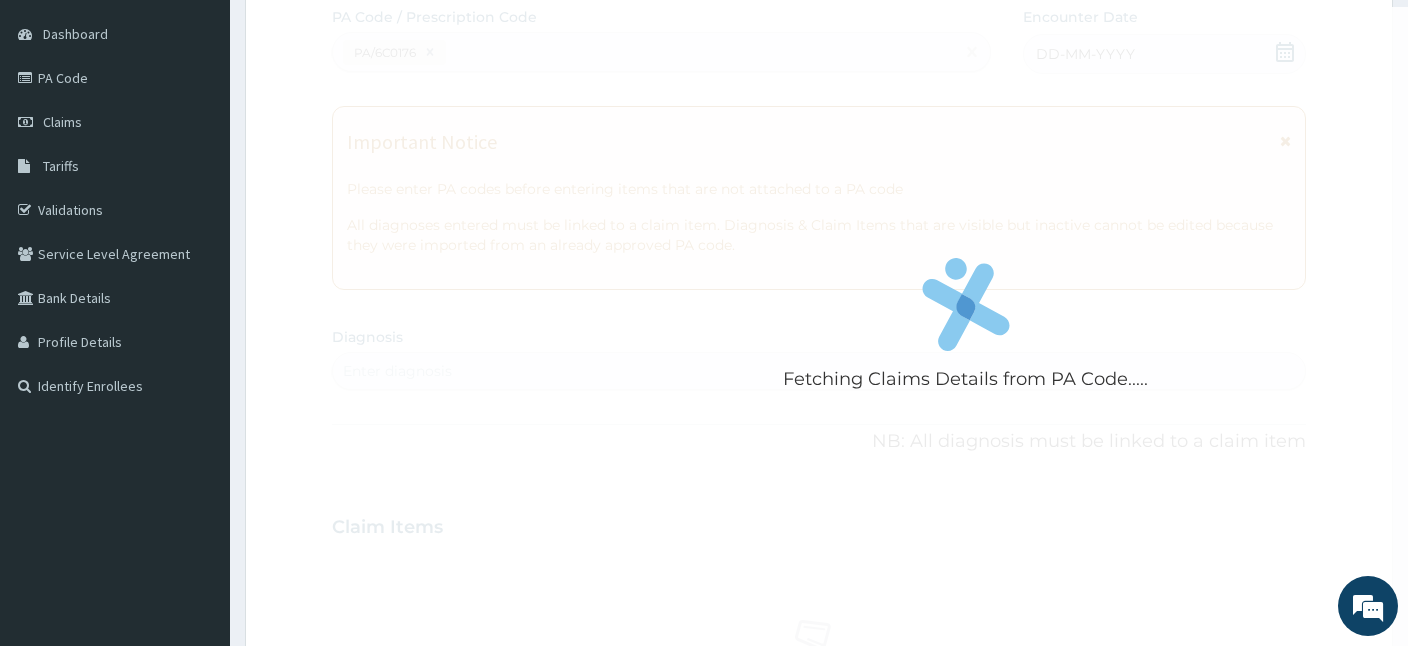 scroll, scrollTop: 0, scrollLeft: 0, axis: both 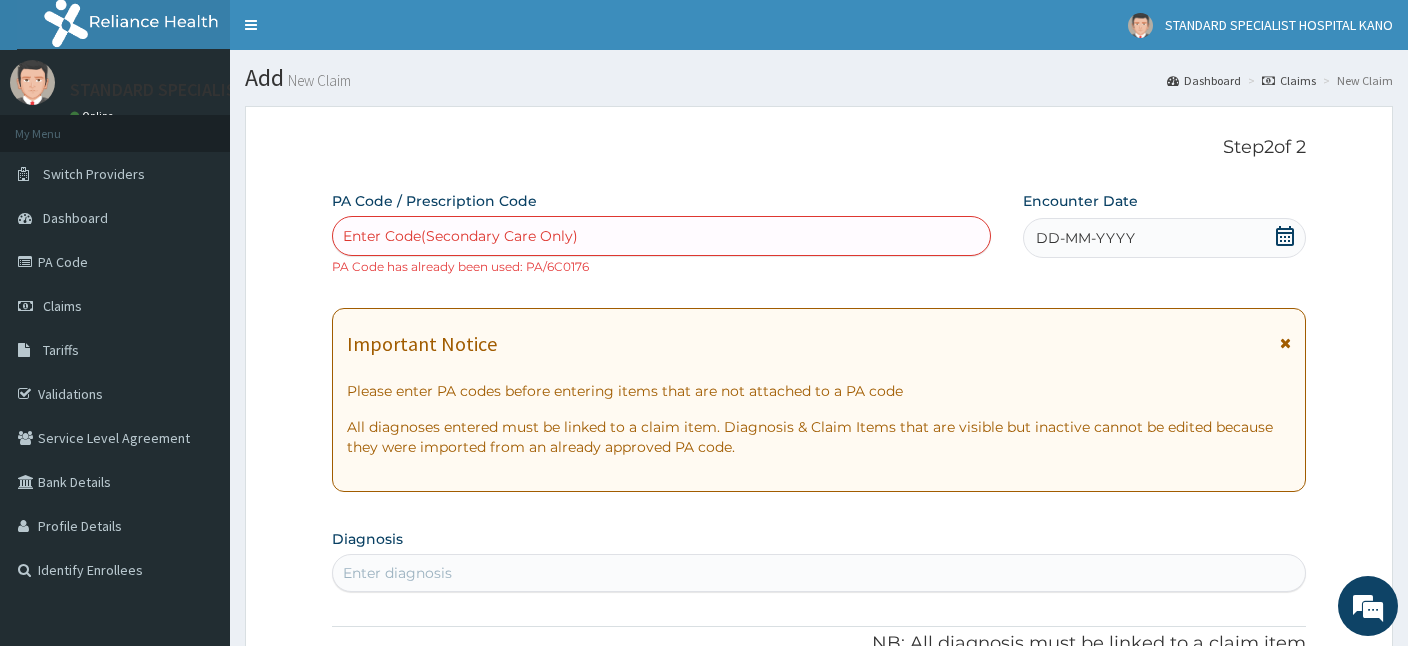 click on "Claims" at bounding box center (1289, 80) 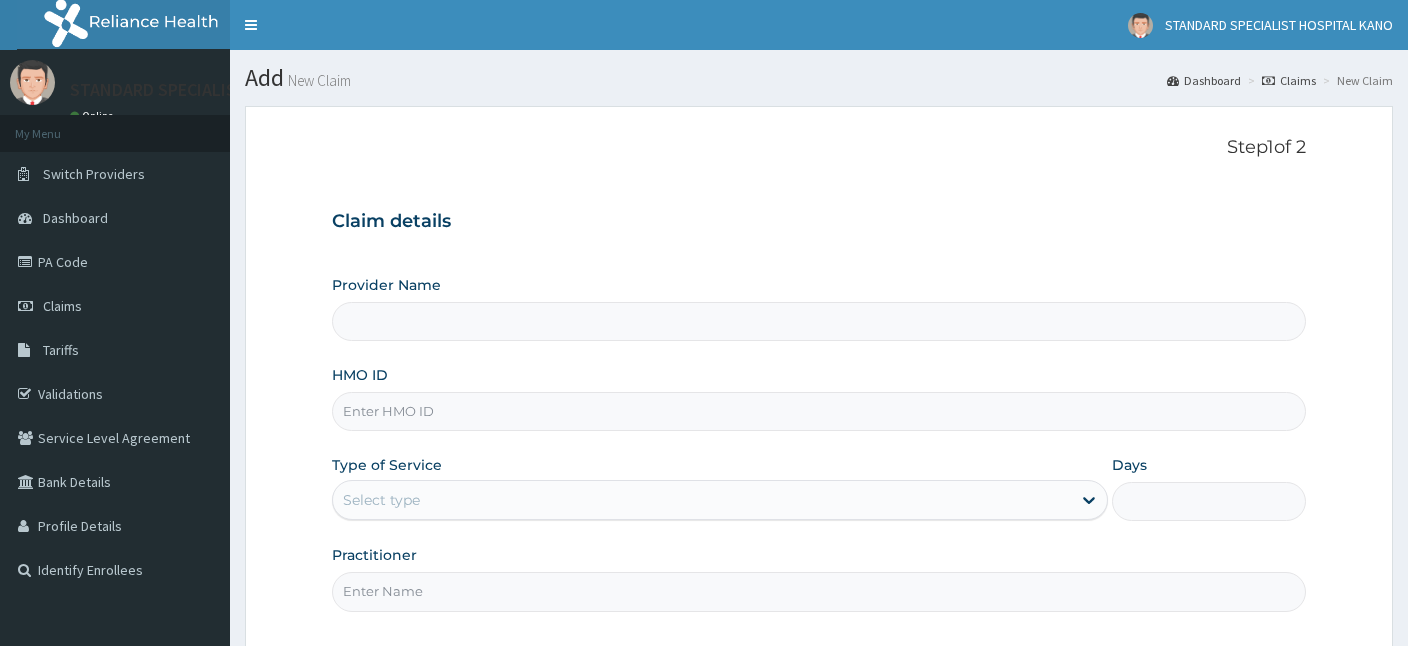 scroll, scrollTop: 0, scrollLeft: 0, axis: both 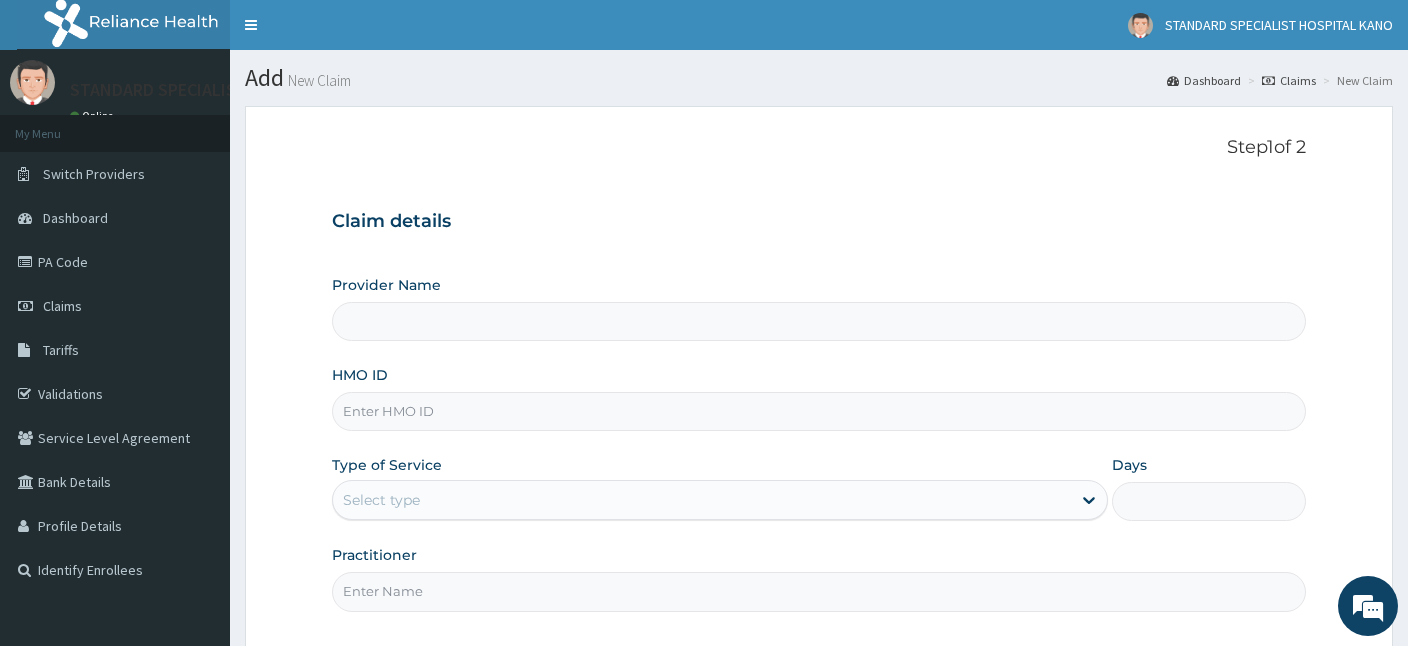 type on "DAH/10006/A" 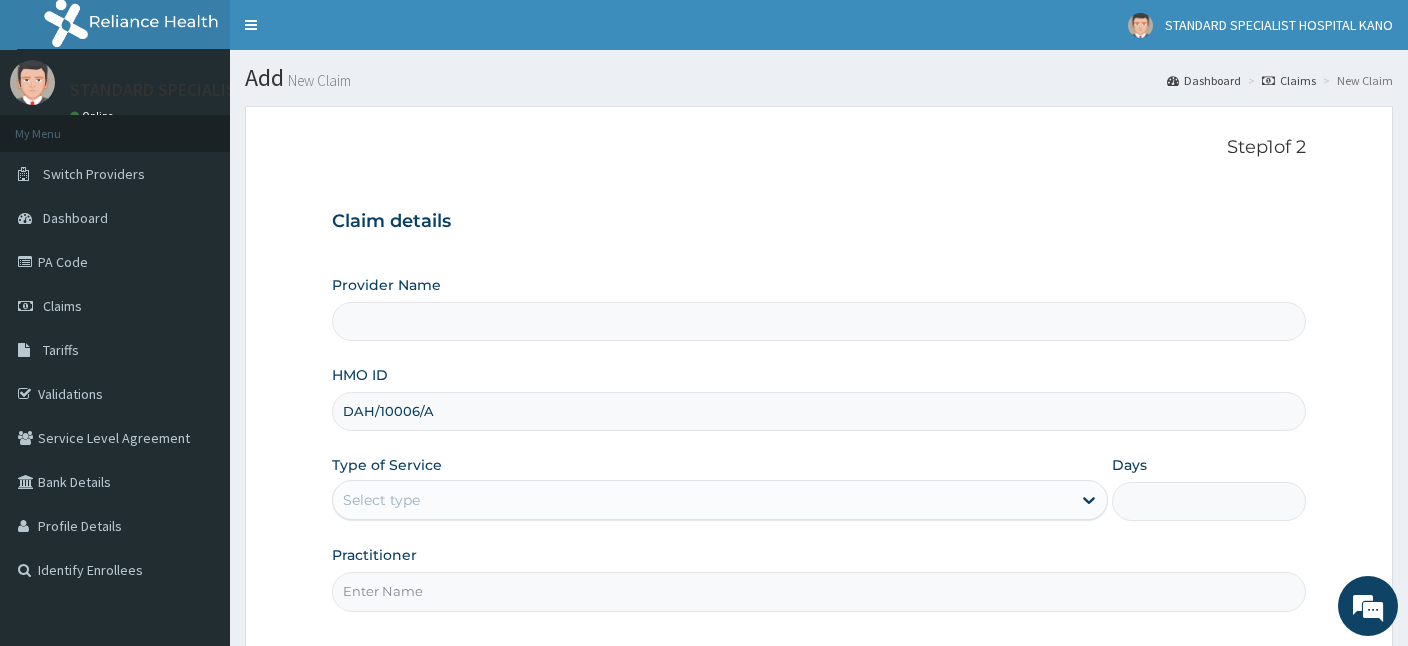 type on "STANDARD SPECIALIST HOSPITAL KANO" 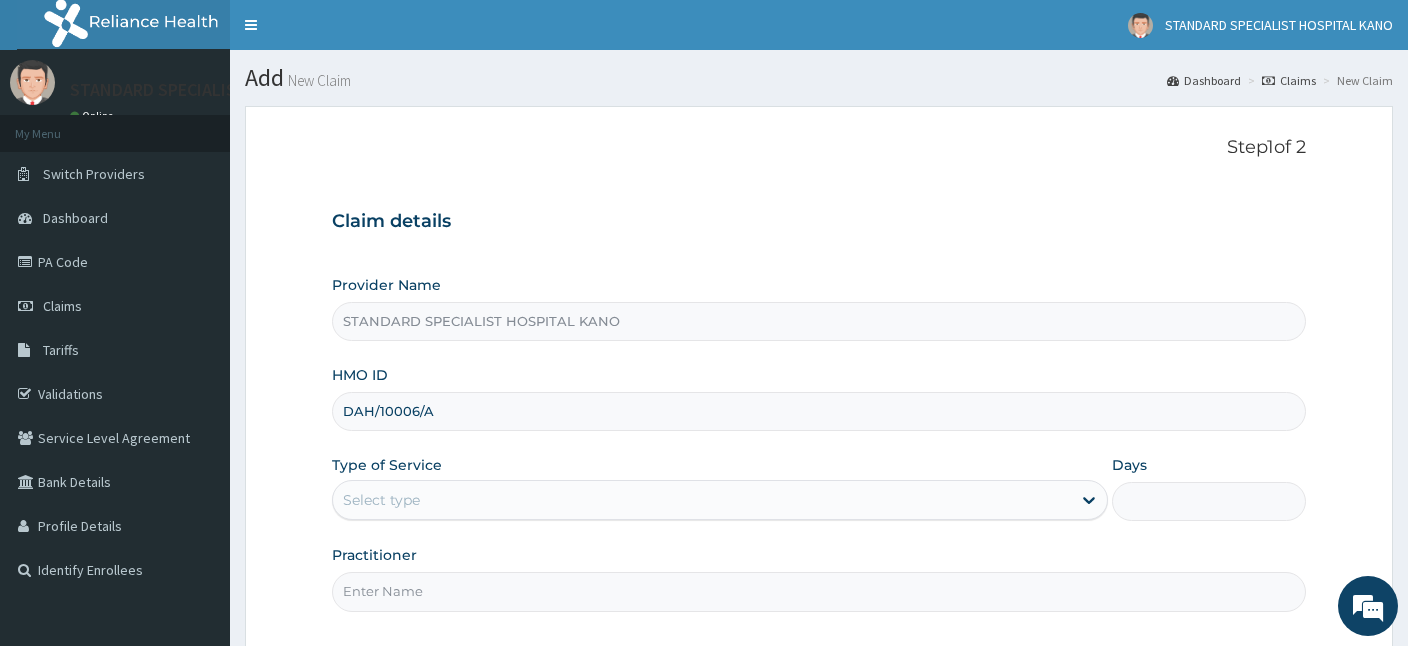 type on "DAH/10006/A" 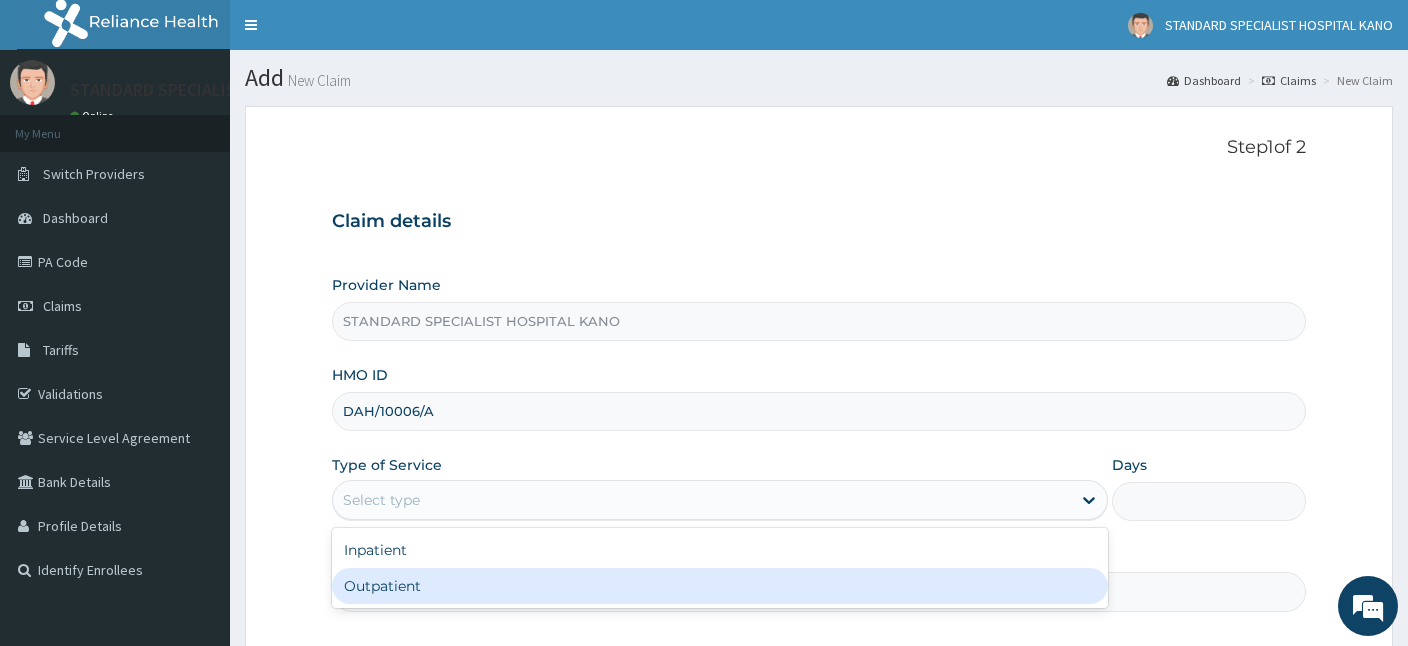 click on "Outpatient" at bounding box center [720, 586] 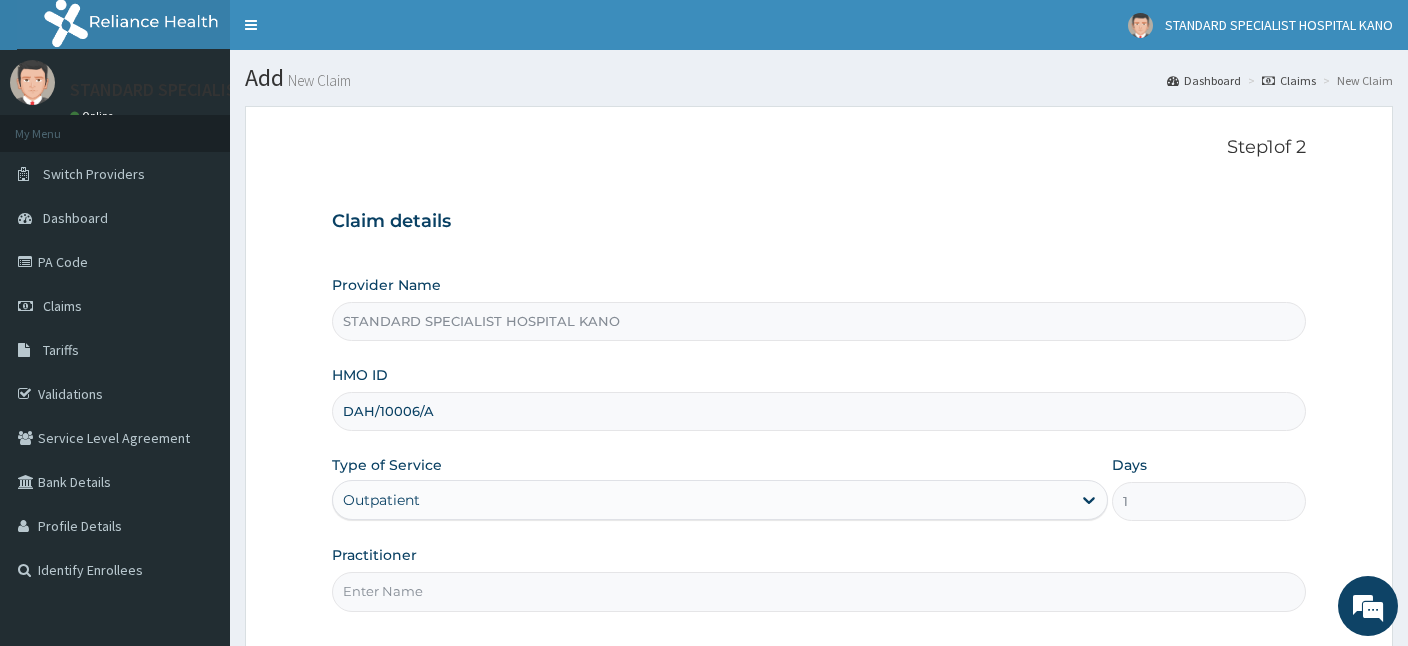 click on "Practitioner" at bounding box center (819, 578) 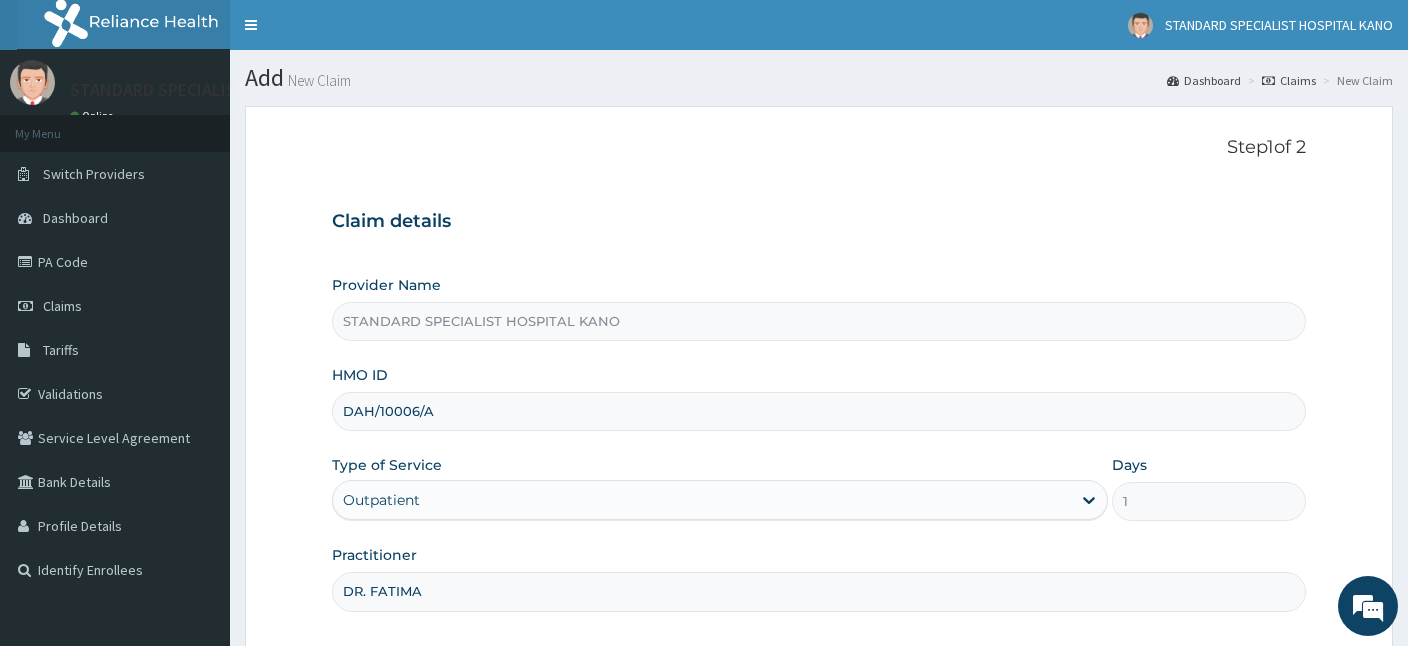 type on "DR. FATIMA" 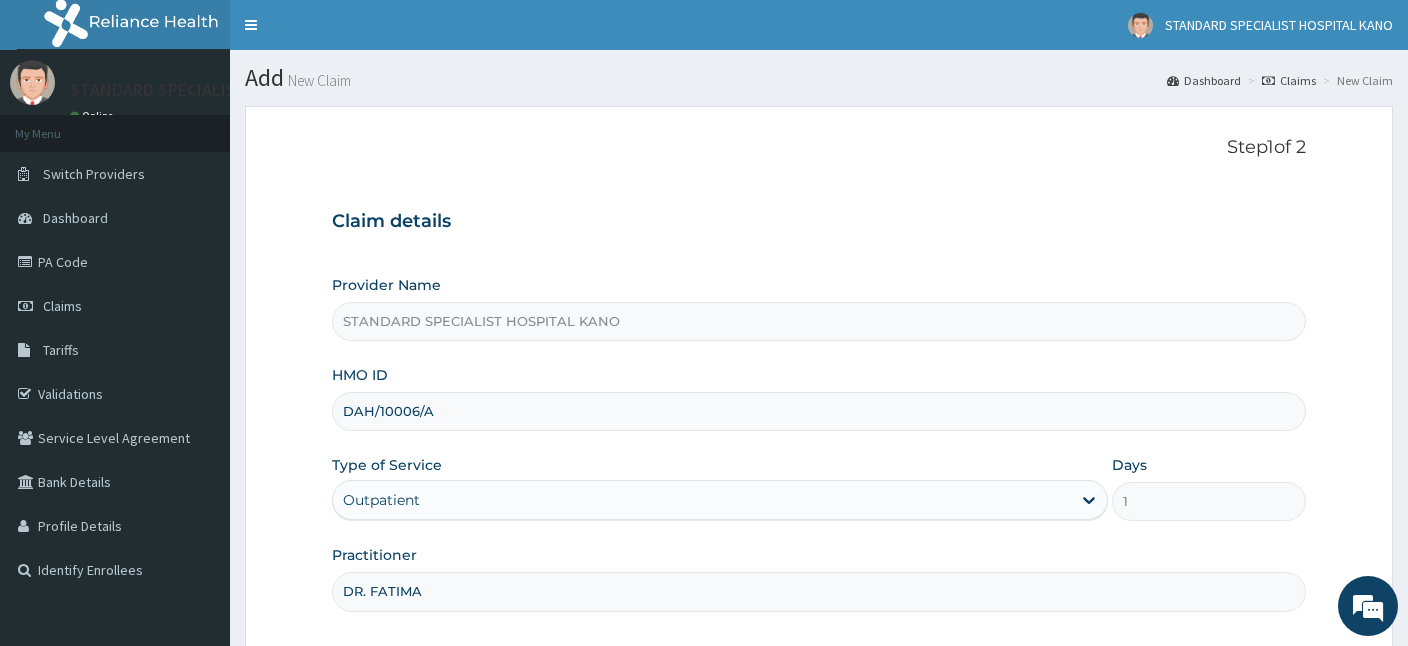 scroll, scrollTop: 184, scrollLeft: 0, axis: vertical 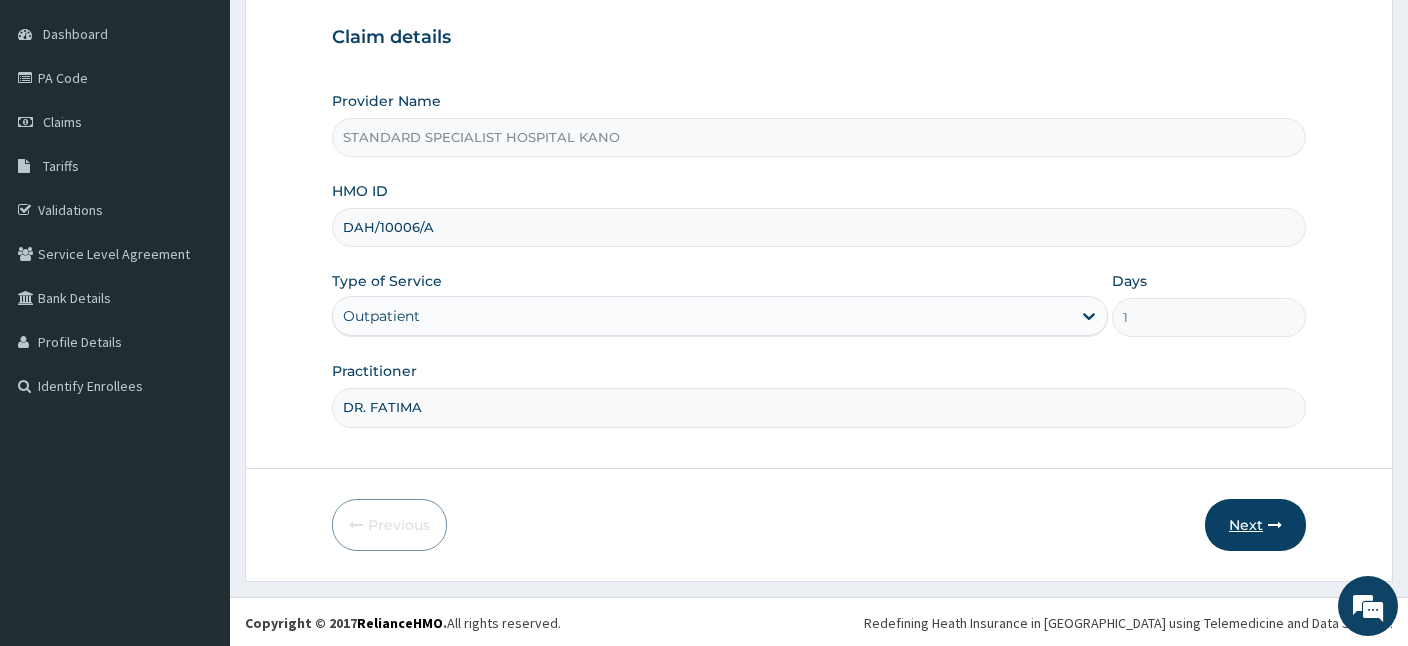 click on "Next" at bounding box center (1255, 525) 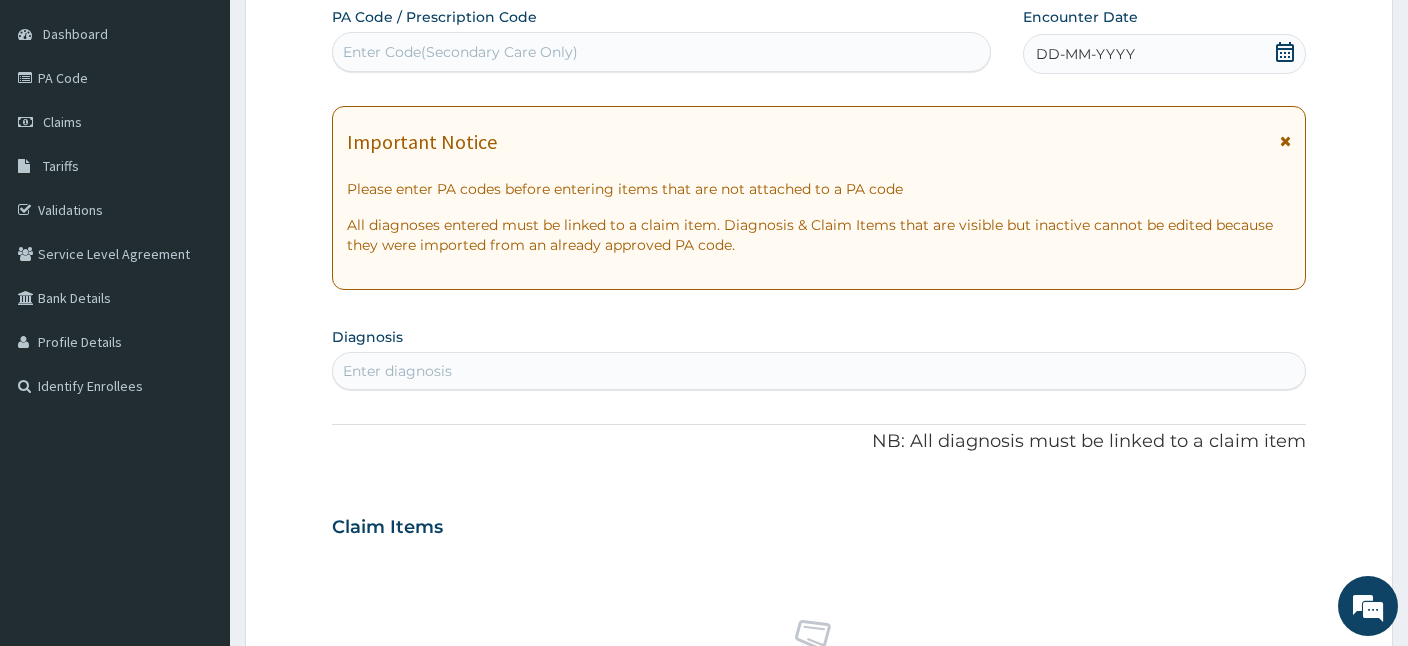 scroll, scrollTop: 0, scrollLeft: 0, axis: both 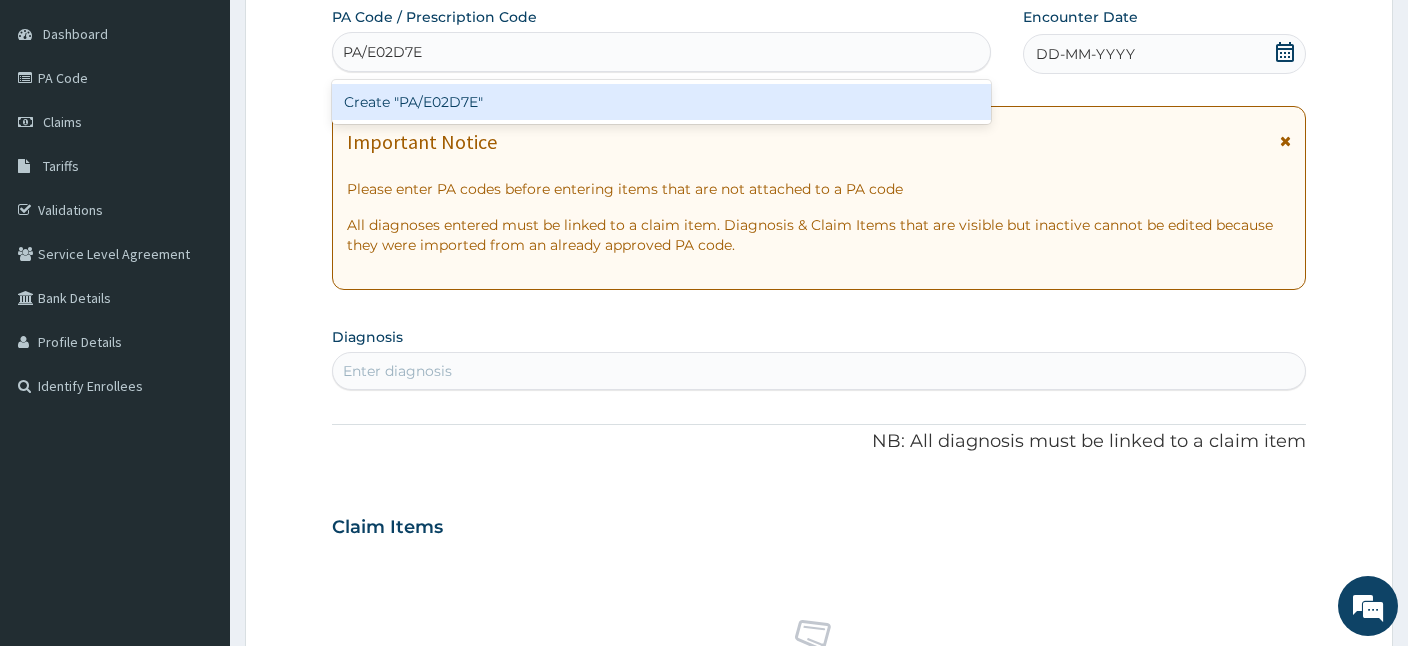 drag, startPoint x: 457, startPoint y: 104, endPoint x: 243, endPoint y: 0, distance: 237.93277 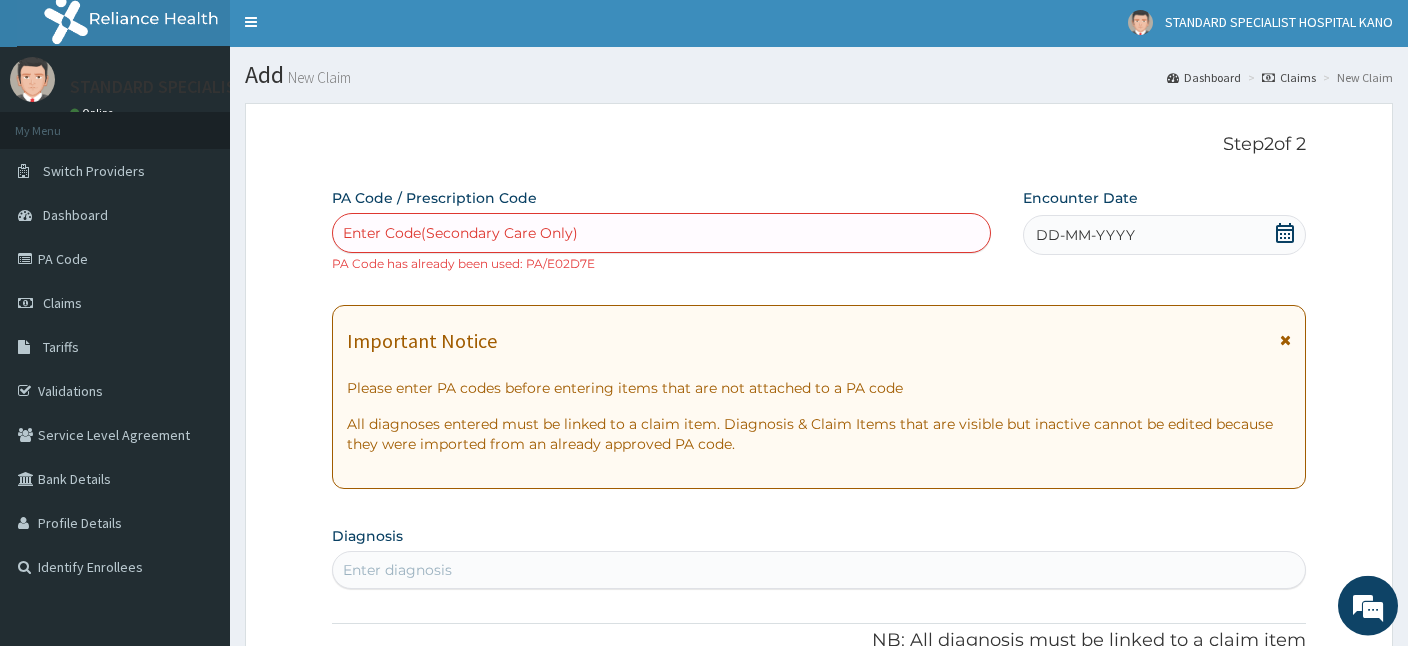 scroll, scrollTop: 0, scrollLeft: 0, axis: both 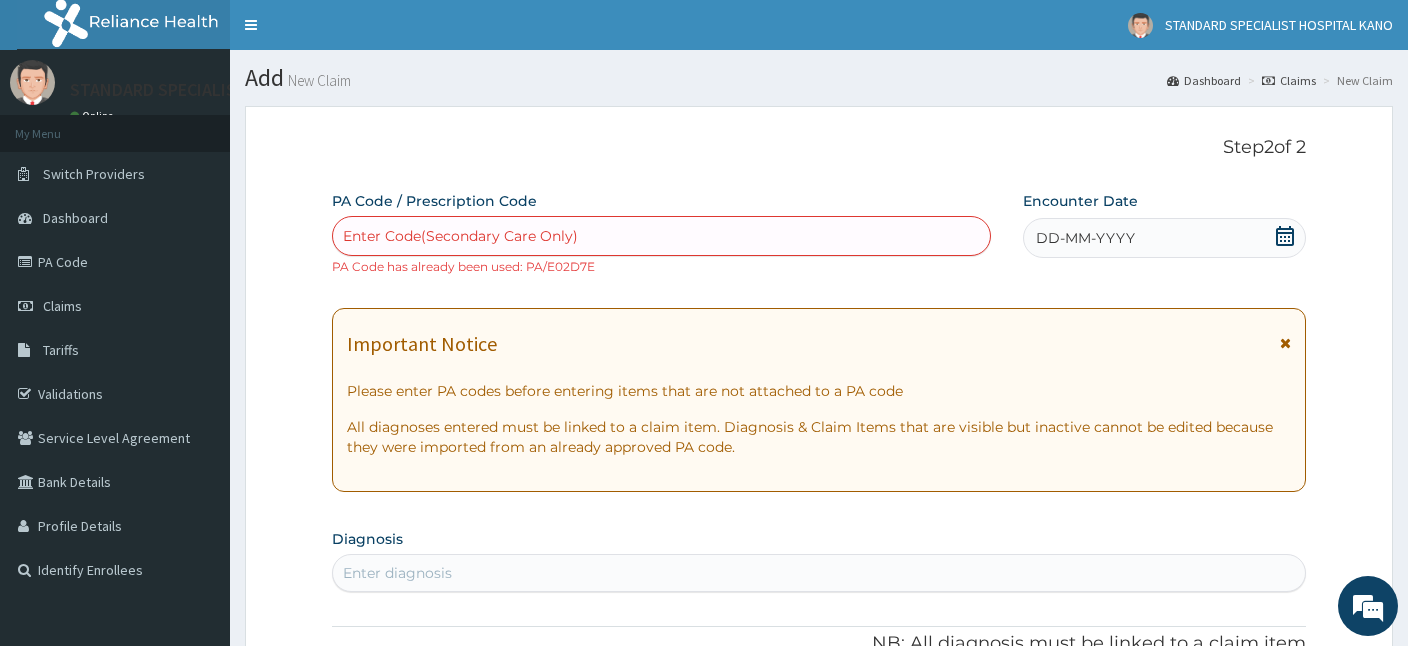 click on "Claims" at bounding box center (1289, 80) 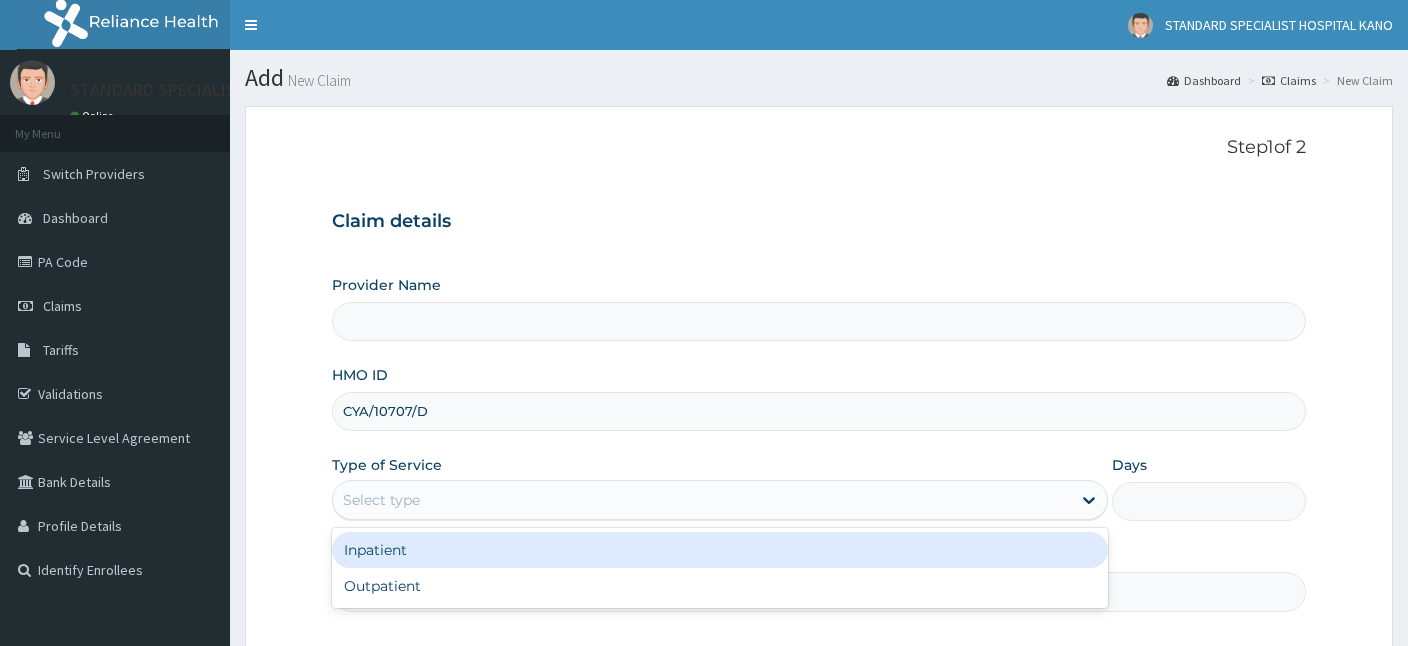 scroll, scrollTop: 0, scrollLeft: 0, axis: both 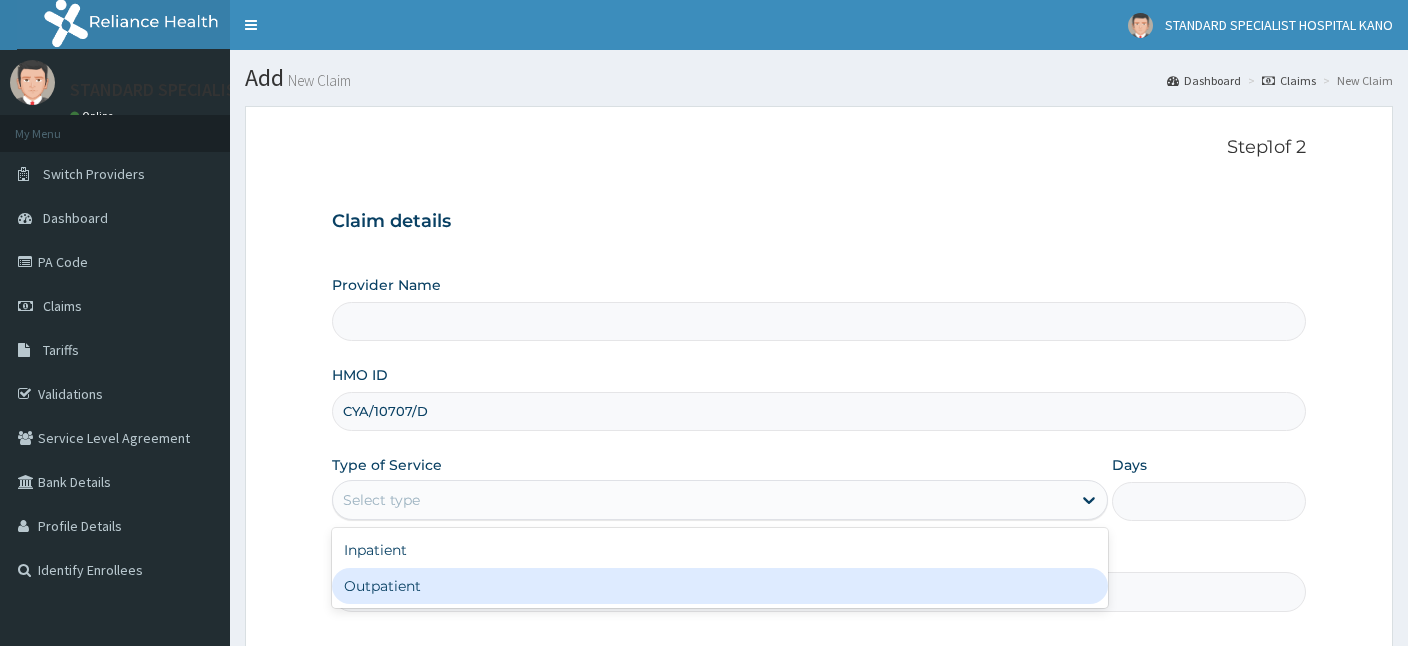 click on "Outpatient" at bounding box center [720, 586] 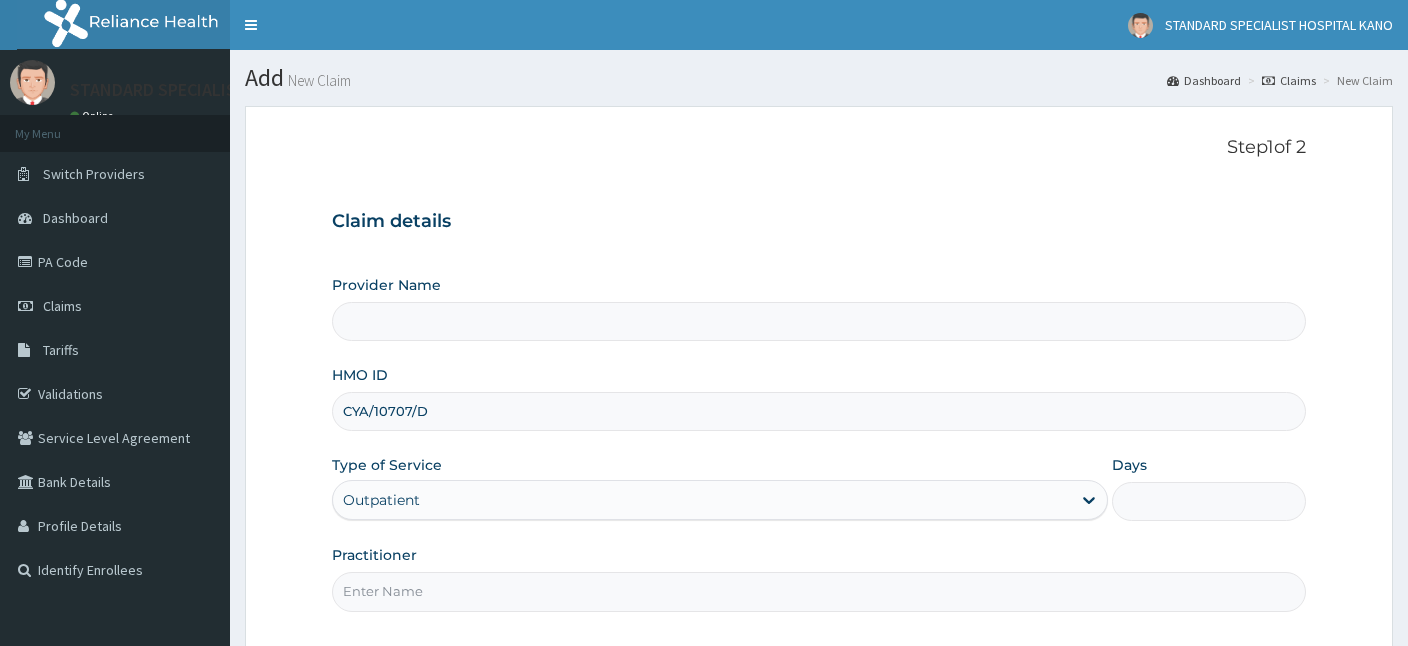 type on "1" 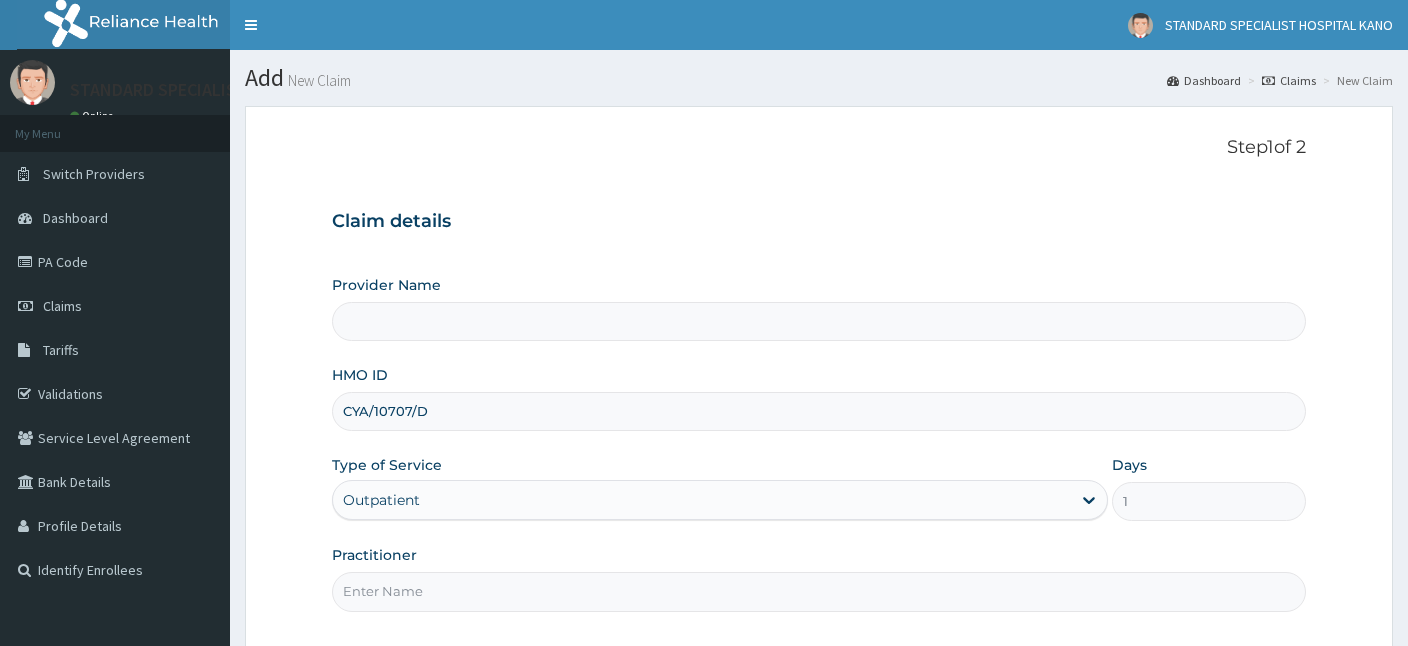 click on "Practitioner" at bounding box center [819, 591] 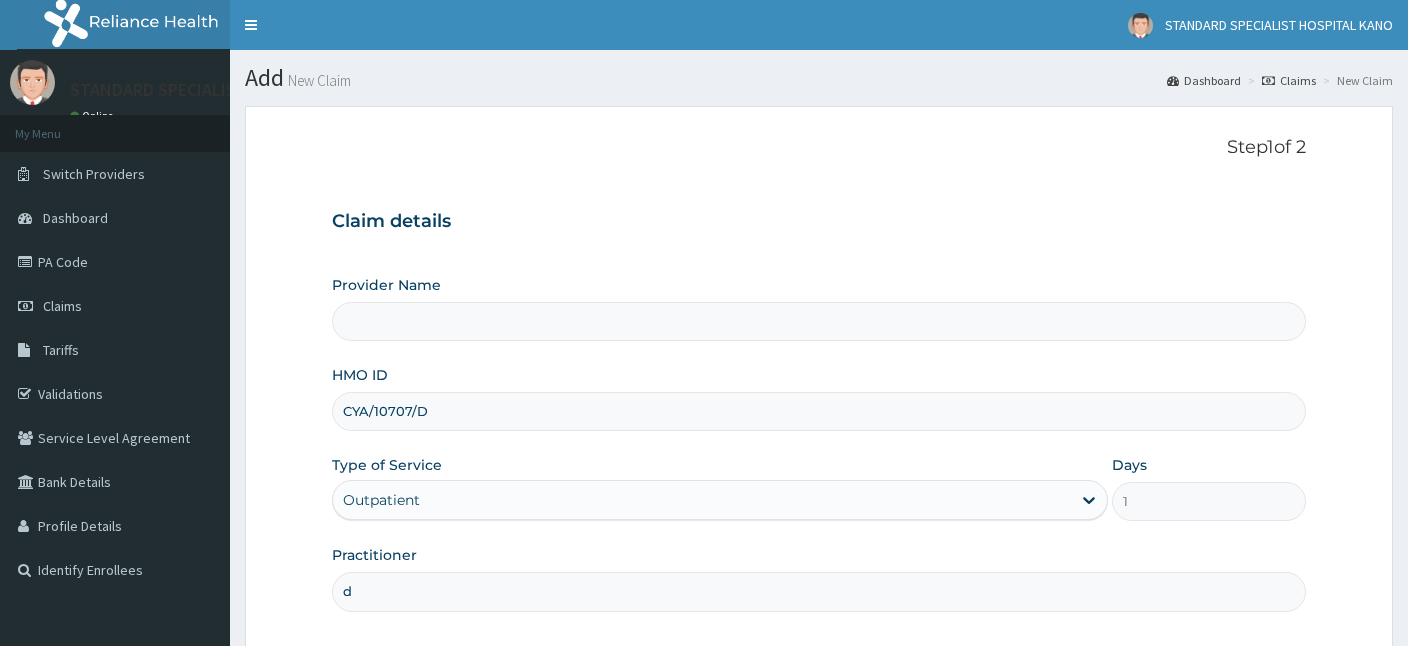 type on "Dr. Hamisu Abdullahi" 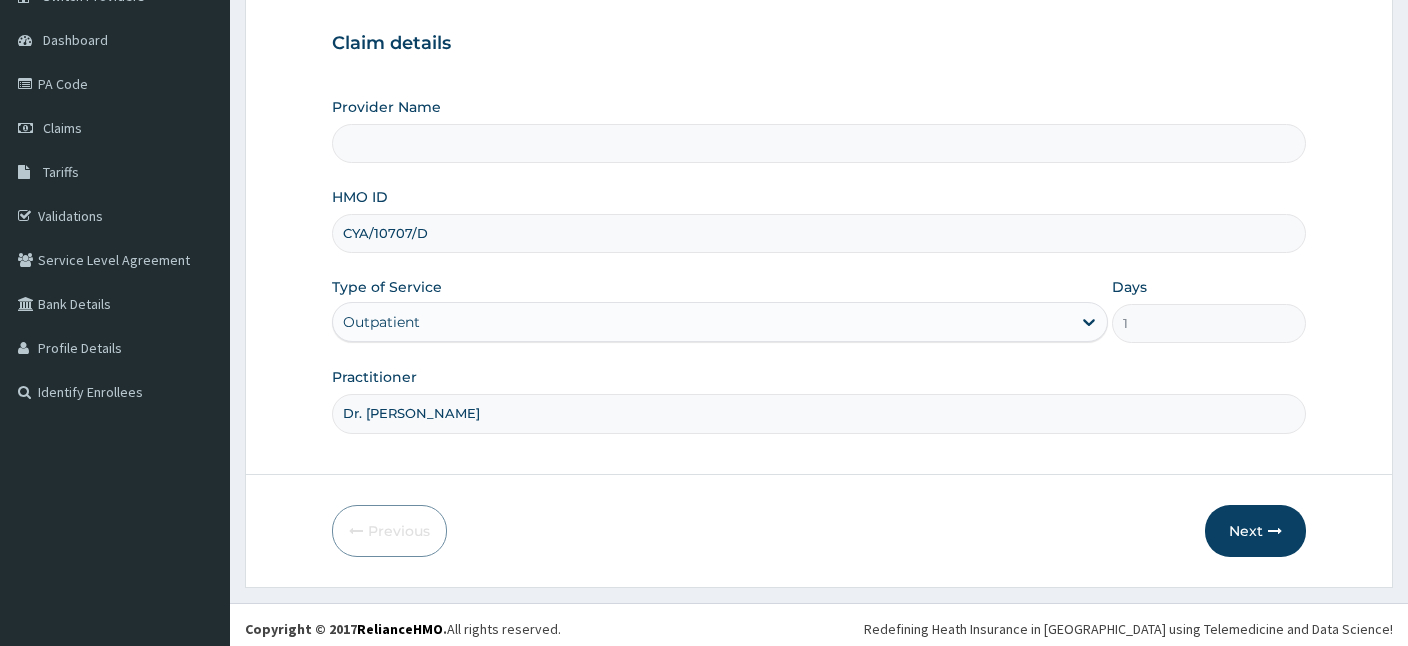 scroll, scrollTop: 184, scrollLeft: 0, axis: vertical 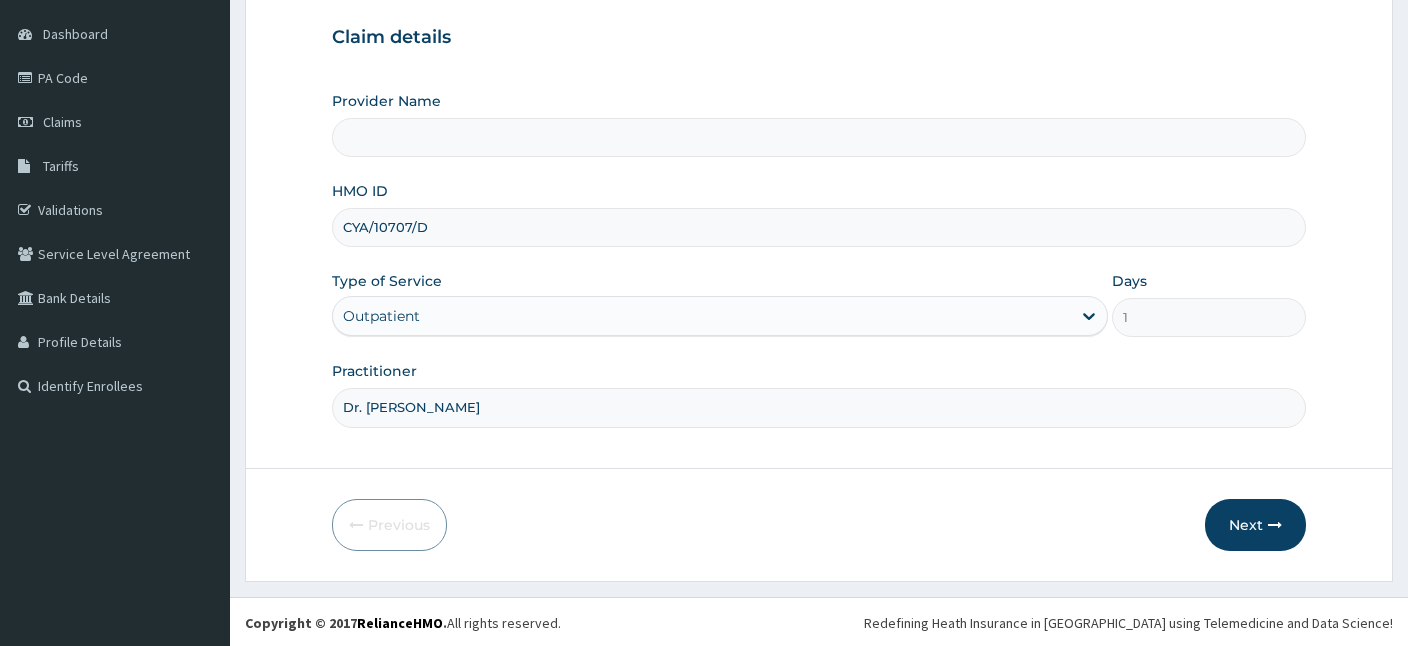 type on "STANDARD SPECIALIST HOSPITAL KANO" 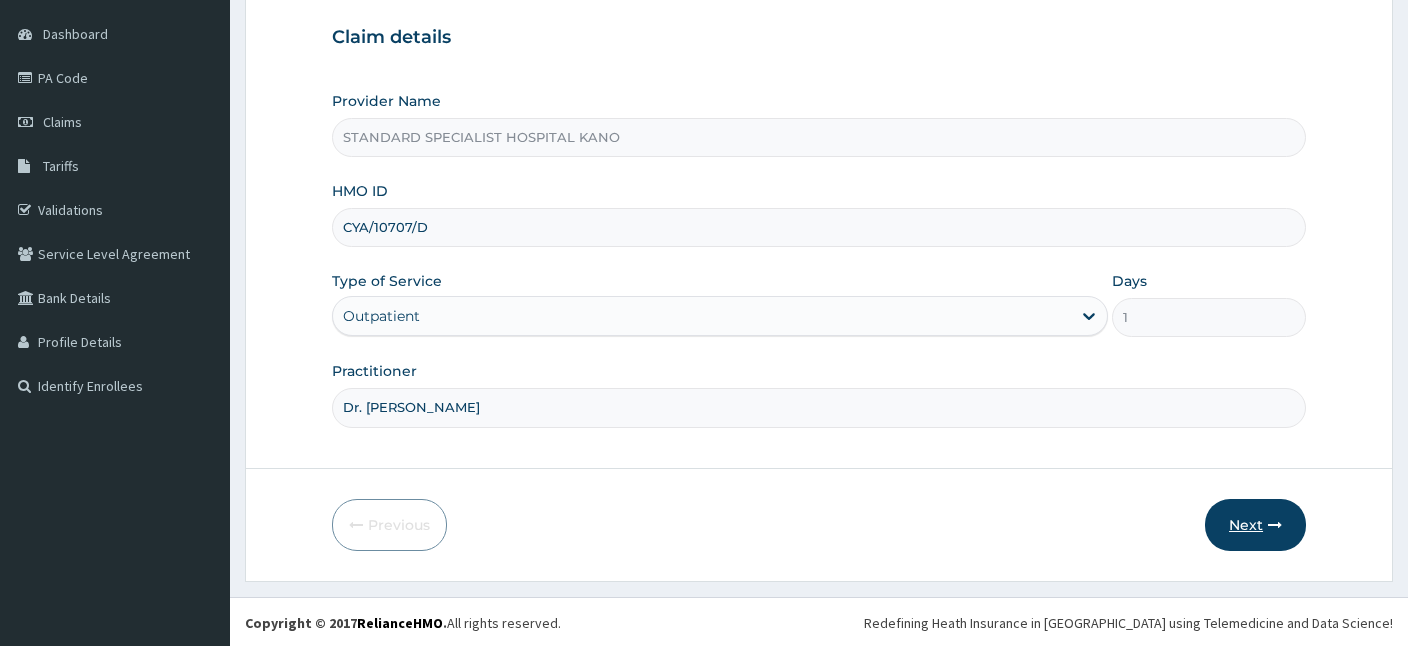 type on "Dr. Hamisu Abdullahi" 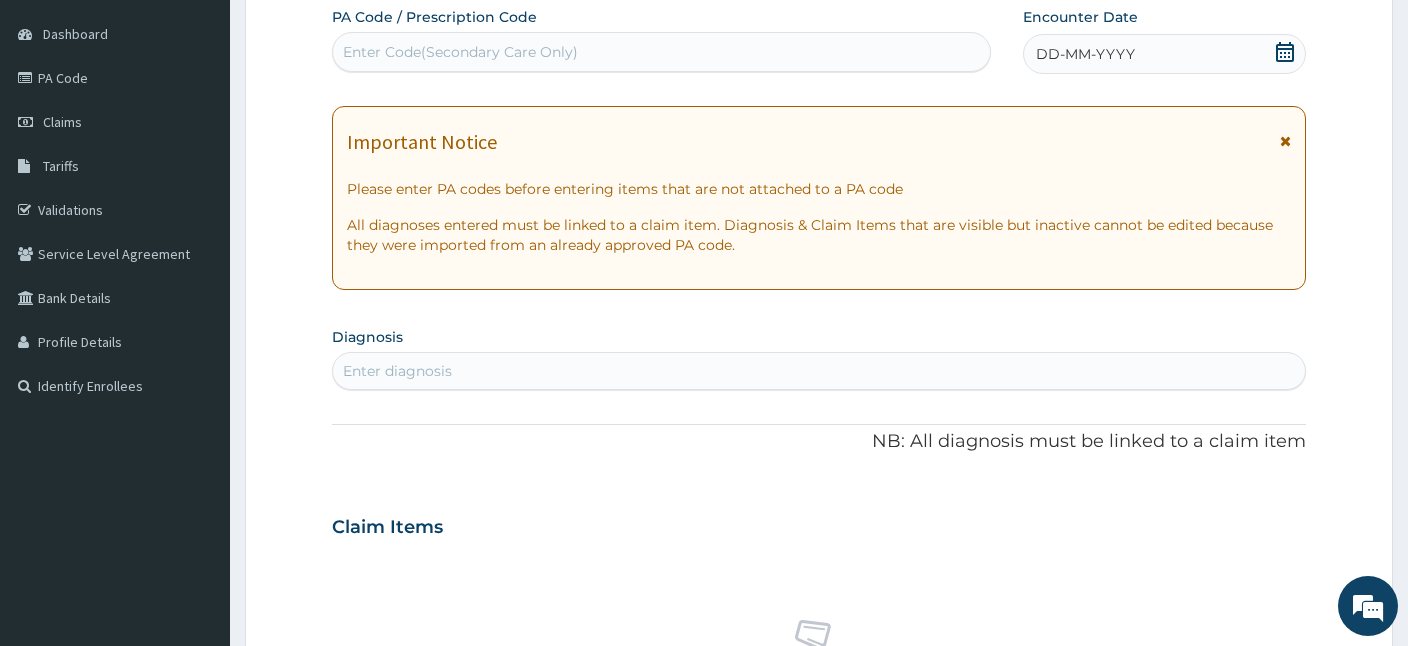 click on "Enter Code(Secondary Care Only)" at bounding box center [661, 52] 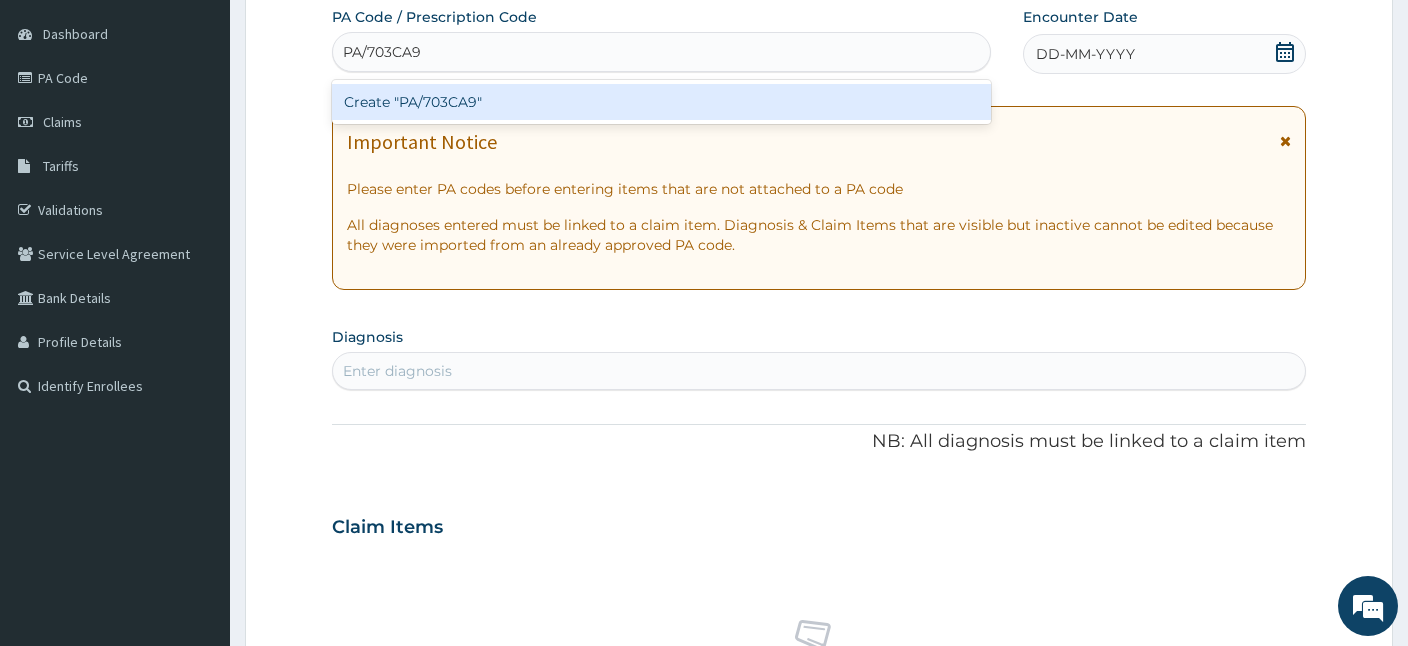click on "Create "PA/703CA9"" at bounding box center (661, 102) 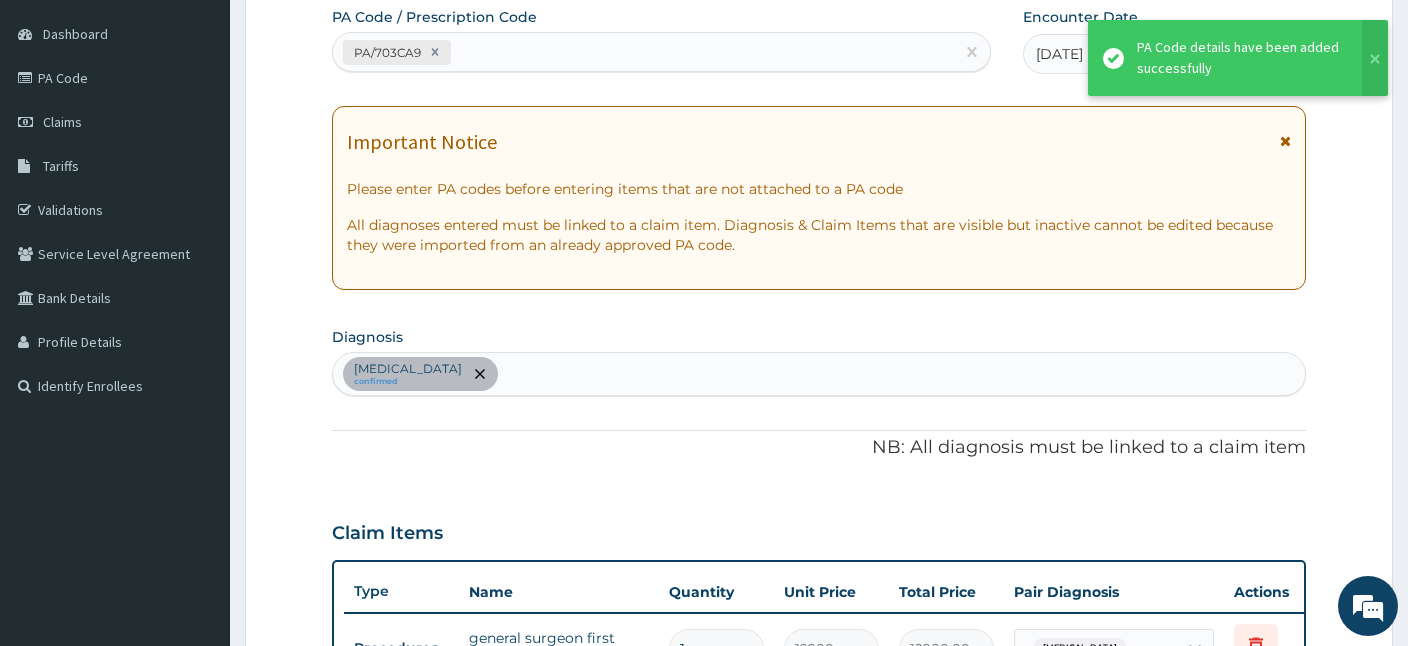 scroll, scrollTop: 576, scrollLeft: 0, axis: vertical 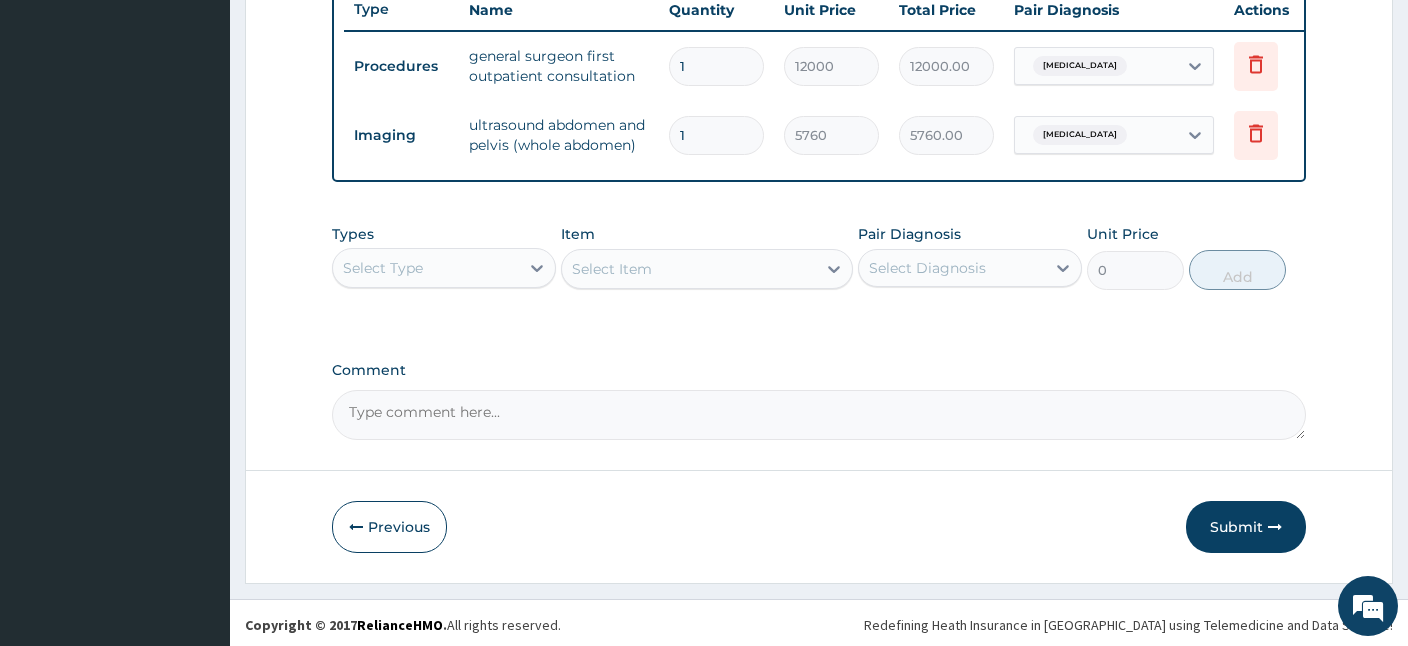 click on "Submit" at bounding box center (1246, 527) 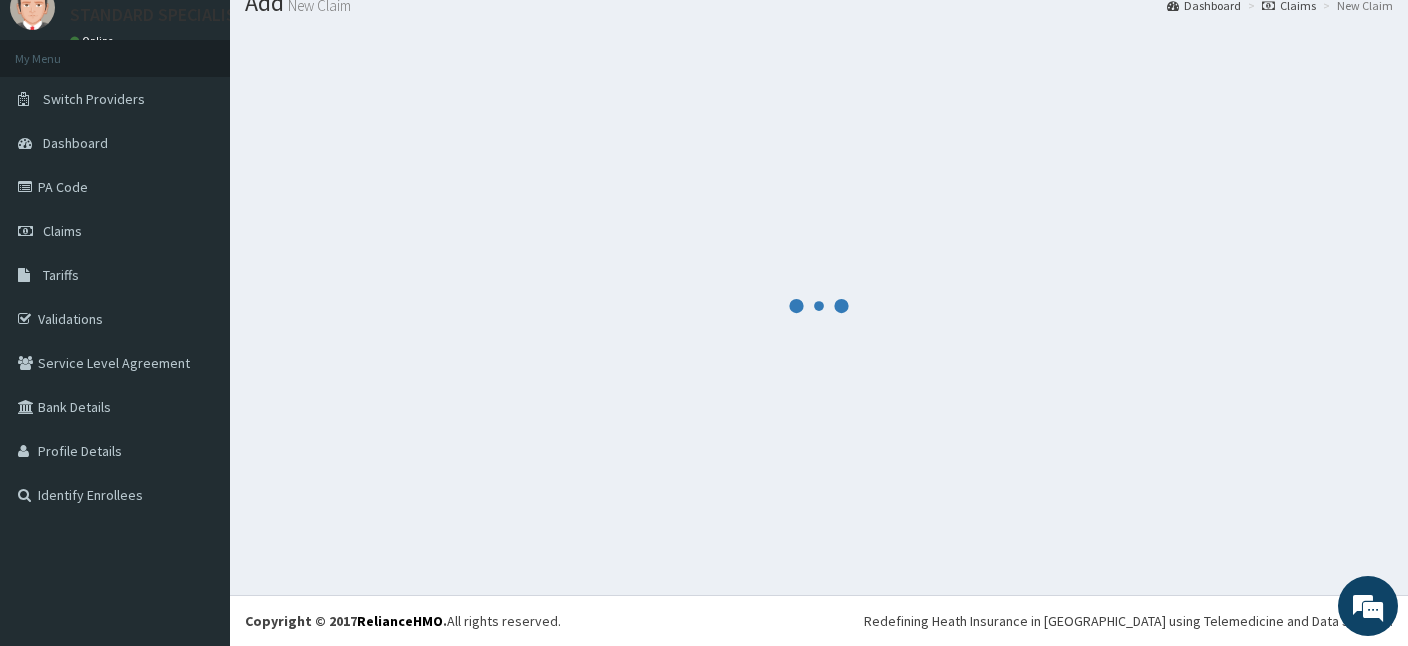 scroll, scrollTop: 75, scrollLeft: 0, axis: vertical 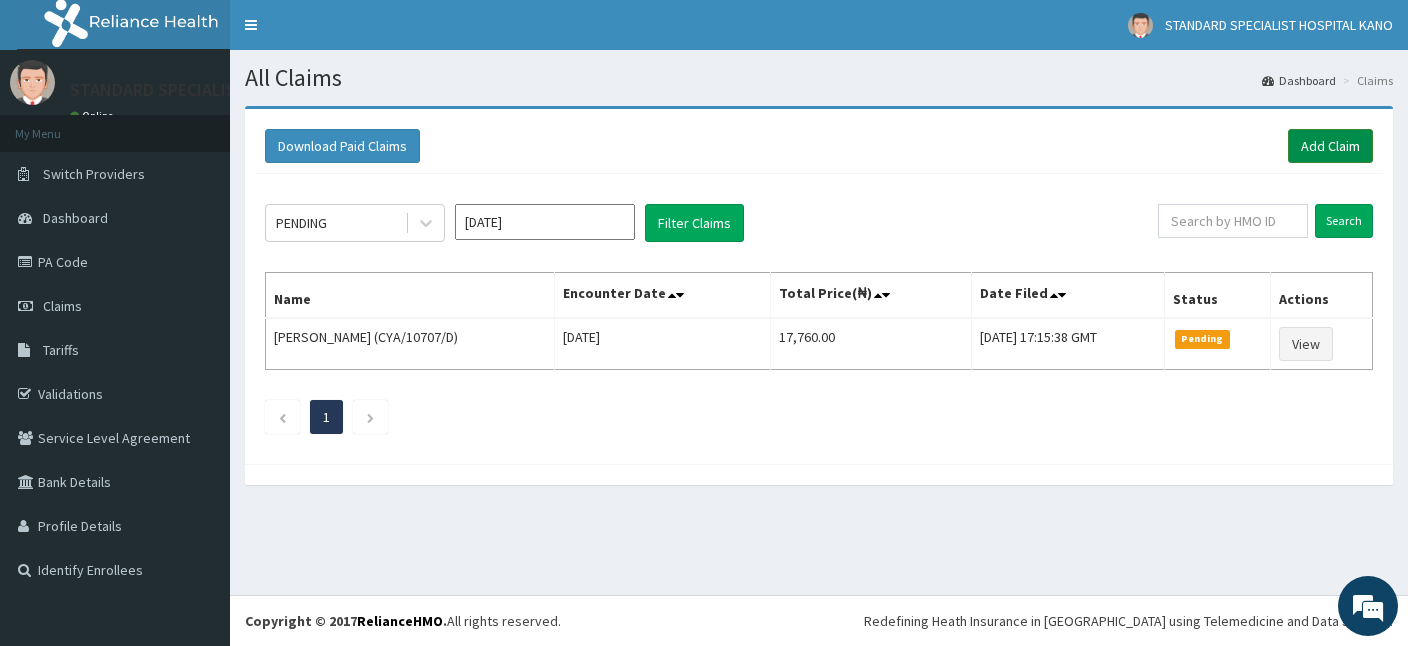 click on "Add Claim" at bounding box center (1330, 146) 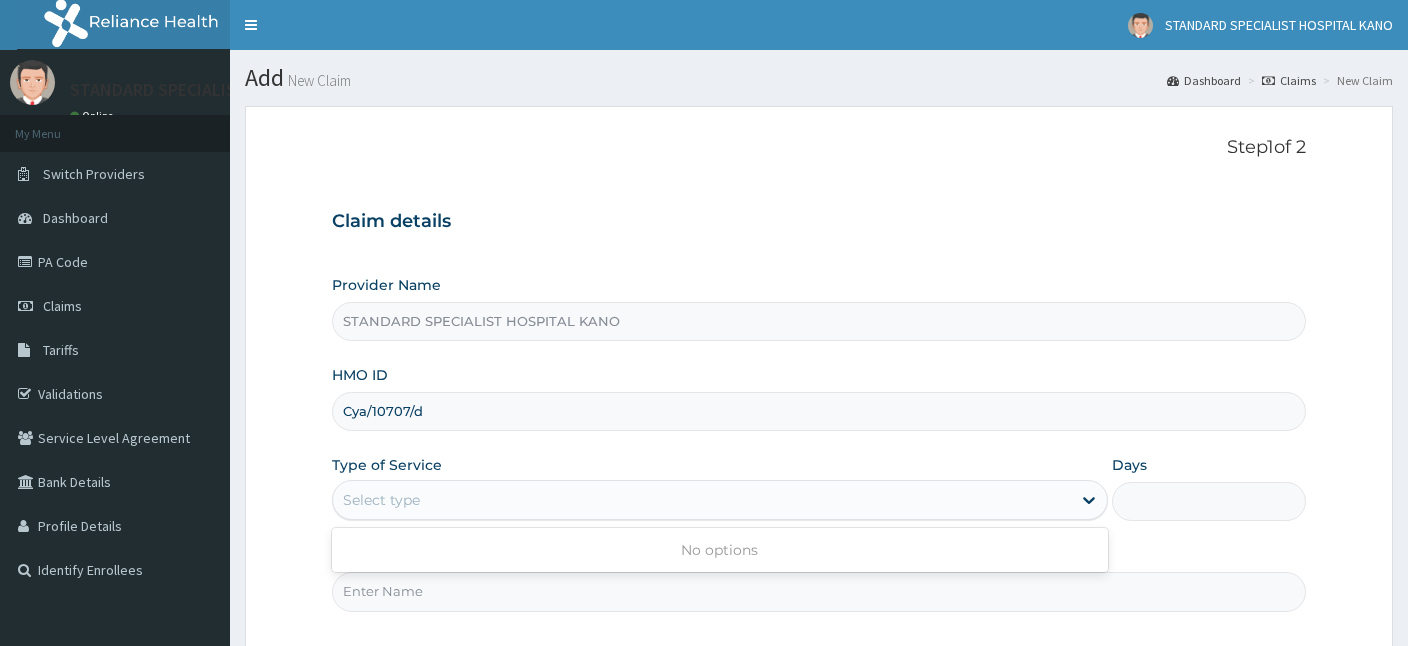 scroll, scrollTop: 0, scrollLeft: 0, axis: both 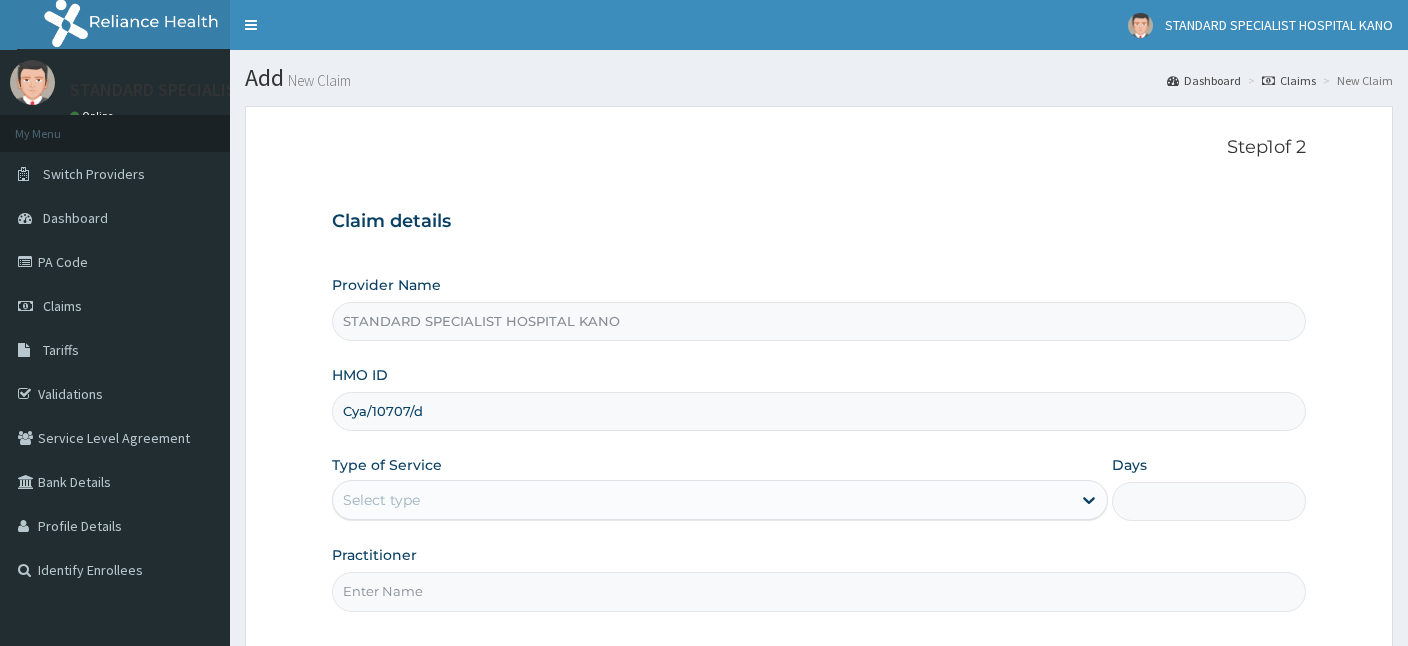 click on "Select type" at bounding box center (702, 500) 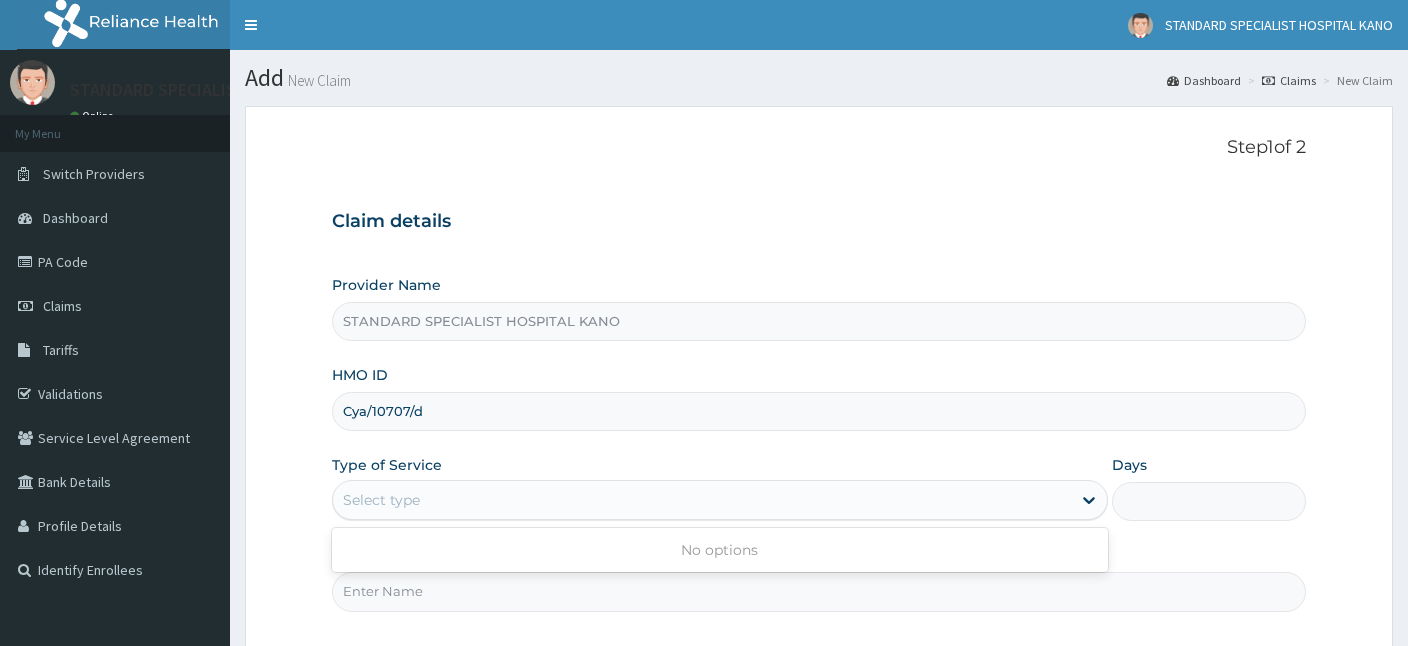 click on "Select type" at bounding box center (702, 500) 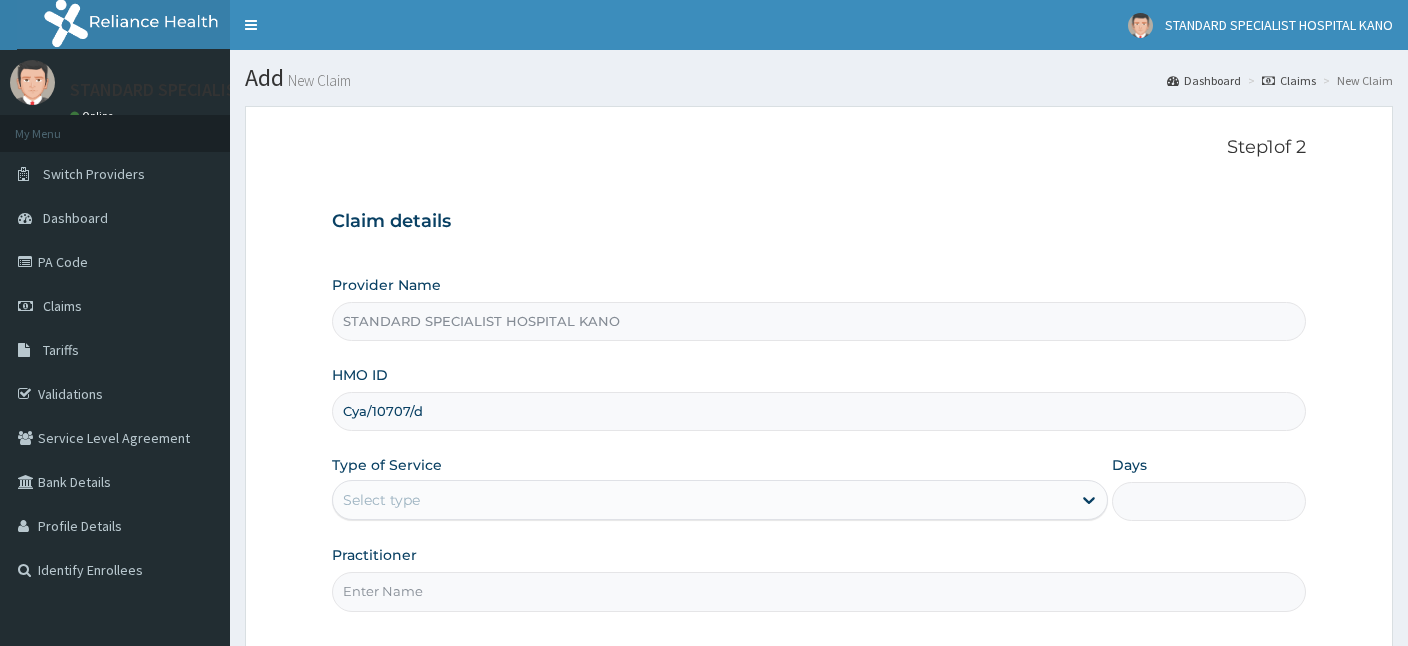 click on "Select type" at bounding box center (702, 500) 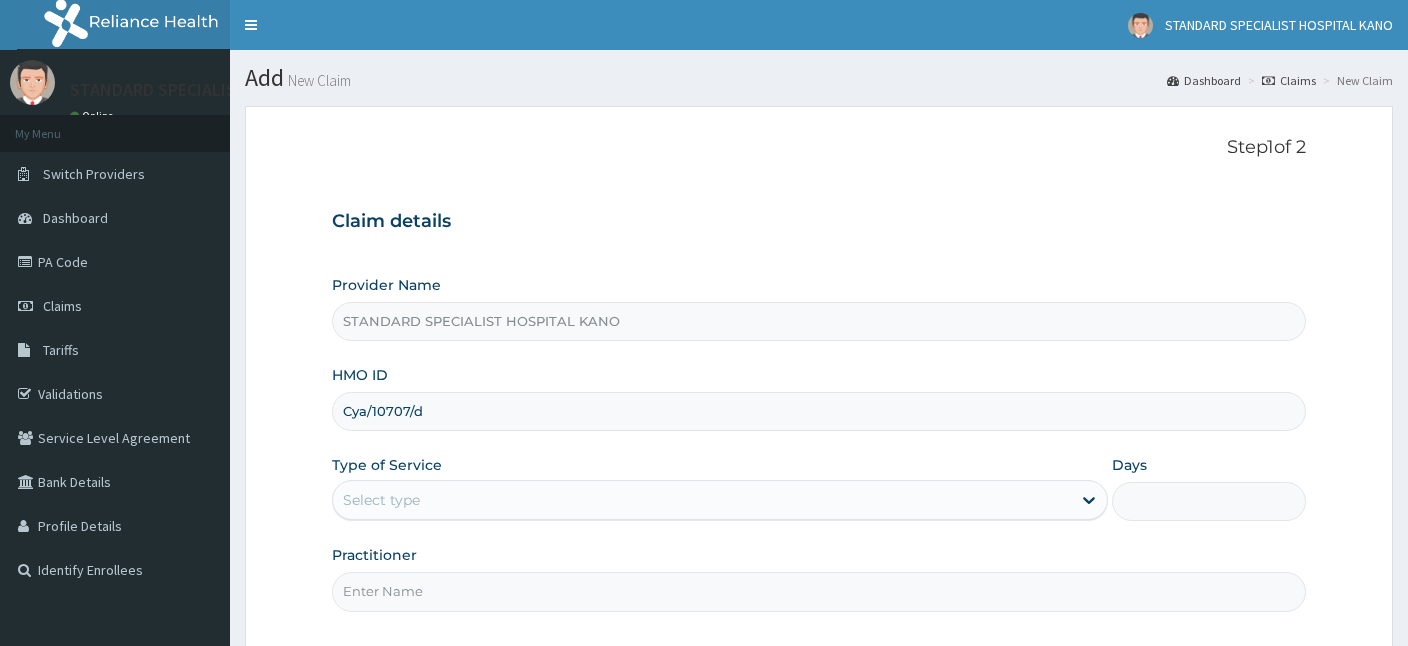 click on "Select type" at bounding box center [702, 500] 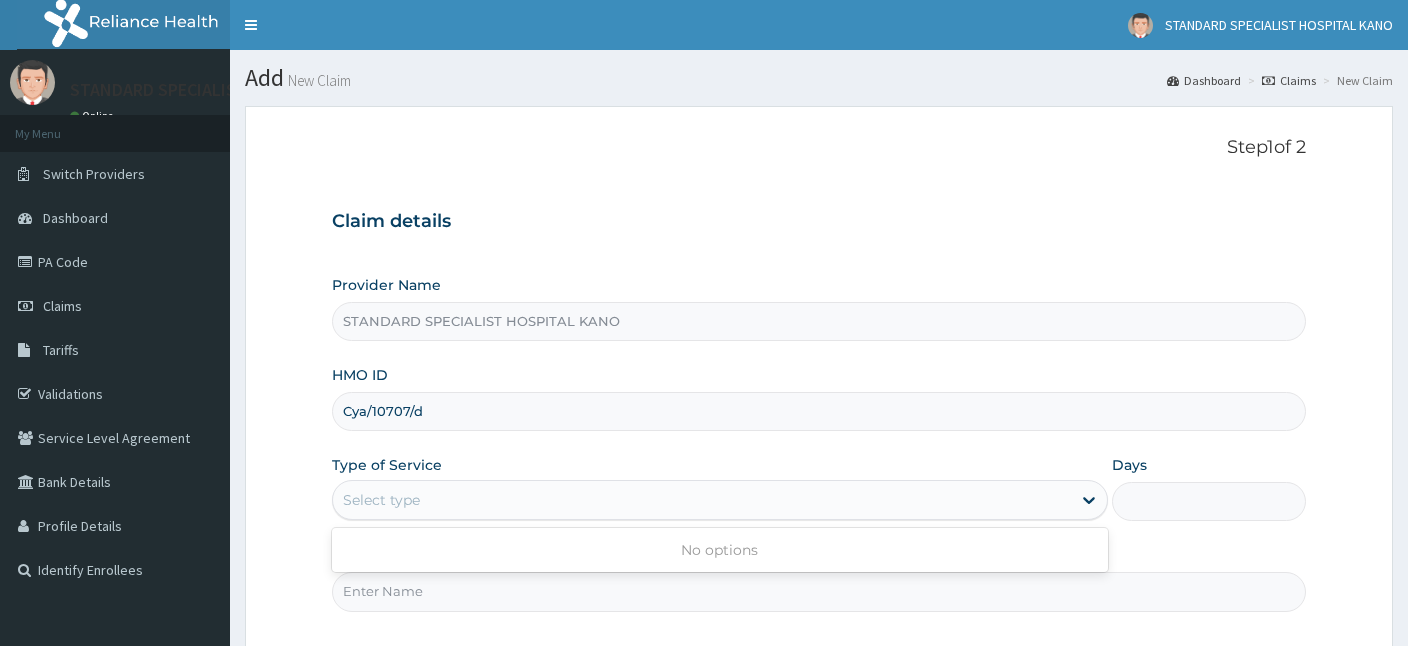 click on "Select type" at bounding box center (702, 500) 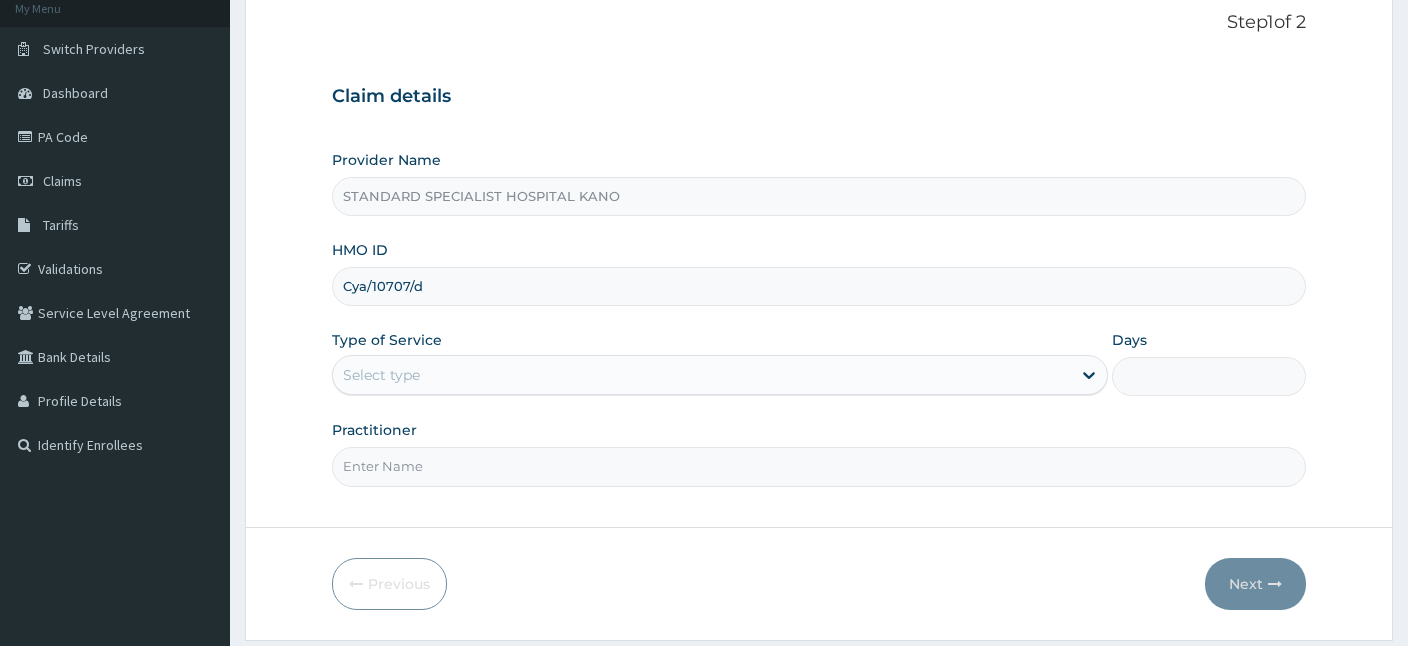 scroll, scrollTop: 184, scrollLeft: 0, axis: vertical 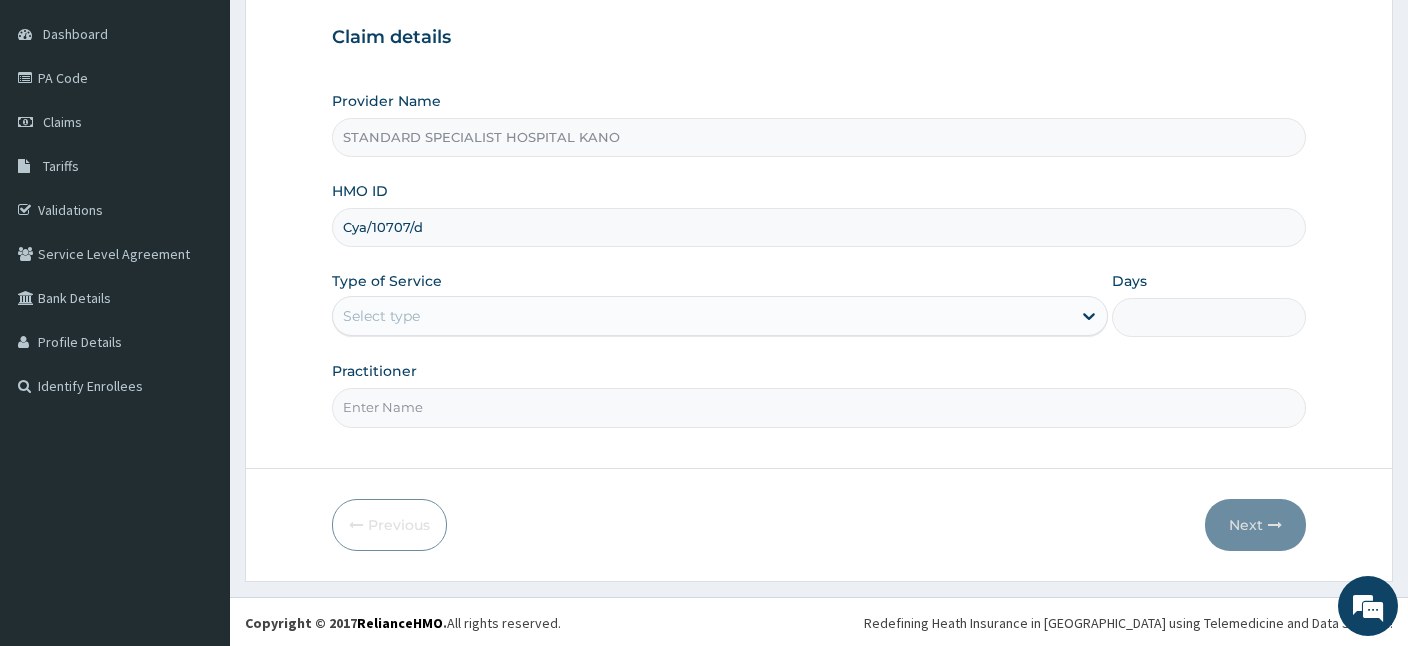 click on "Select type" at bounding box center [702, 316] 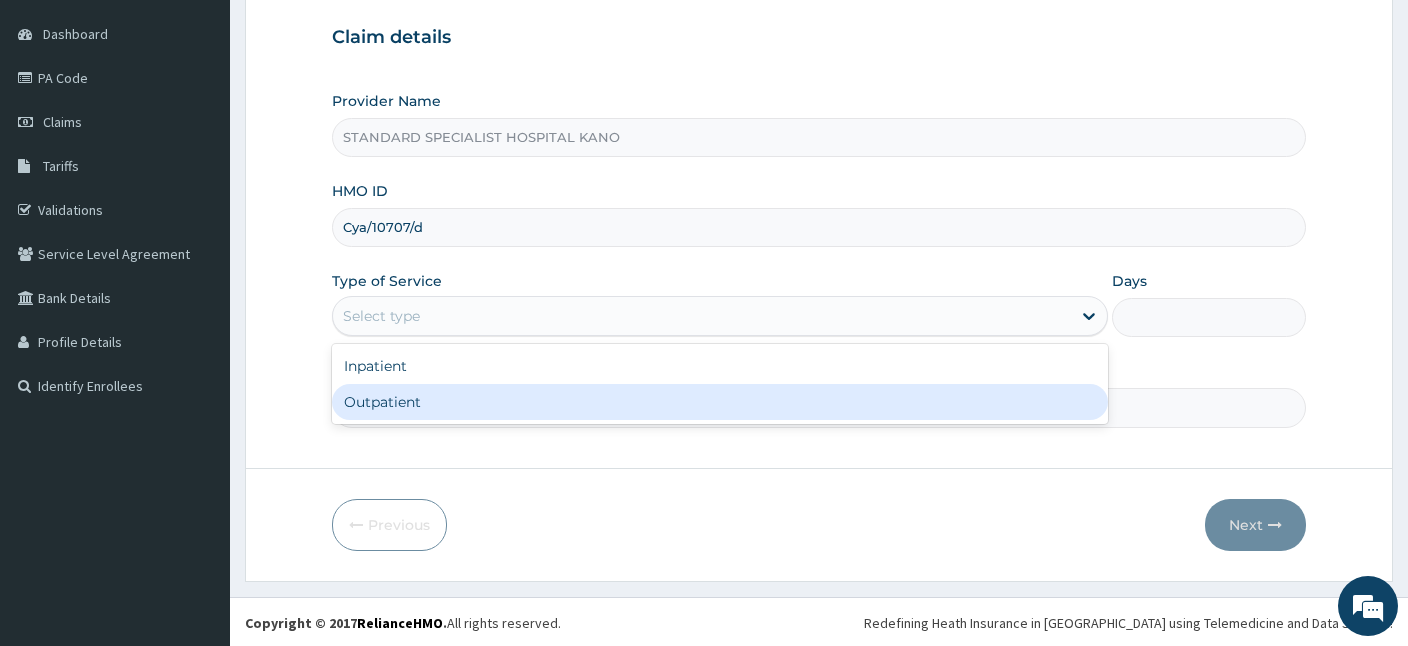 click on "Outpatient" at bounding box center (720, 402) 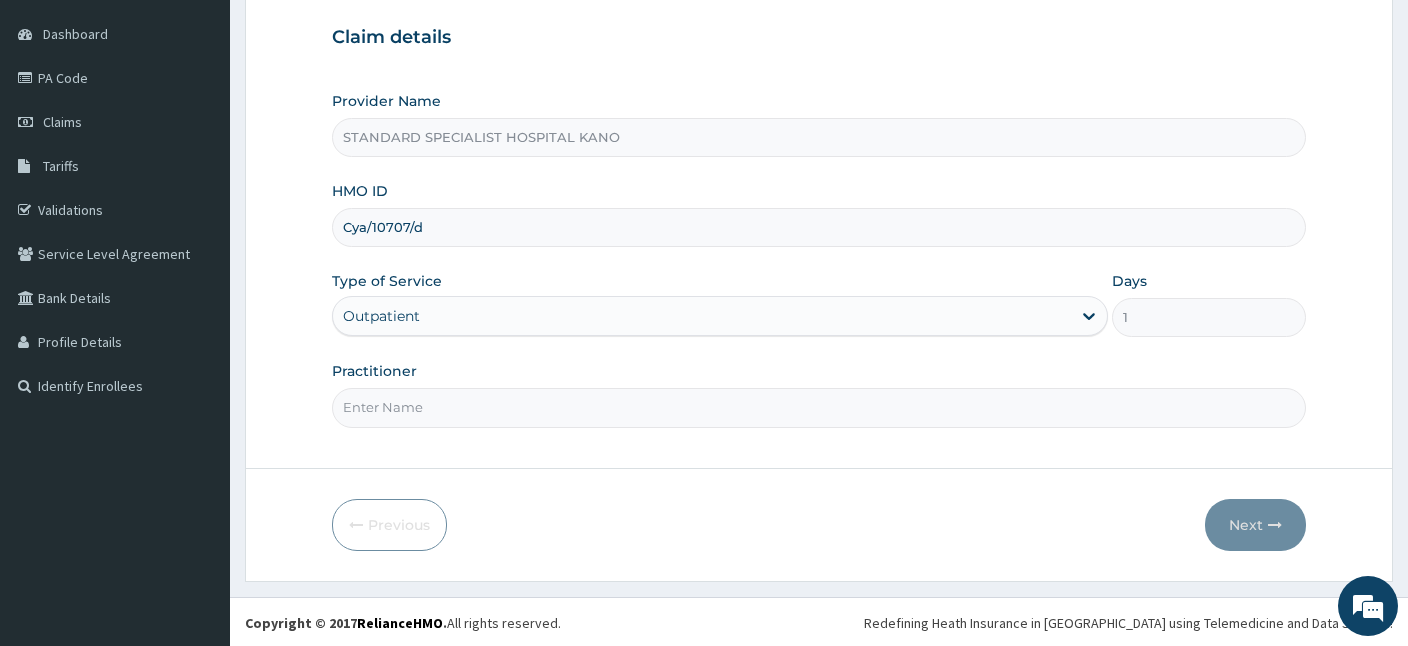 click on "Practitioner" at bounding box center (819, 407) 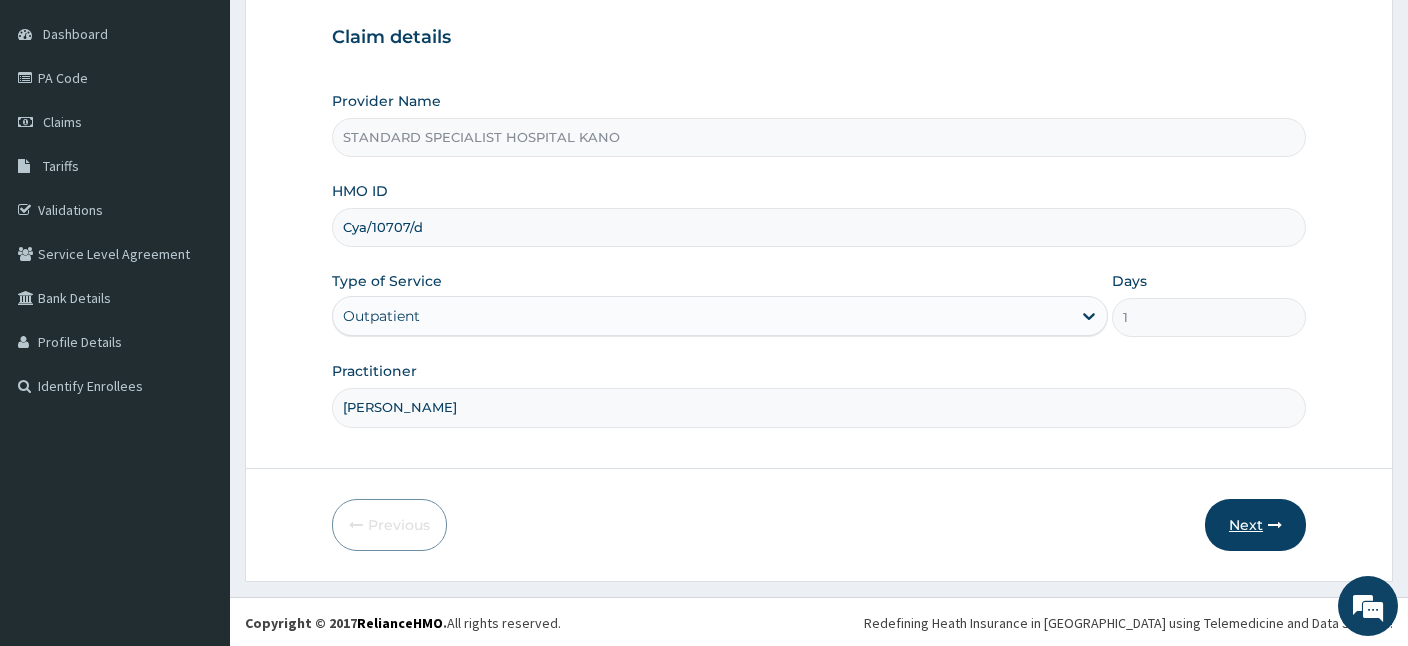 type on "DR OBAJE" 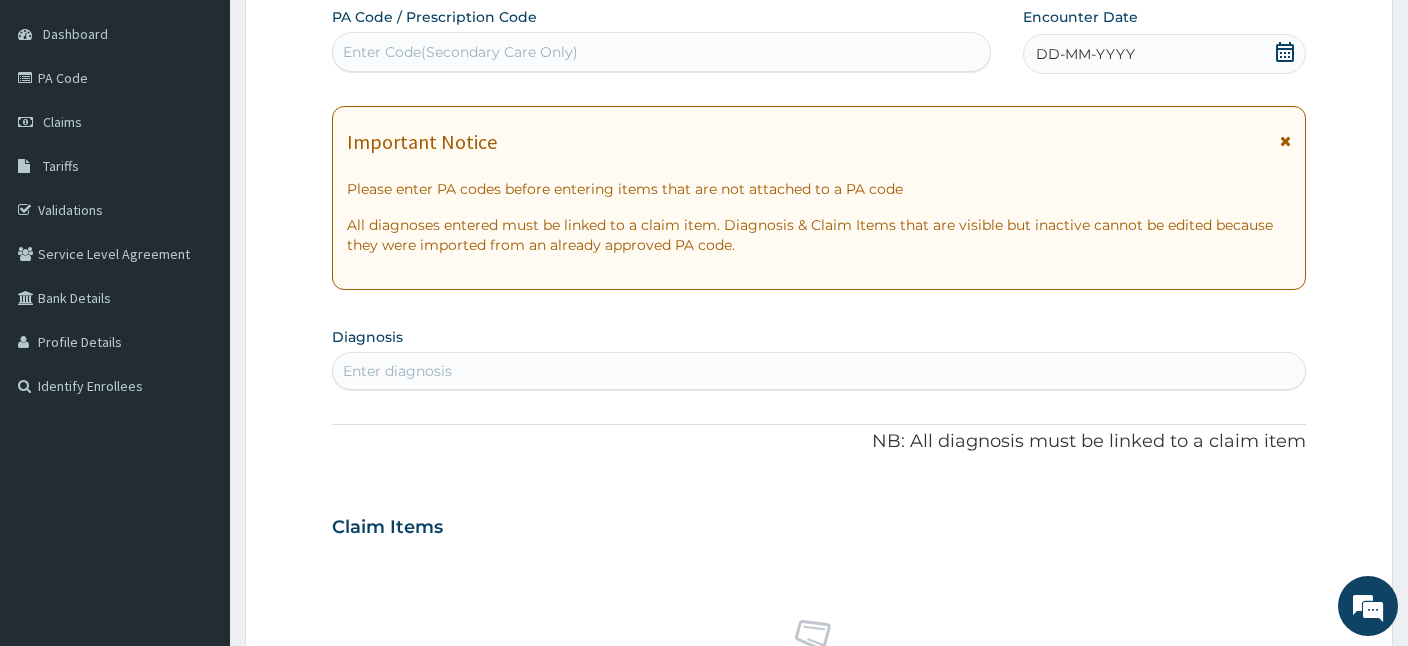 scroll, scrollTop: 0, scrollLeft: 0, axis: both 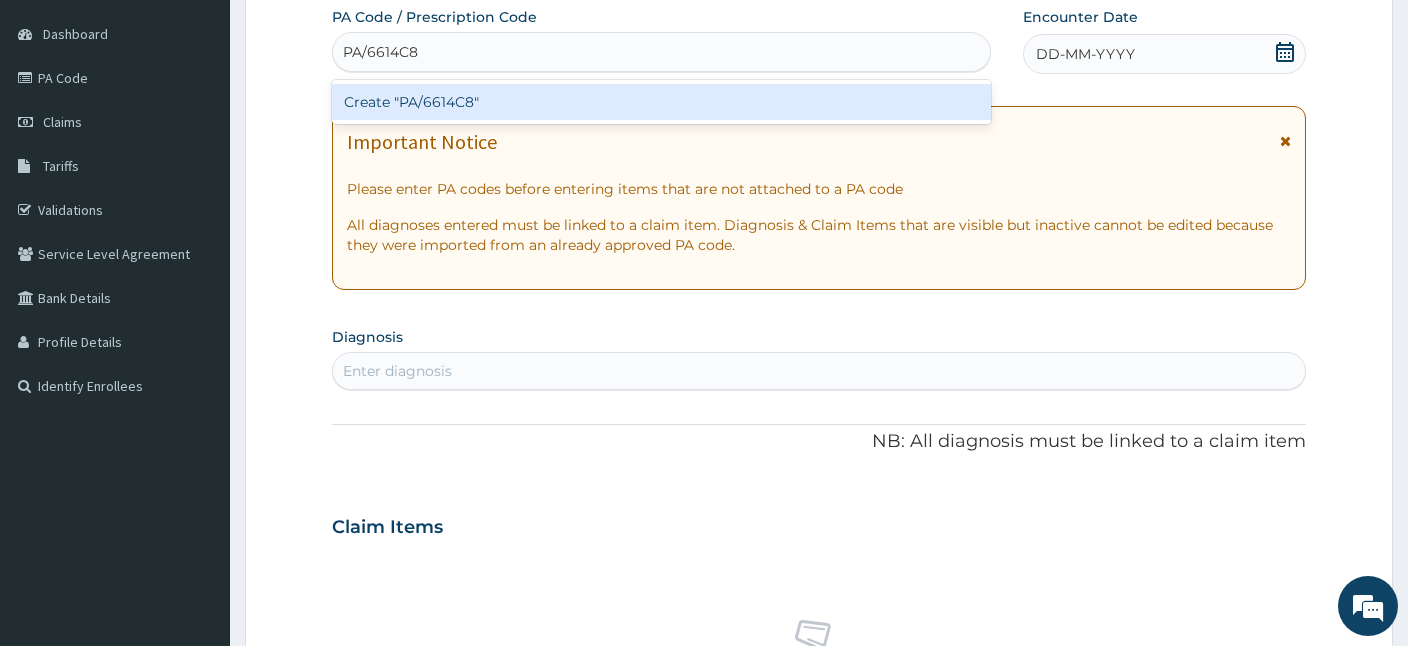 click on "Create "PA/6614C8"" at bounding box center (661, 102) 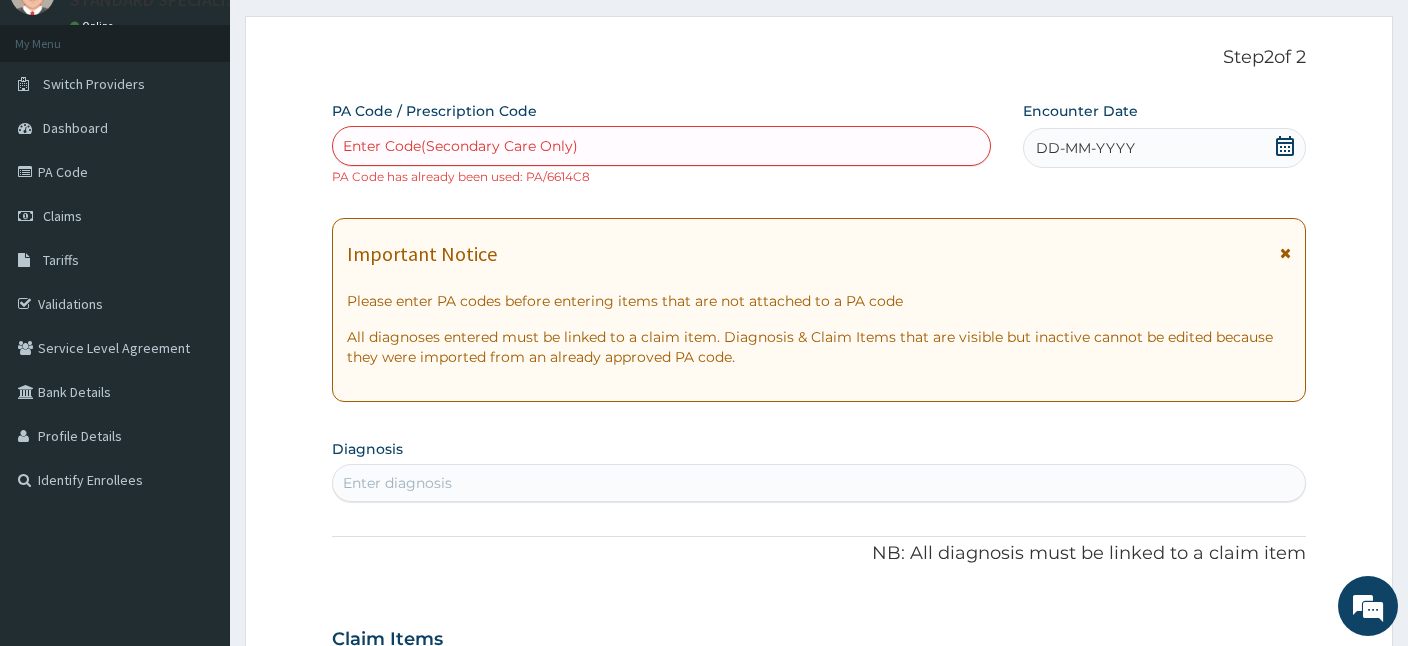 scroll, scrollTop: 0, scrollLeft: 0, axis: both 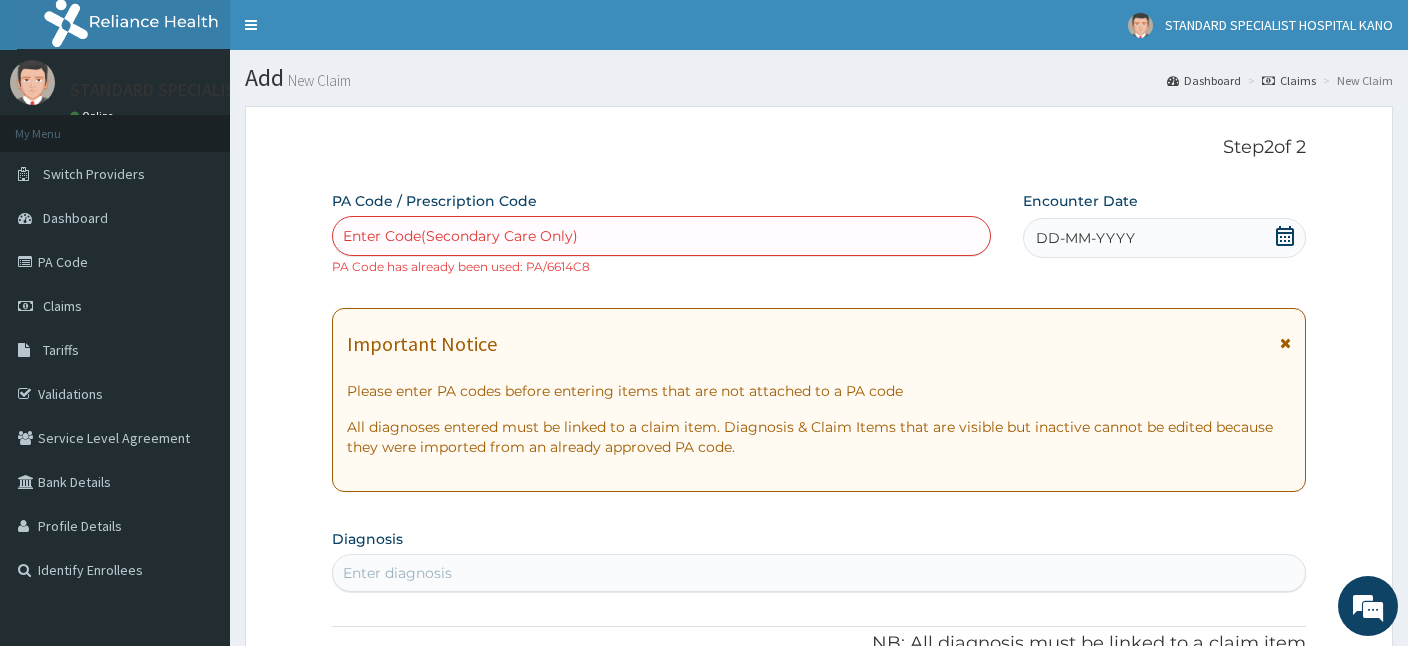 click on "Claims" at bounding box center (1289, 80) 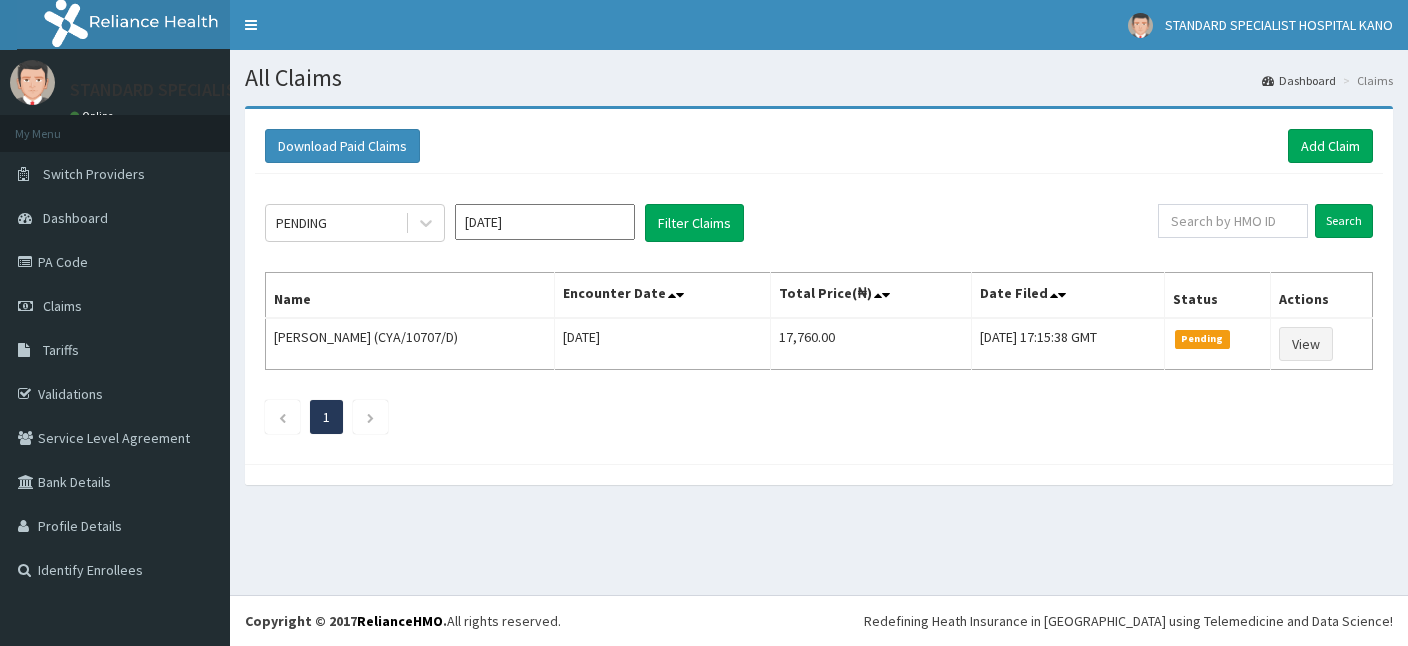 scroll, scrollTop: 0, scrollLeft: 0, axis: both 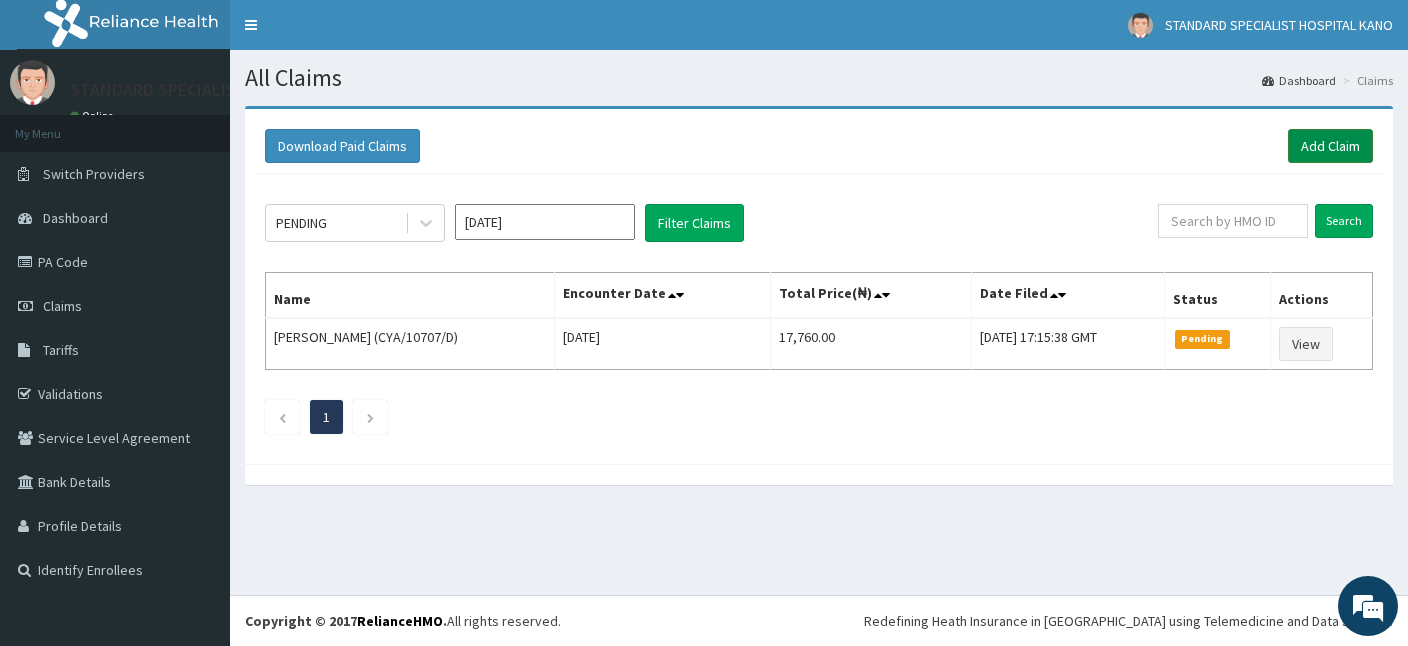 click on "Add Claim" at bounding box center (1330, 146) 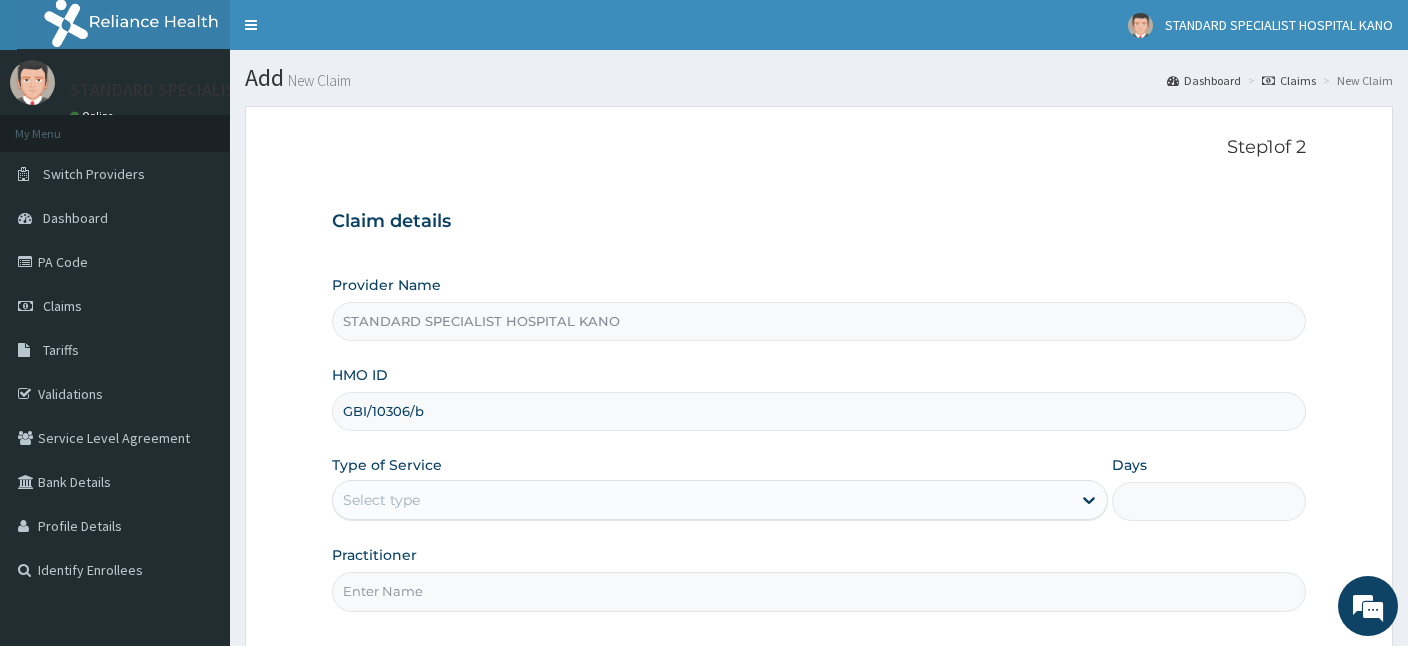scroll, scrollTop: 0, scrollLeft: 0, axis: both 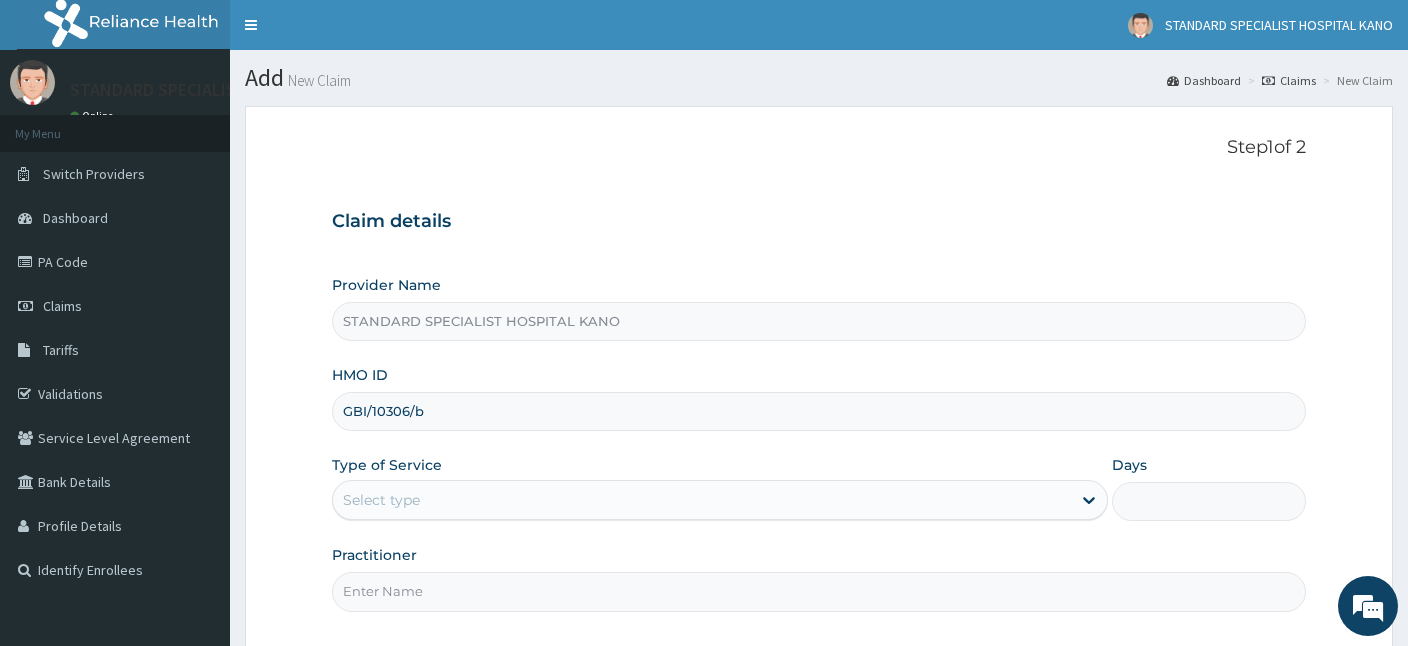 click on "Select type" at bounding box center [702, 500] 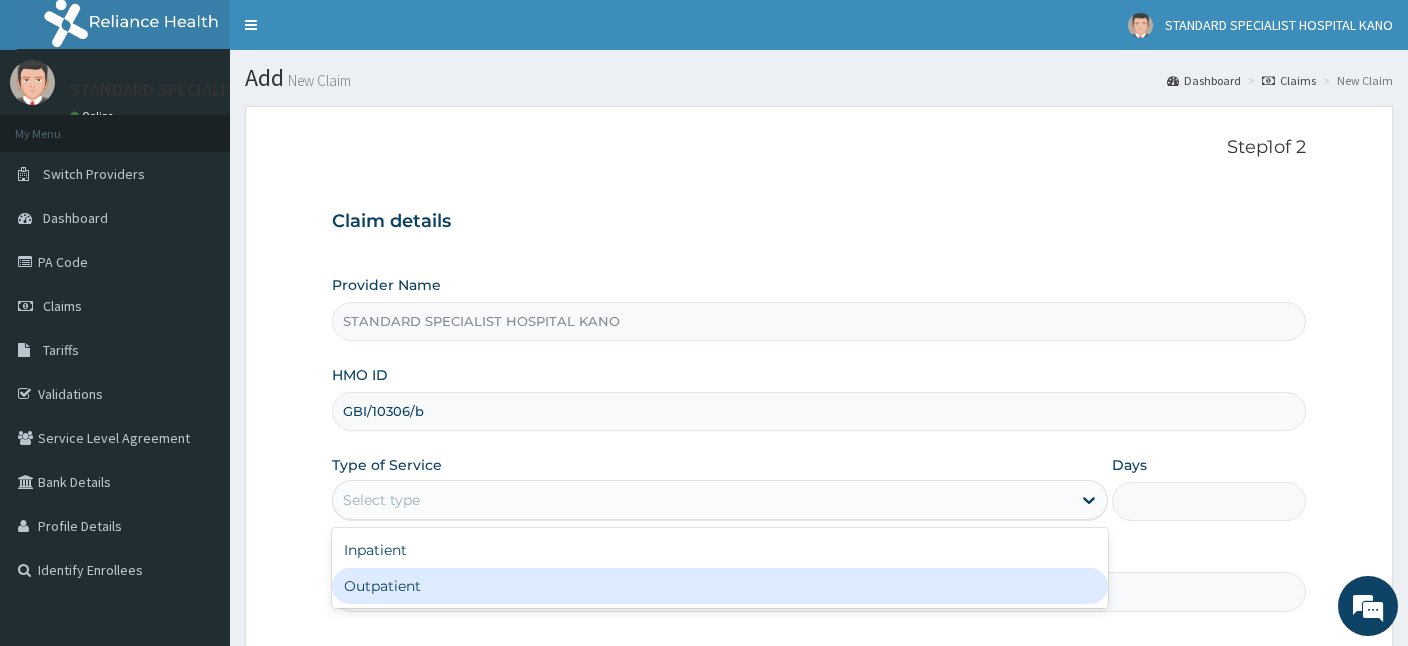 drag, startPoint x: 507, startPoint y: 571, endPoint x: 507, endPoint y: 584, distance: 13 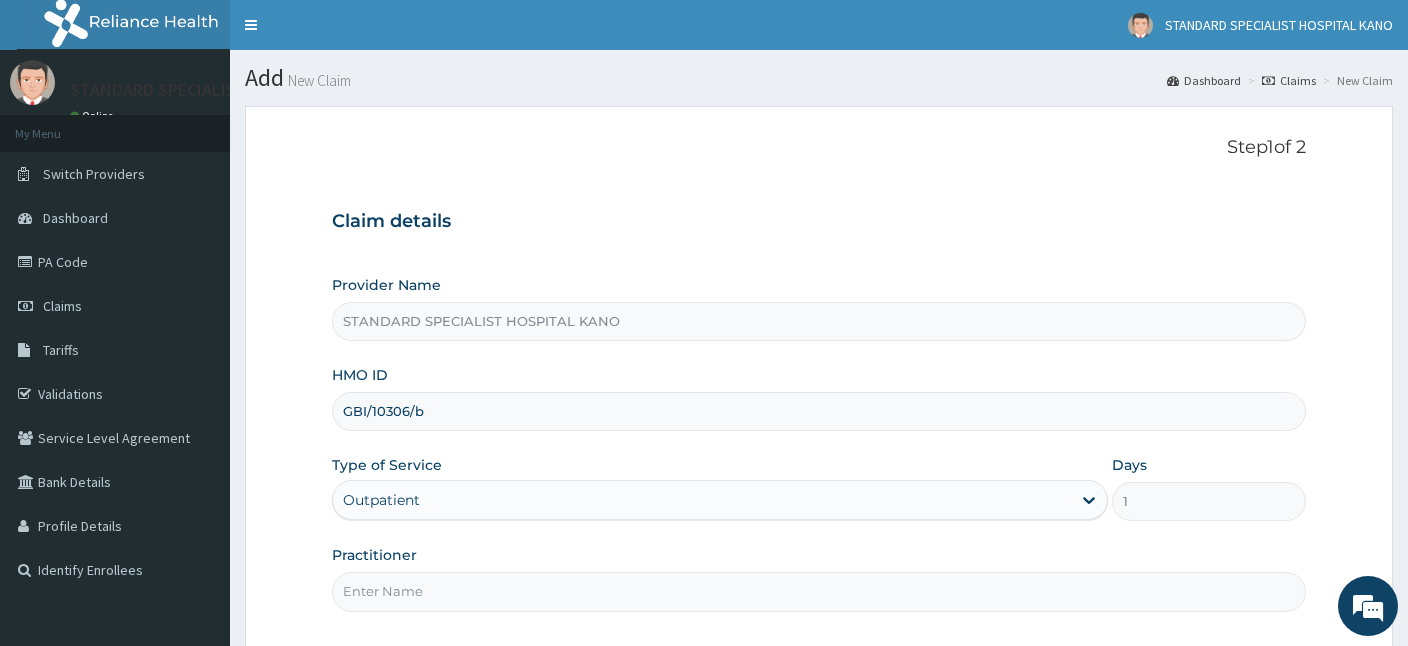 click on "Practitioner" at bounding box center [819, 591] 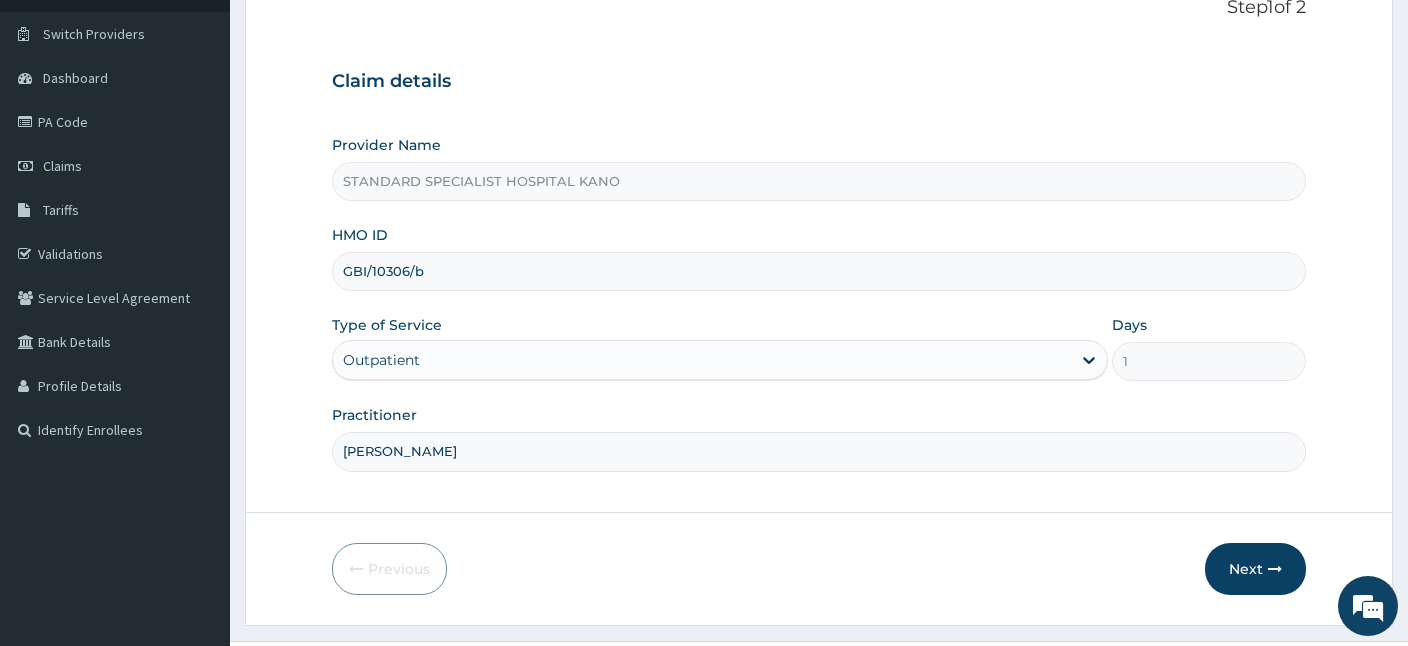 scroll, scrollTop: 184, scrollLeft: 0, axis: vertical 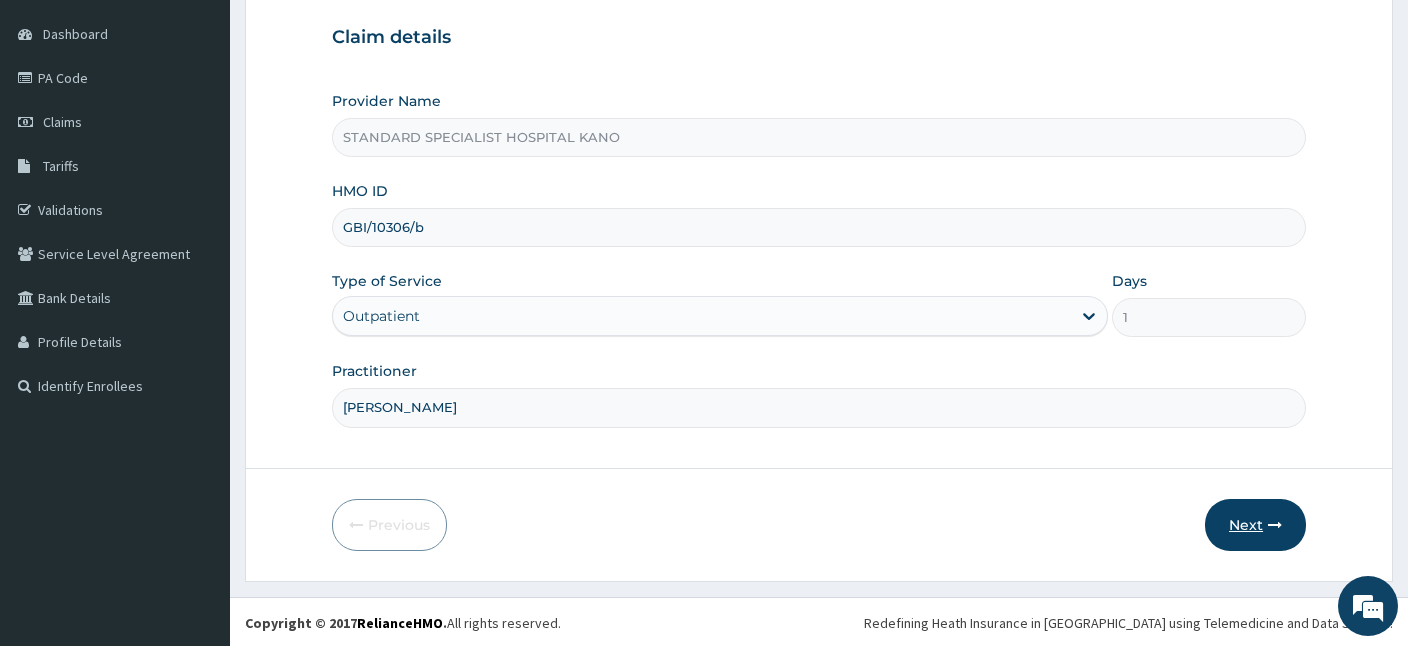 type on "Dr. Ezeh" 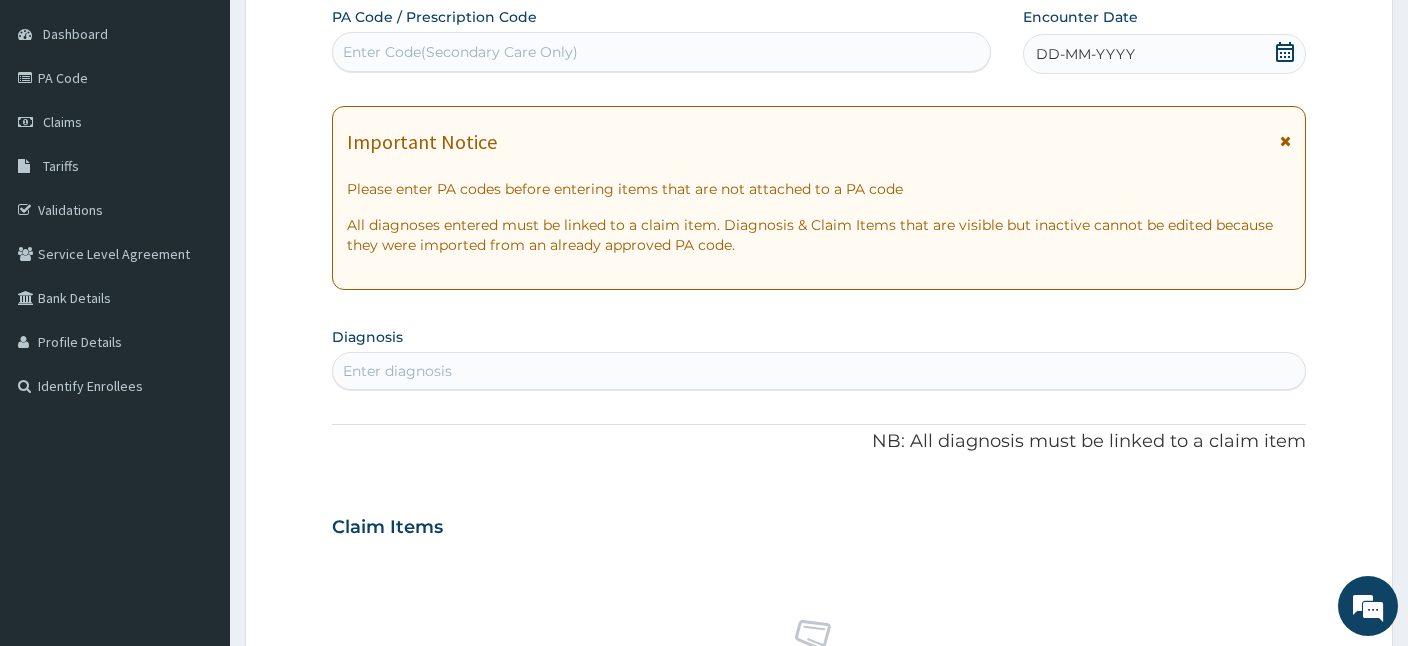 click on "Enter Code(Secondary Care Only)" at bounding box center (460, 52) 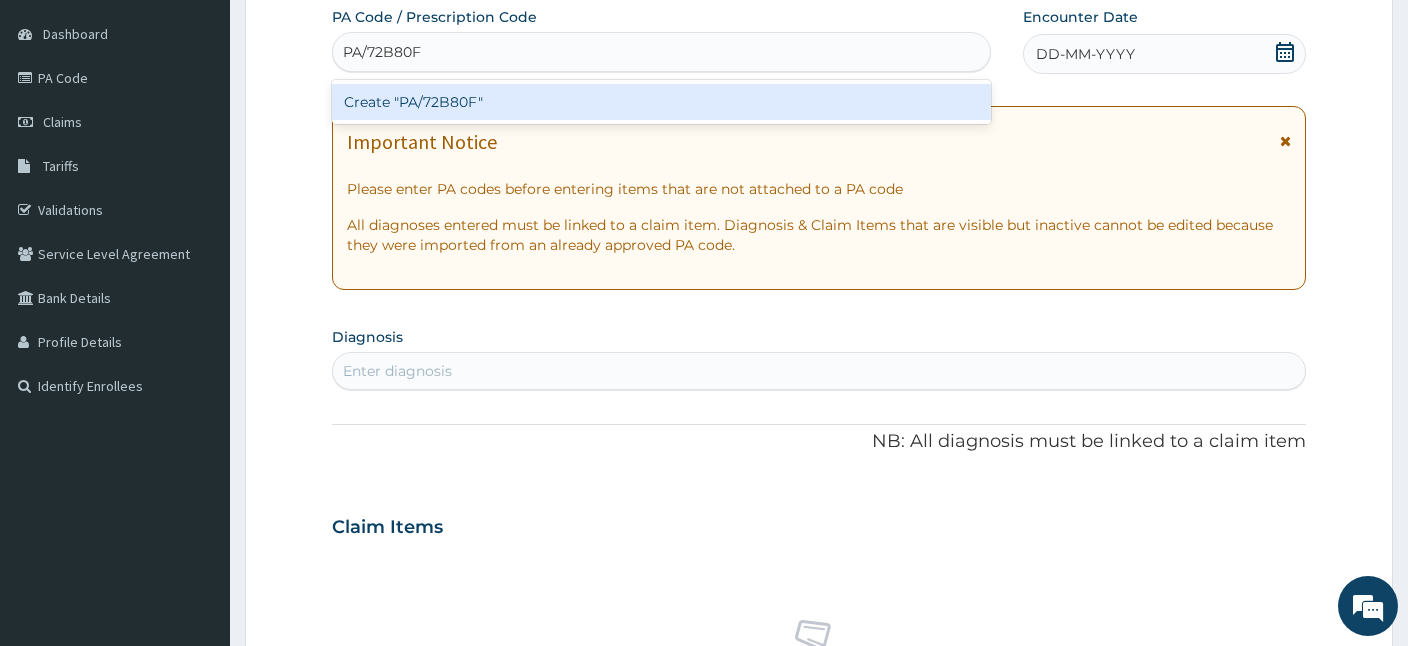 type on "PA/72B80F" 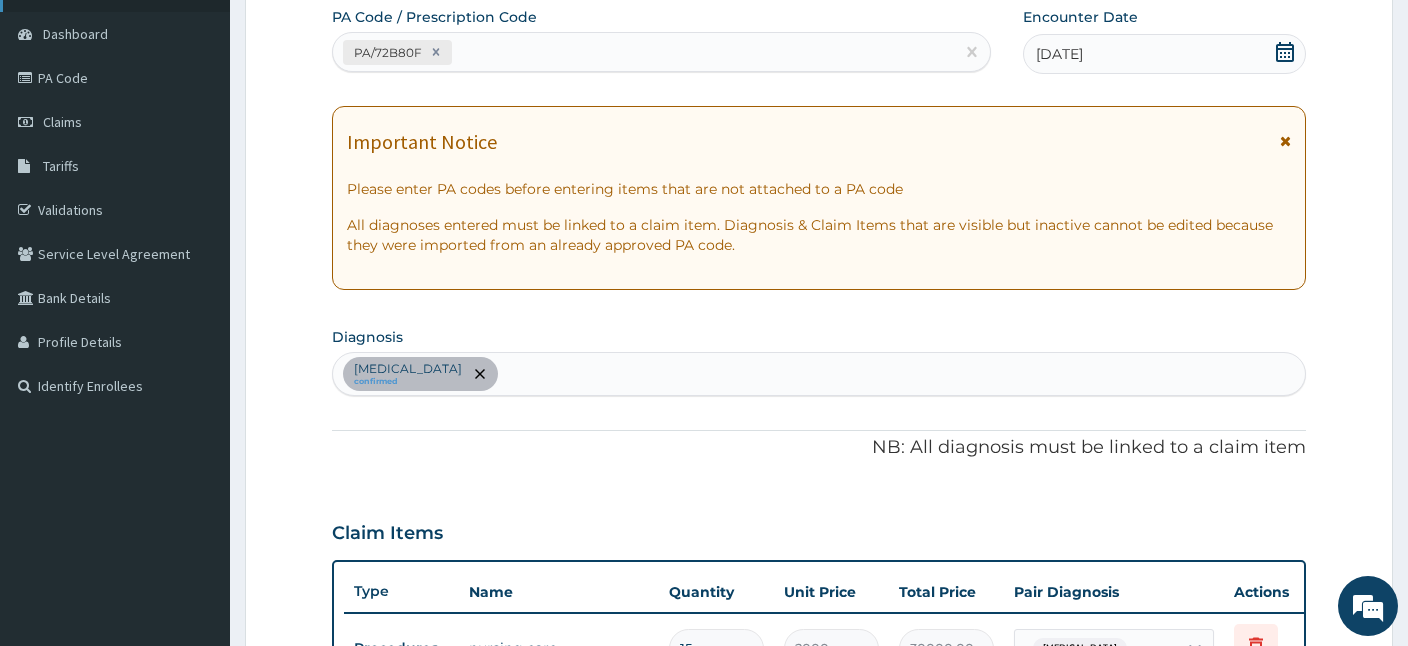 scroll, scrollTop: 576, scrollLeft: 0, axis: vertical 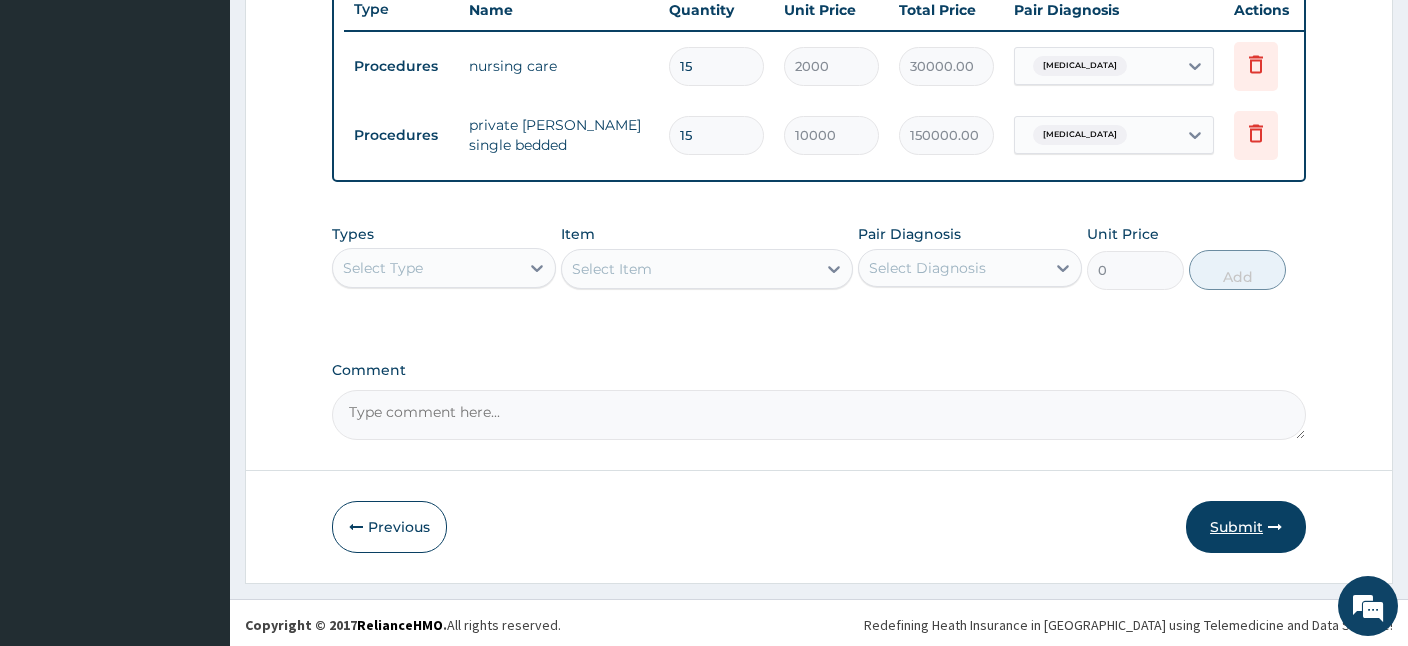 click on "Submit" at bounding box center [1246, 527] 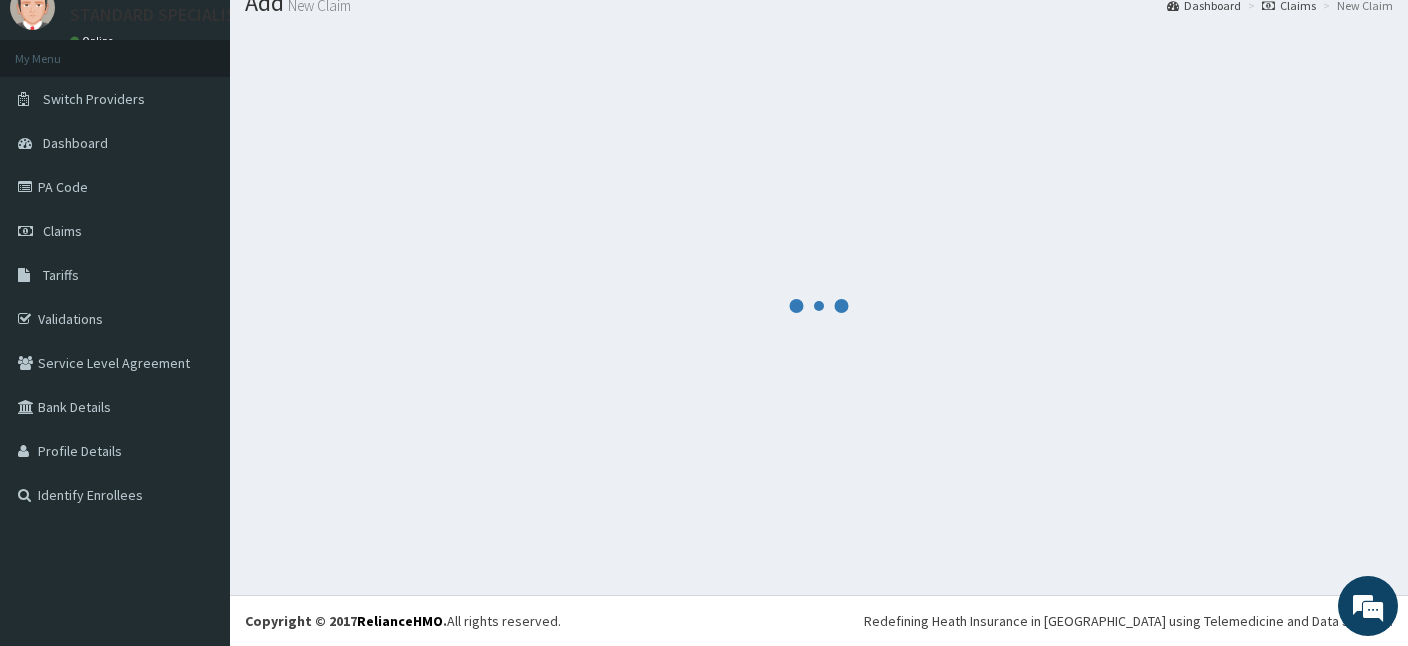 scroll, scrollTop: 75, scrollLeft: 0, axis: vertical 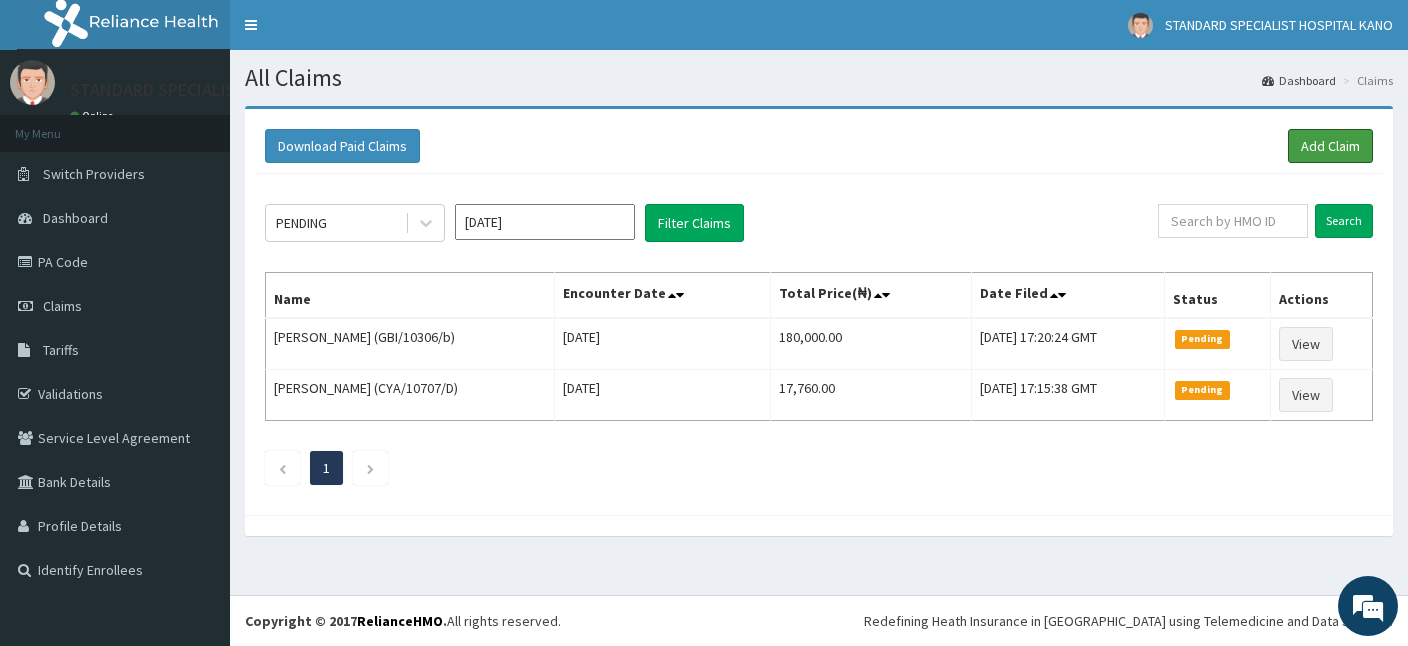 drag, startPoint x: 1344, startPoint y: 152, endPoint x: 1159, endPoint y: 141, distance: 185.32674 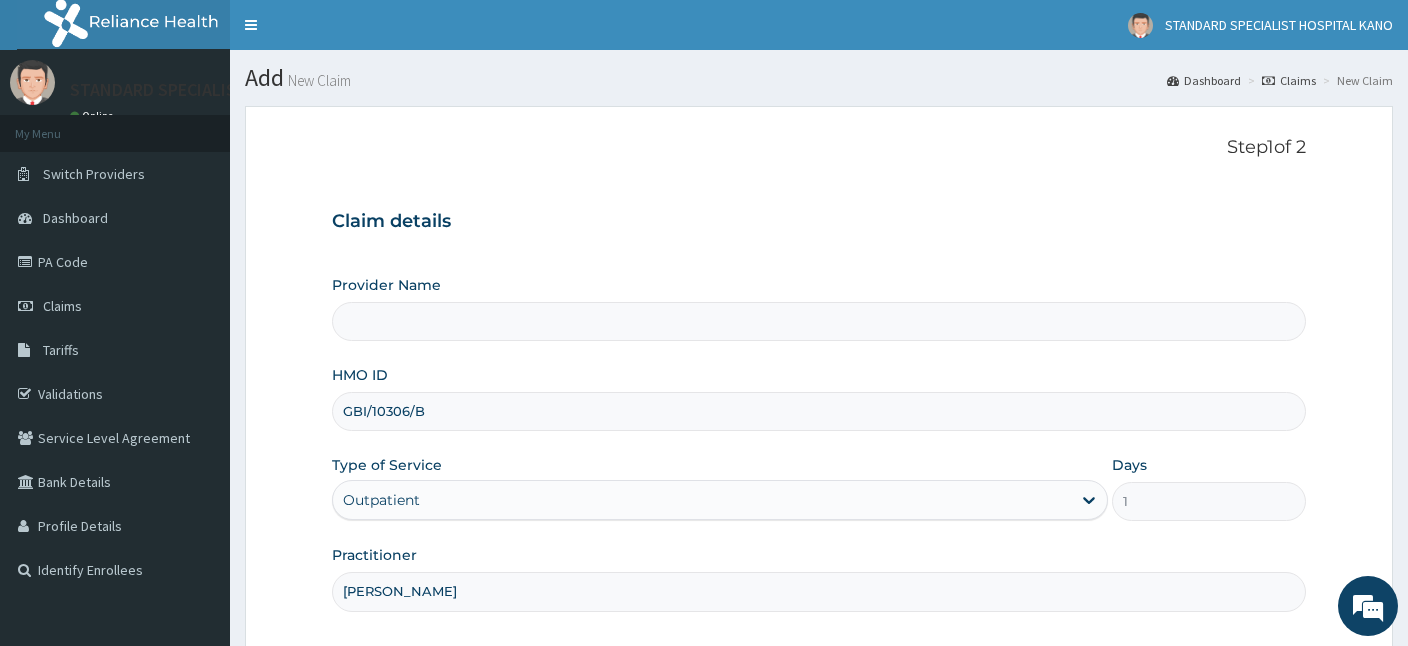 scroll, scrollTop: 185, scrollLeft: 0, axis: vertical 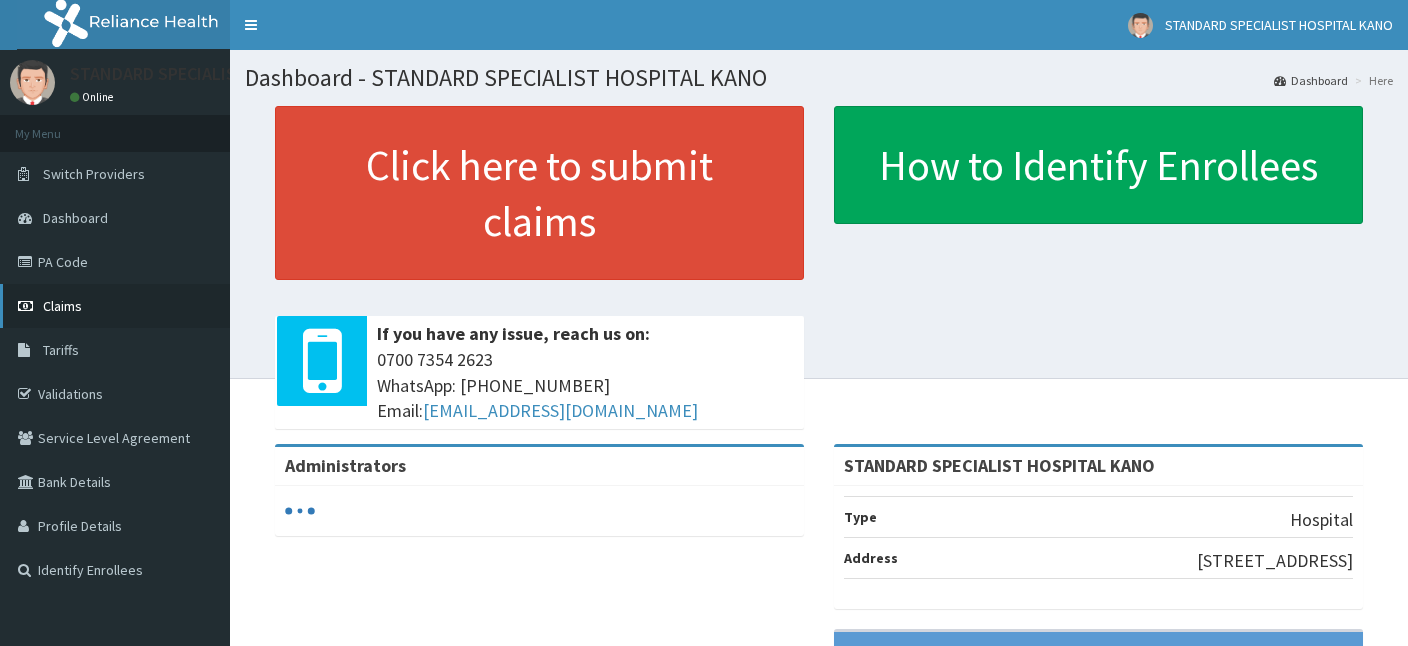 click on "Claims" at bounding box center [62, 306] 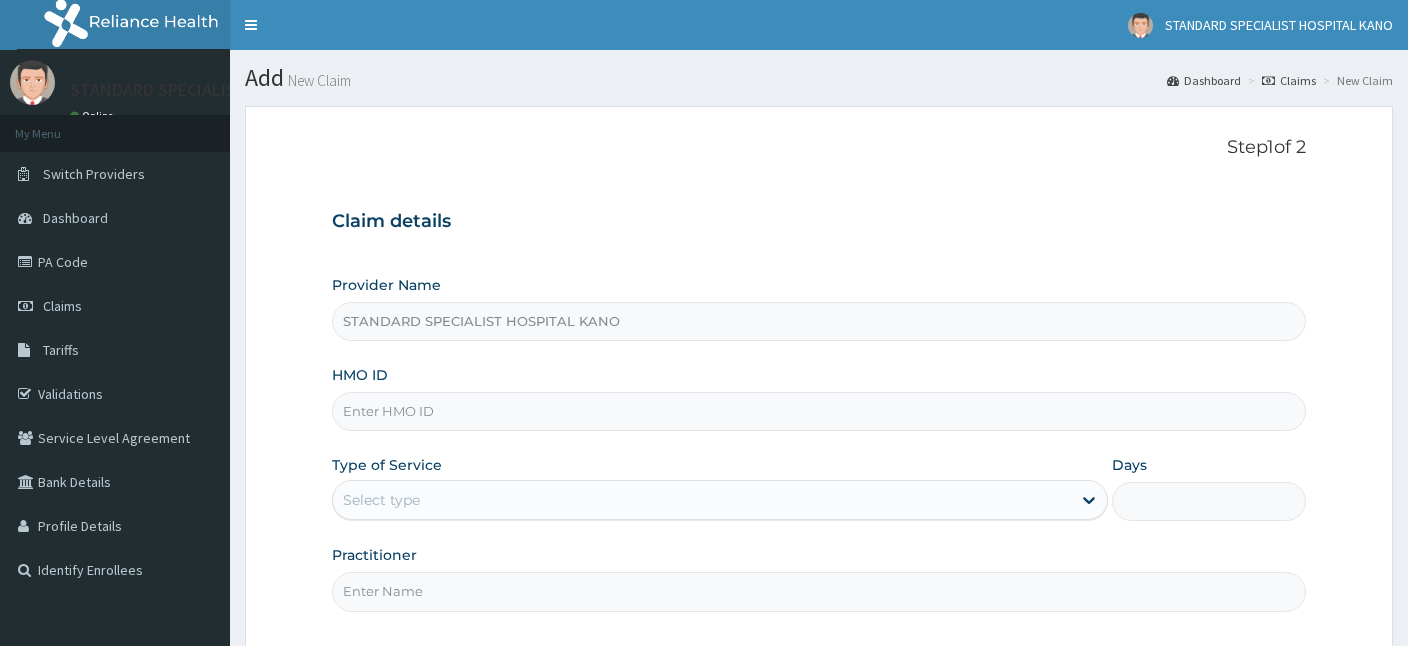 scroll, scrollTop: 0, scrollLeft: 0, axis: both 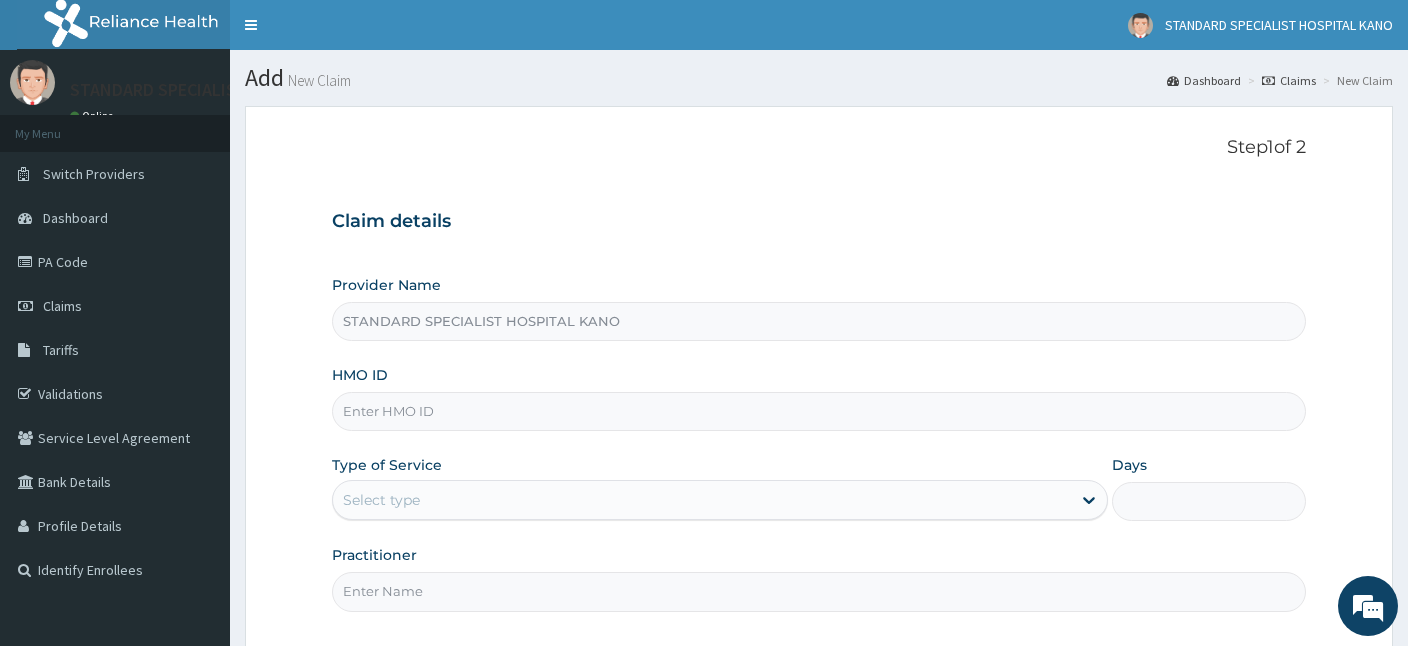 click on "HMO ID" at bounding box center [819, 411] 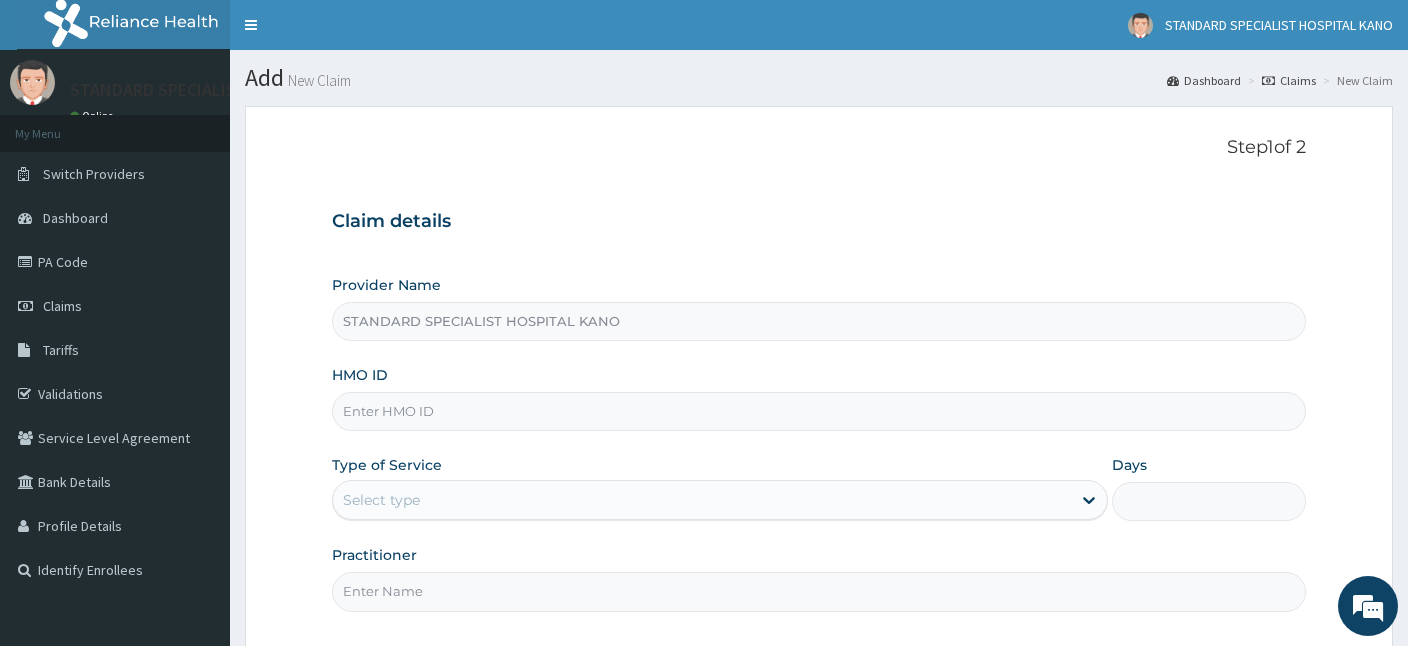 paste on "GBI/10306/B" 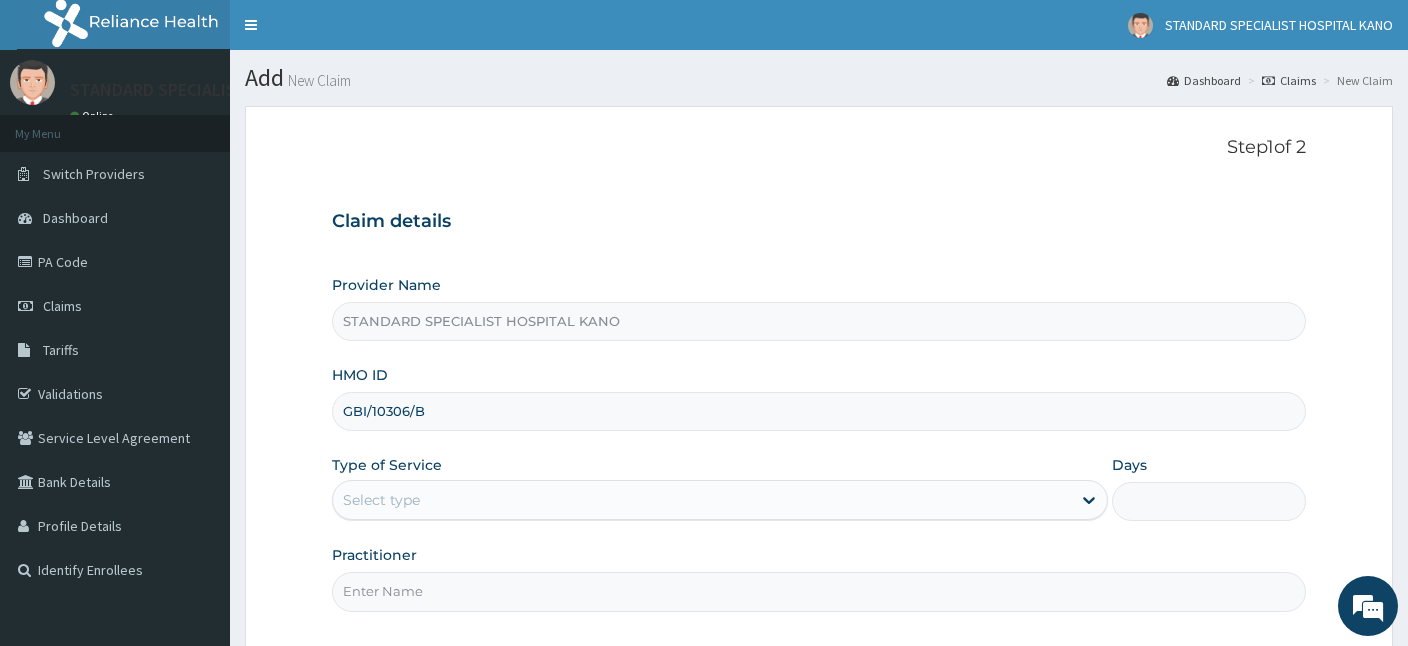 type on "GBI/10306/B" 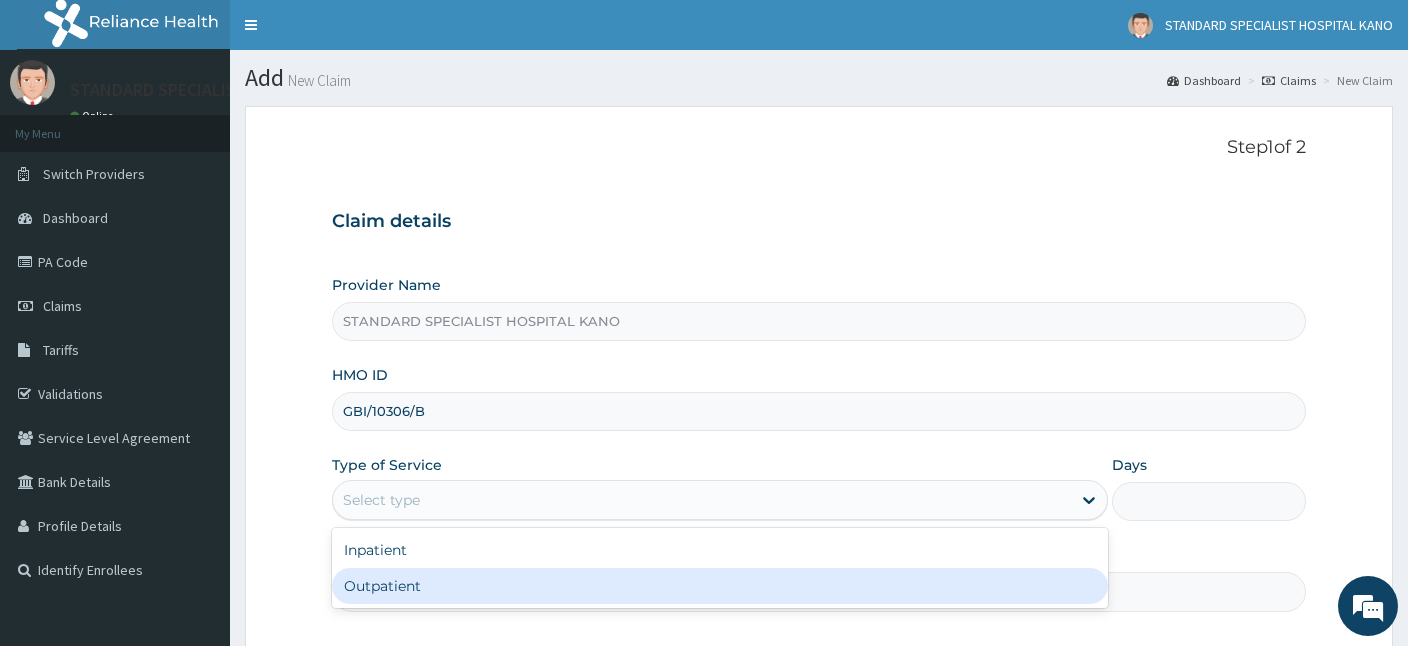 click on "Outpatient" at bounding box center (720, 586) 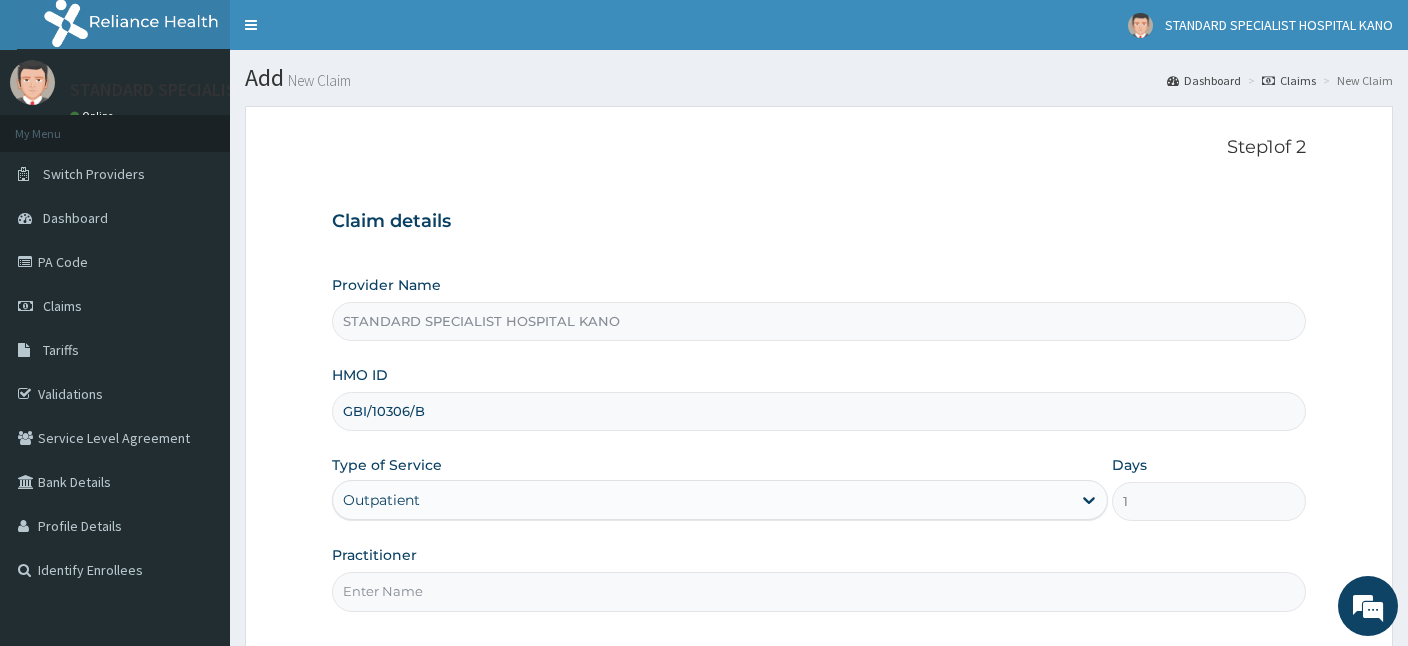 click on "Practitioner" at bounding box center (819, 591) 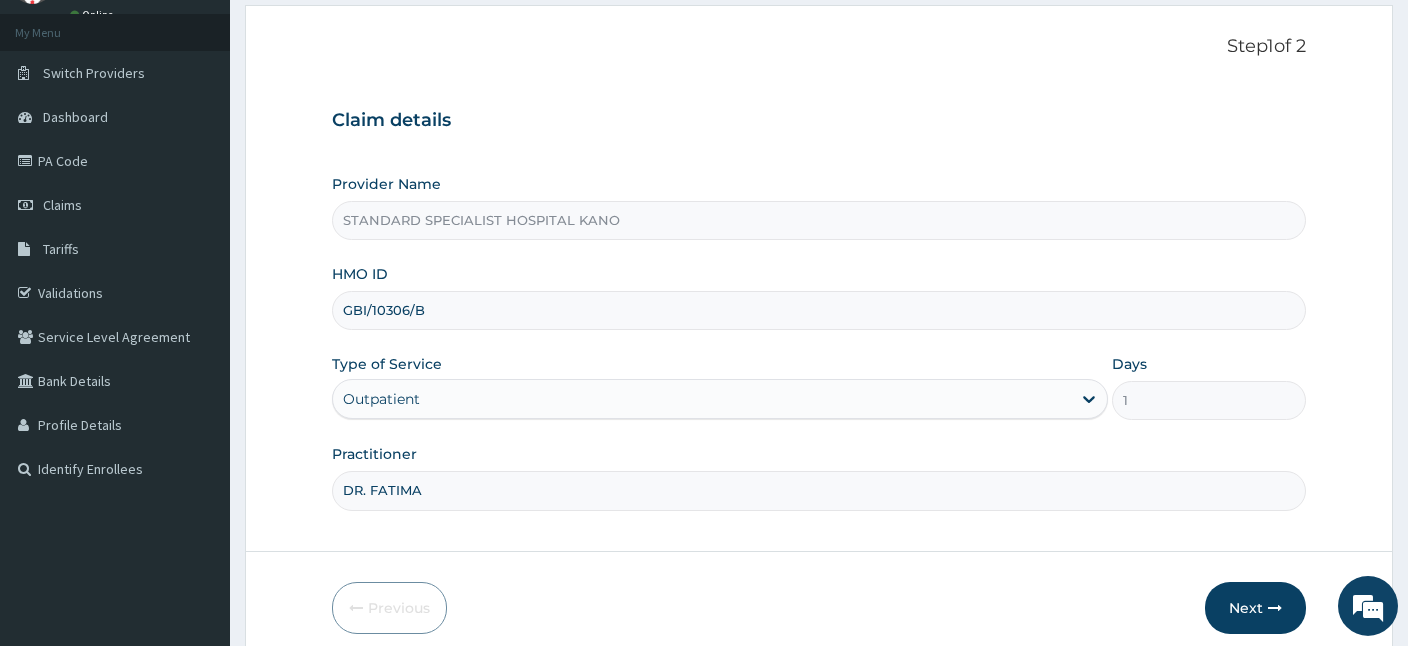 scroll, scrollTop: 184, scrollLeft: 0, axis: vertical 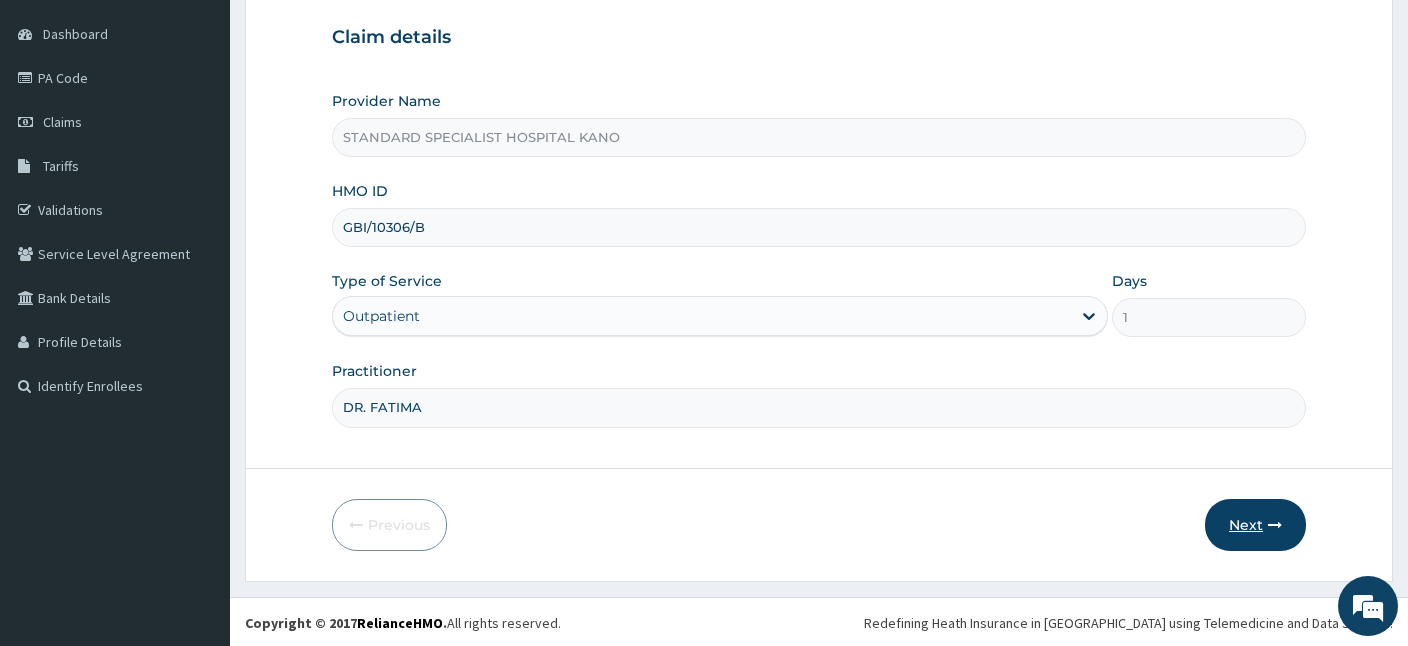 type on "DR. FATIMA" 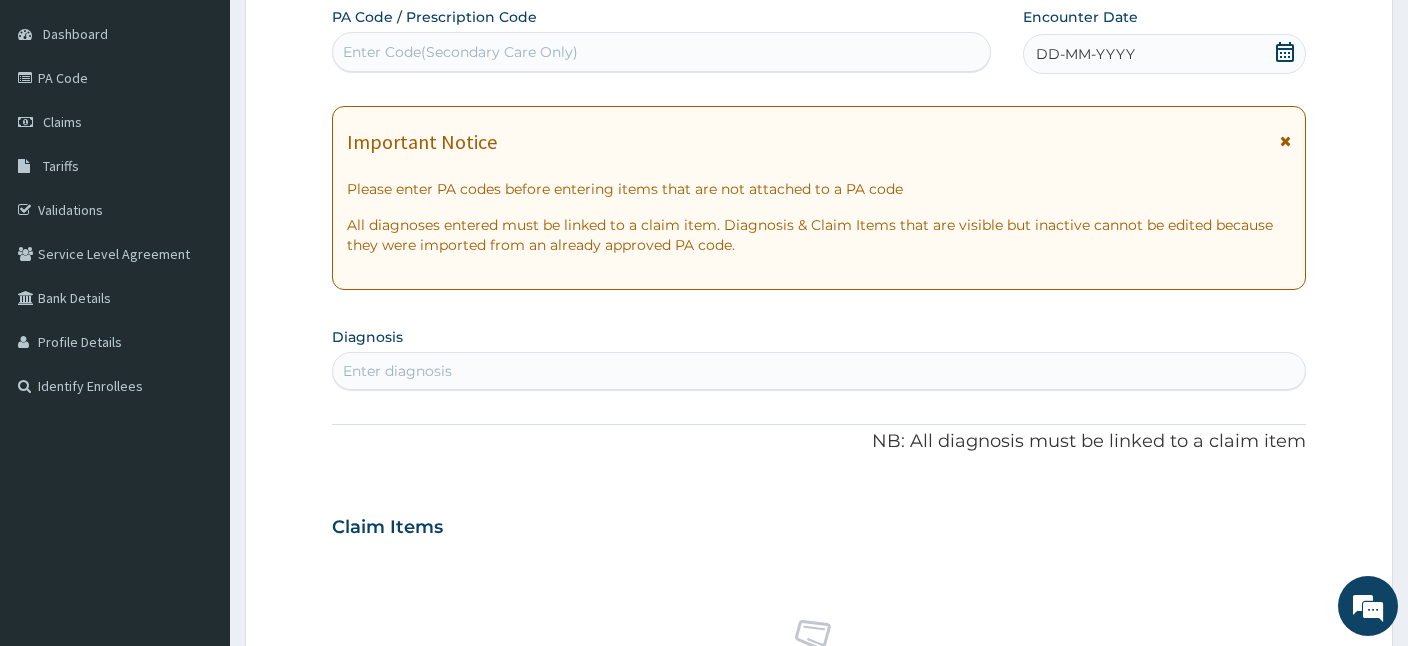 click on "Enter Code(Secondary Care Only)" at bounding box center (460, 52) 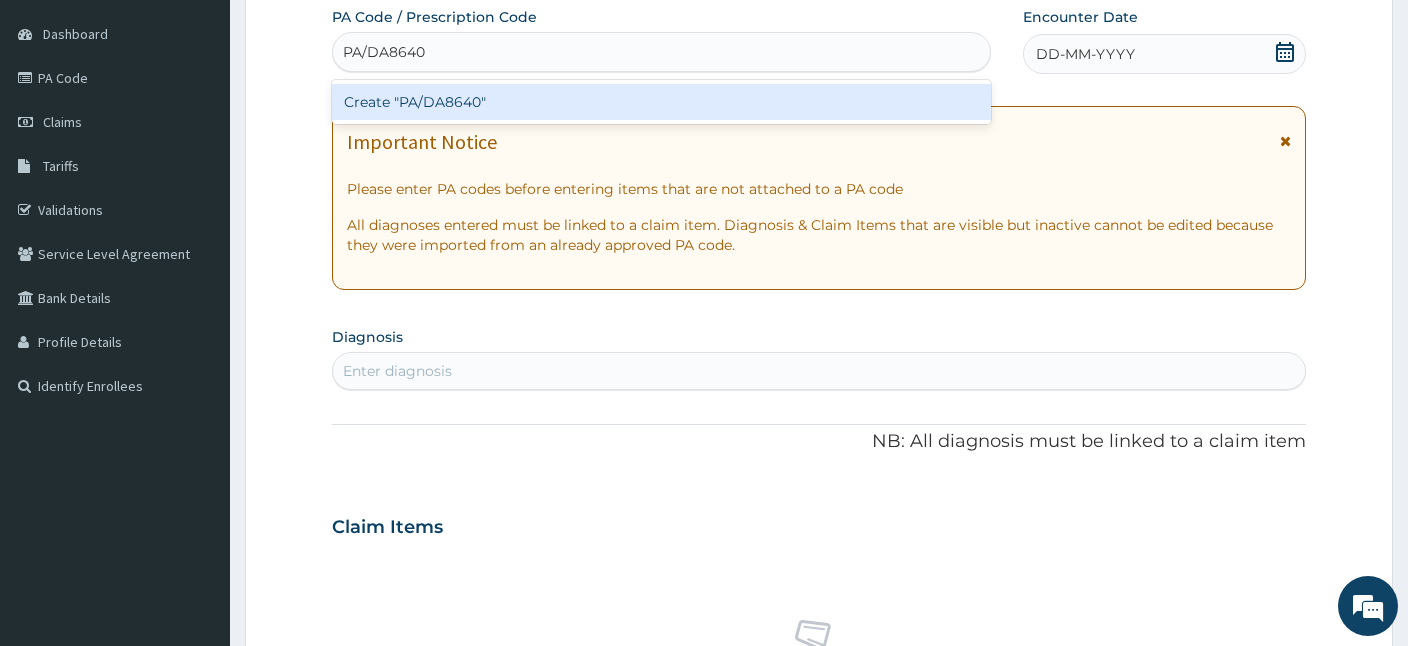 click on "Create "PA/DA8640"" at bounding box center [661, 102] 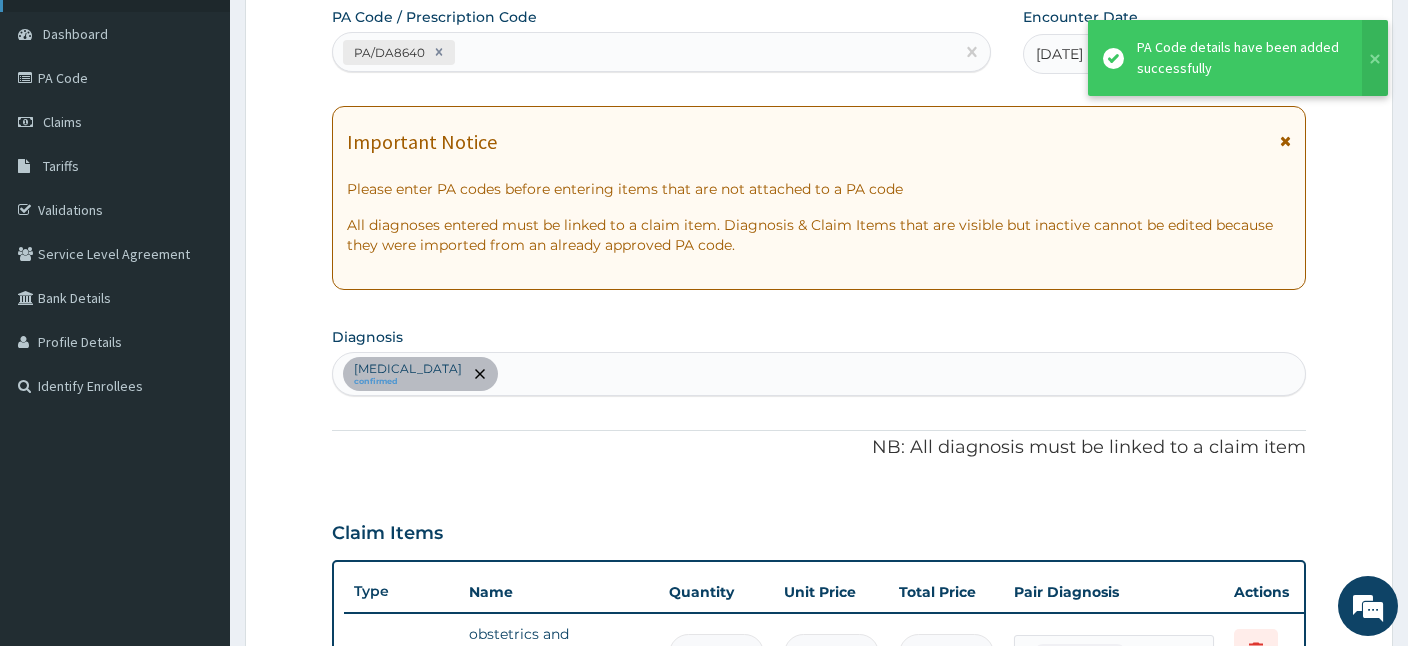 scroll, scrollTop: 512, scrollLeft: 0, axis: vertical 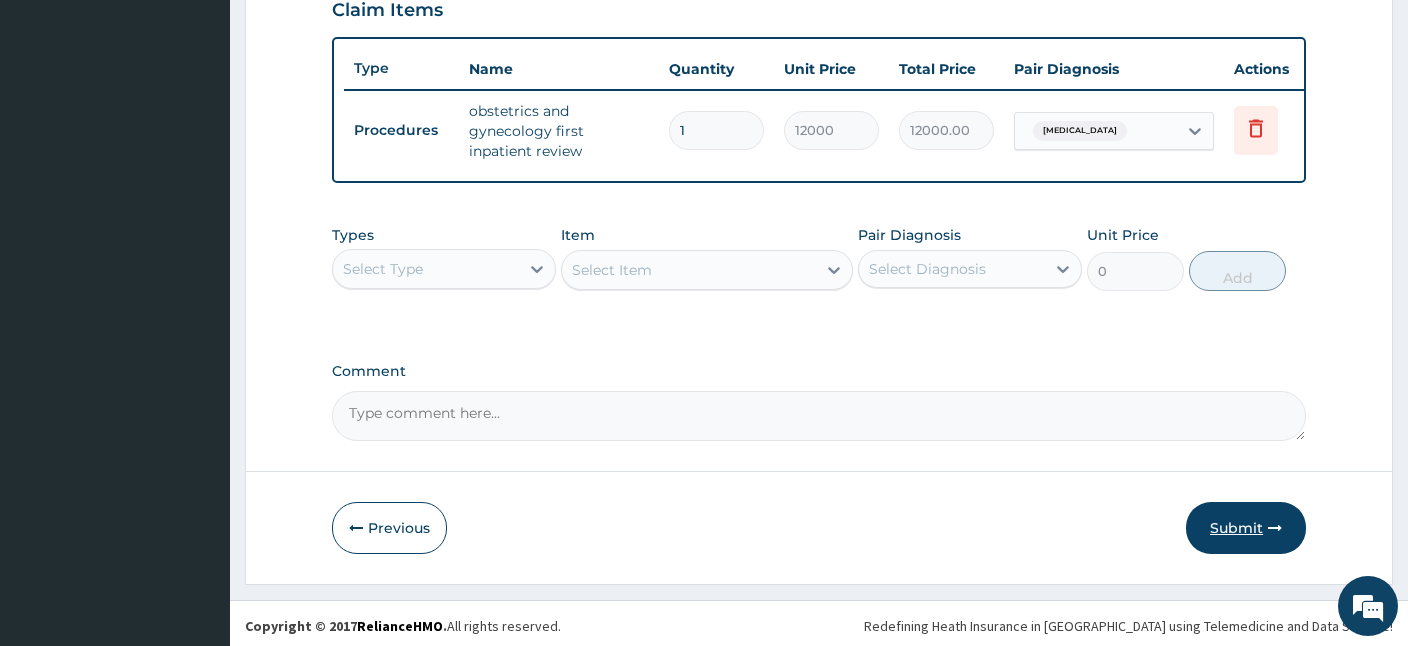 click on "Submit" at bounding box center [1246, 528] 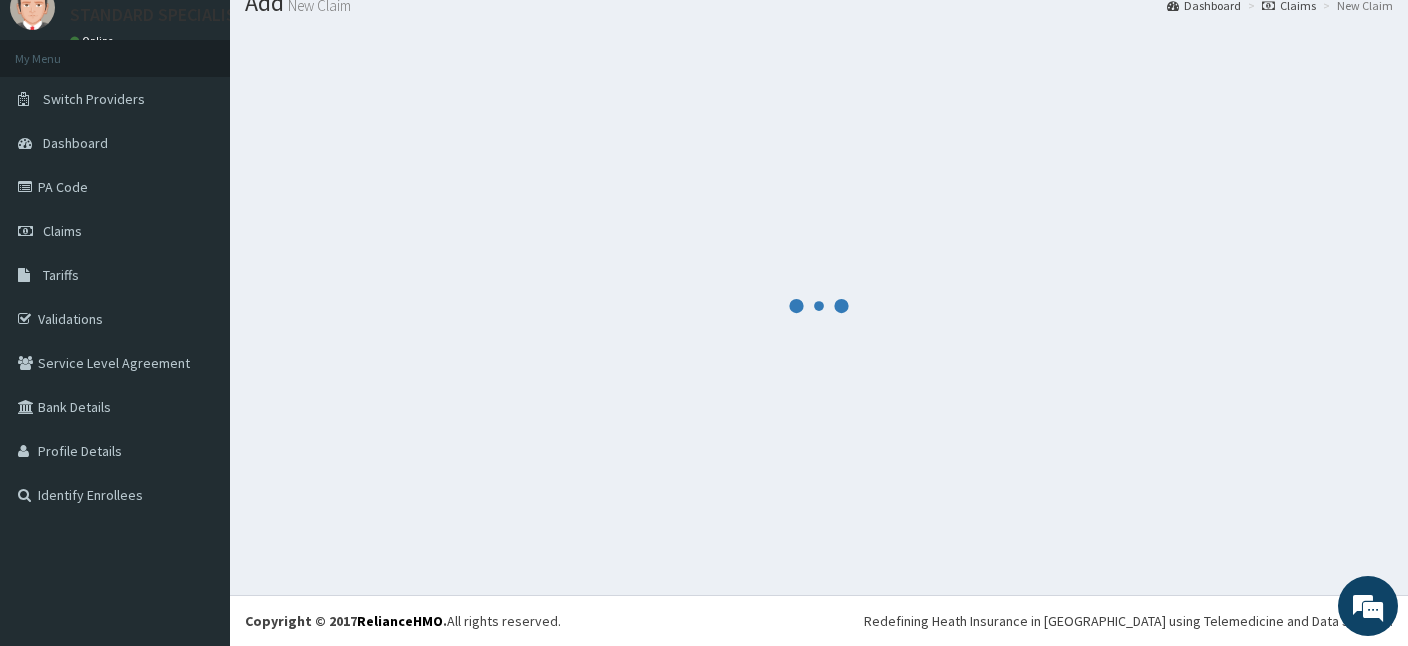 scroll, scrollTop: 75, scrollLeft: 0, axis: vertical 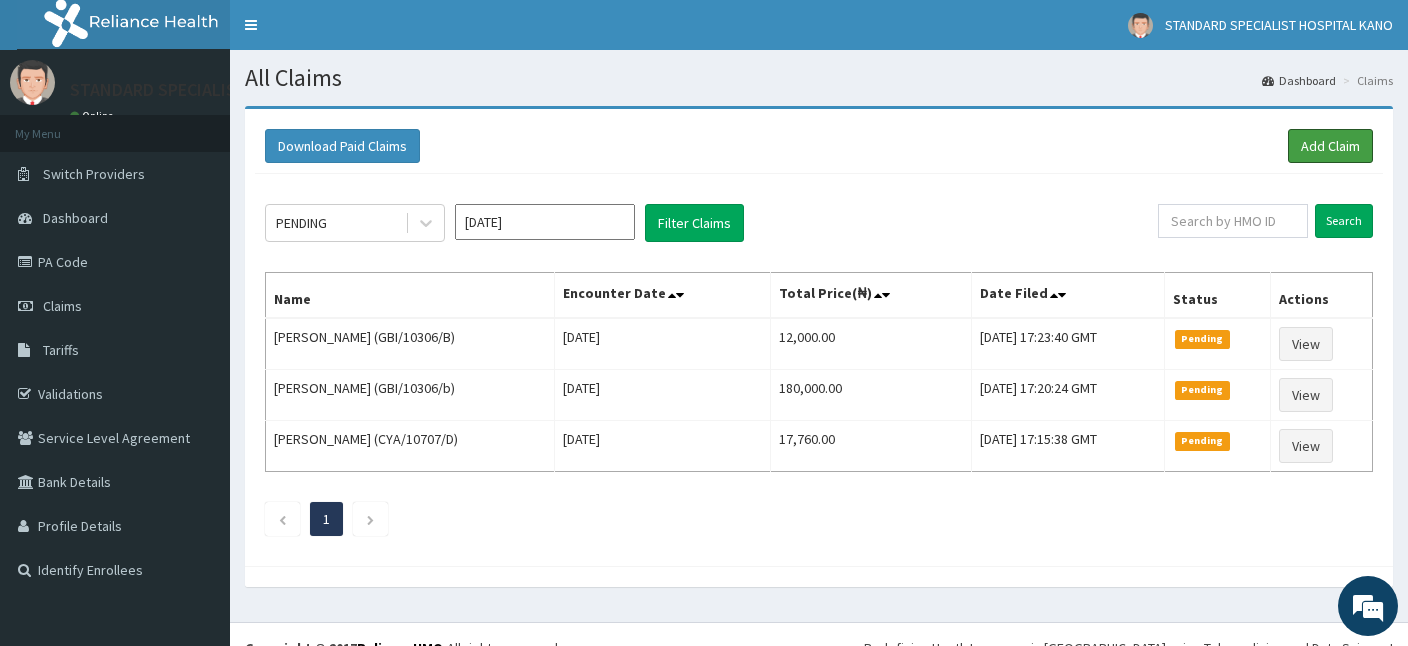 click on "Add Claim" at bounding box center (1330, 146) 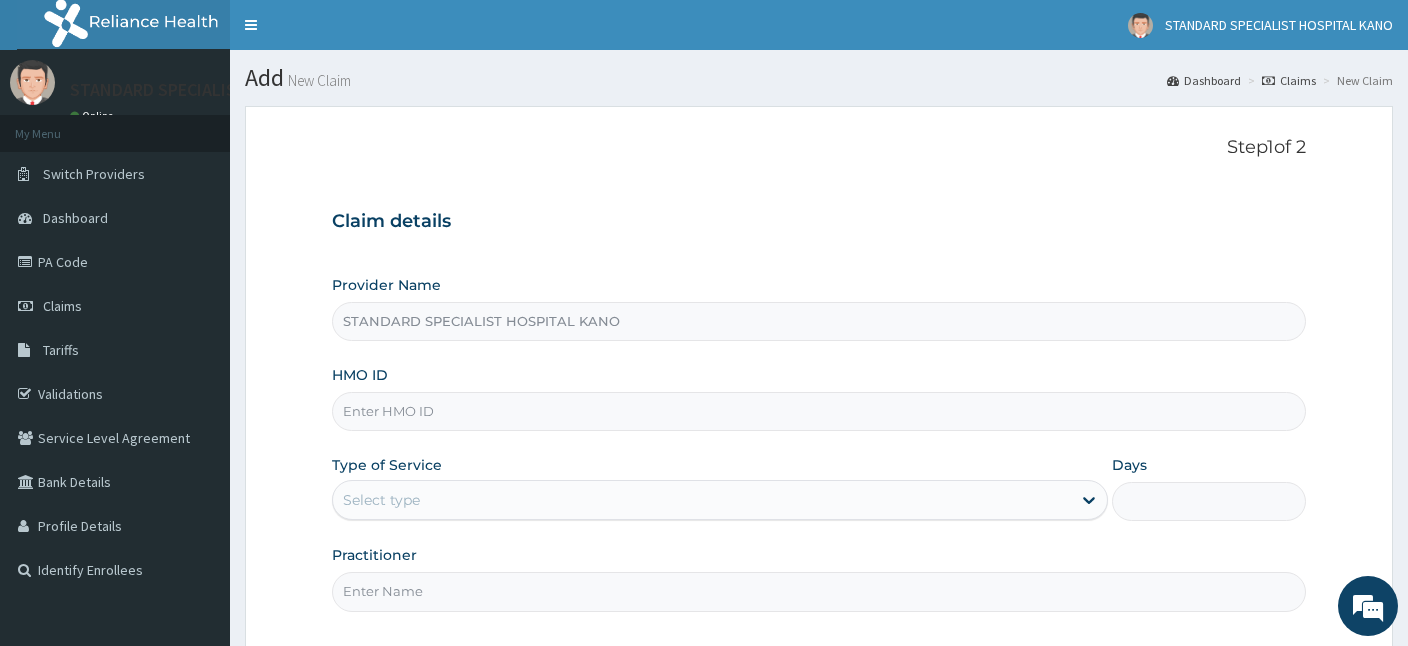 scroll, scrollTop: 0, scrollLeft: 0, axis: both 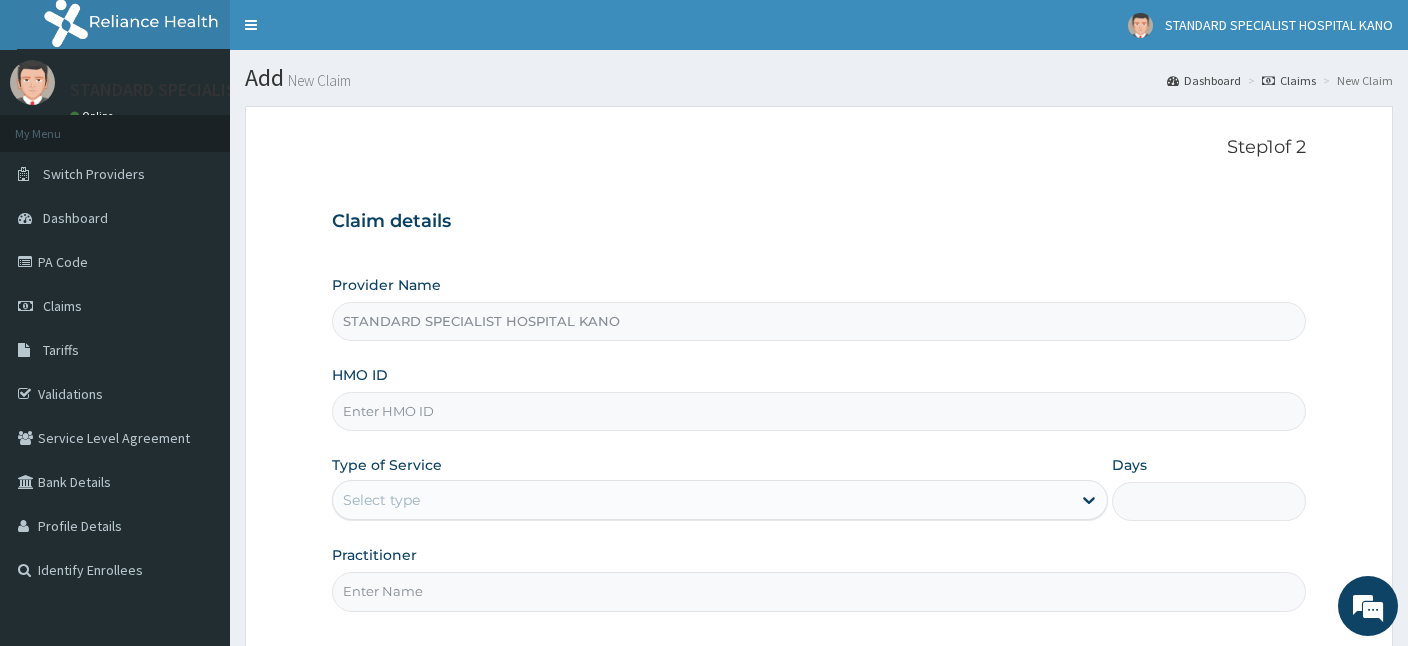 click on "HMO ID" at bounding box center [819, 411] 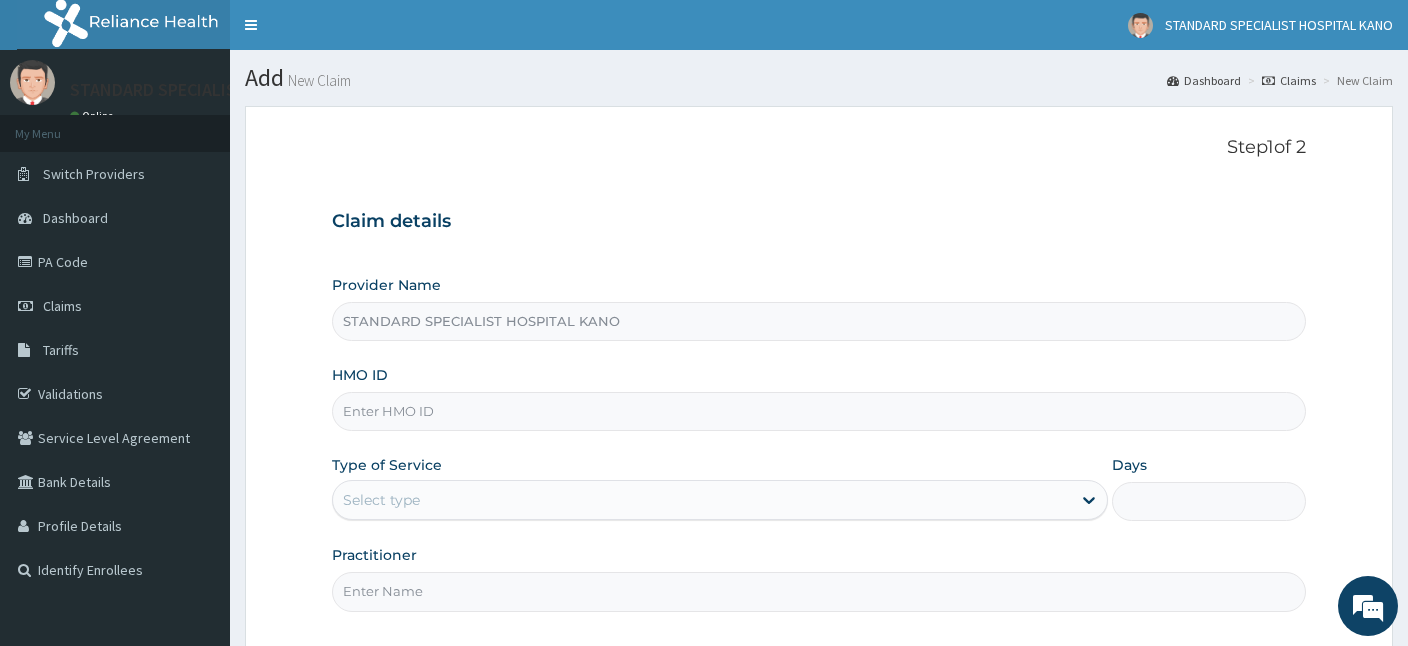 paste on "NIT/10034/K" 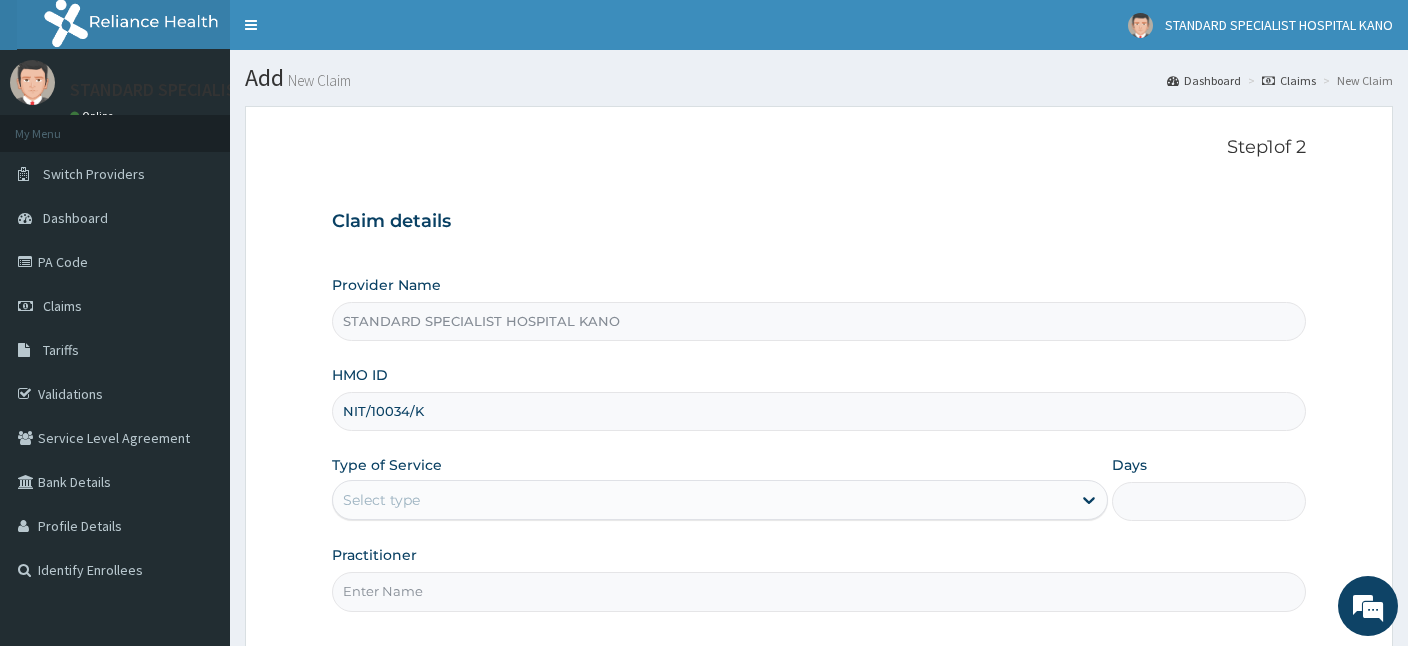 type on "NIT/10034/K" 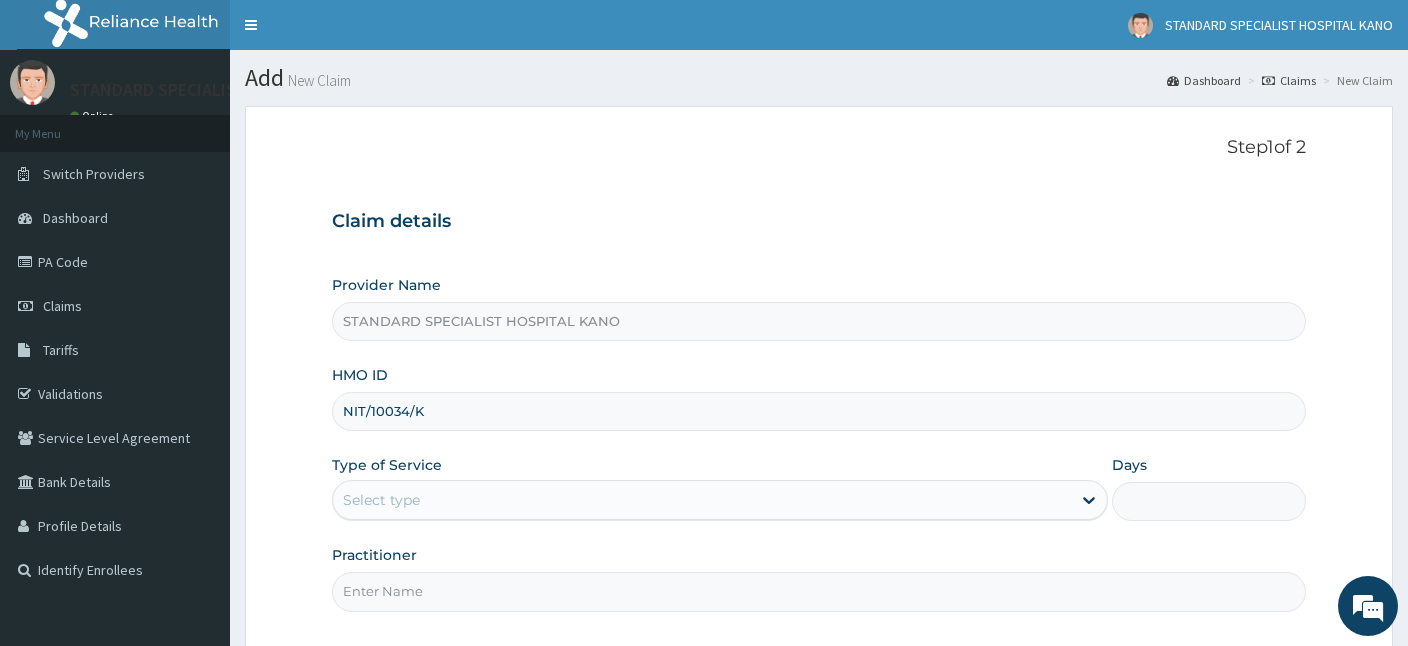 click on "Select type" at bounding box center (702, 500) 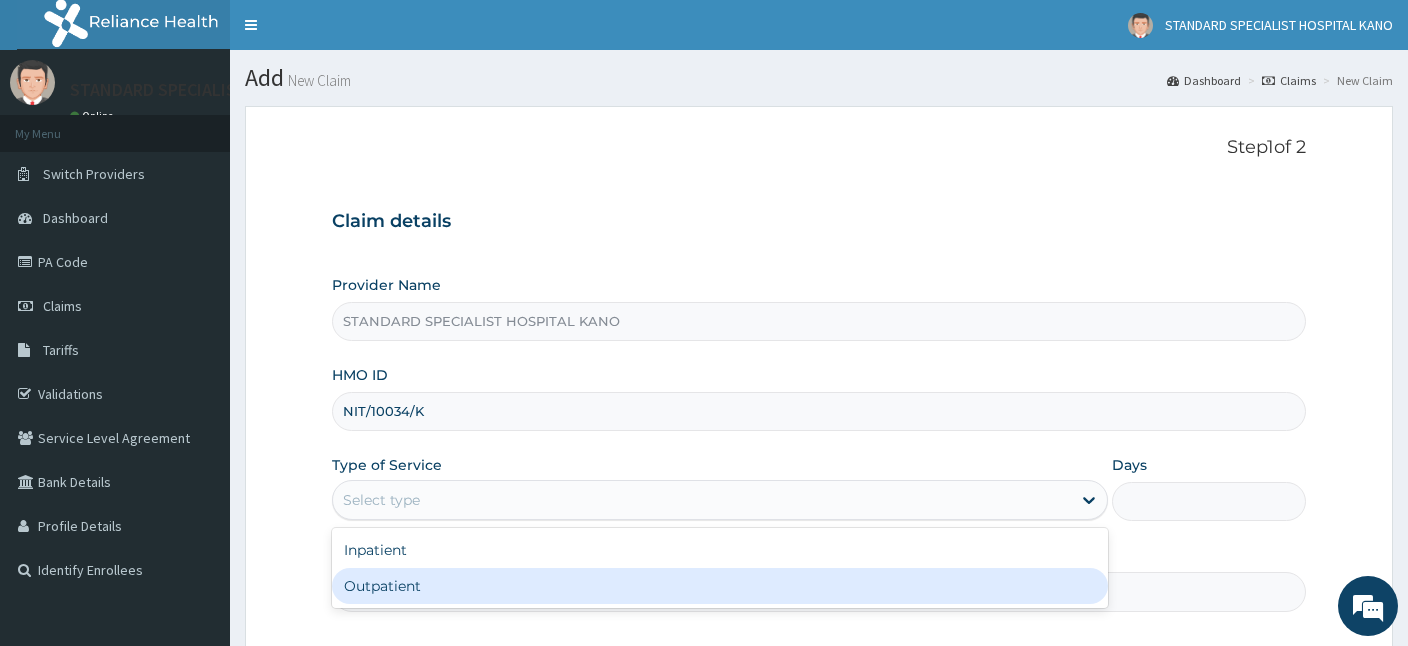 click on "Outpatient" at bounding box center [720, 586] 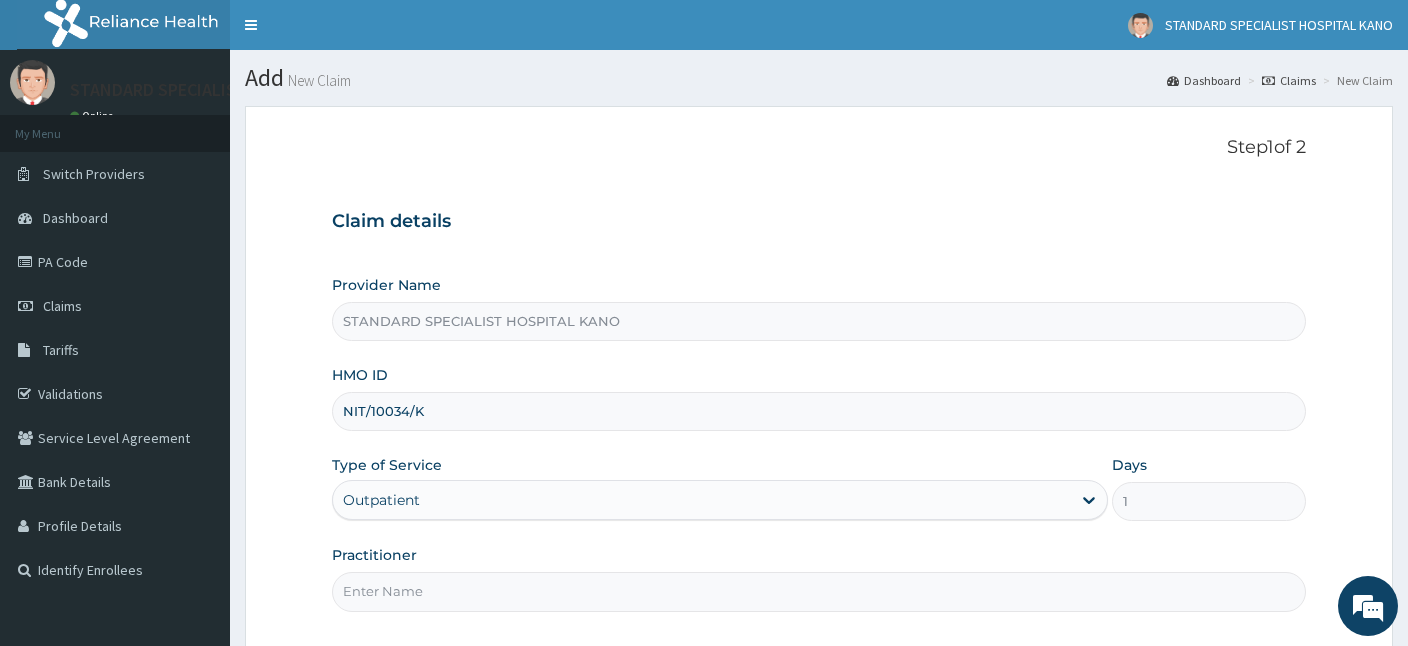 click on "Practitioner" at bounding box center (819, 591) 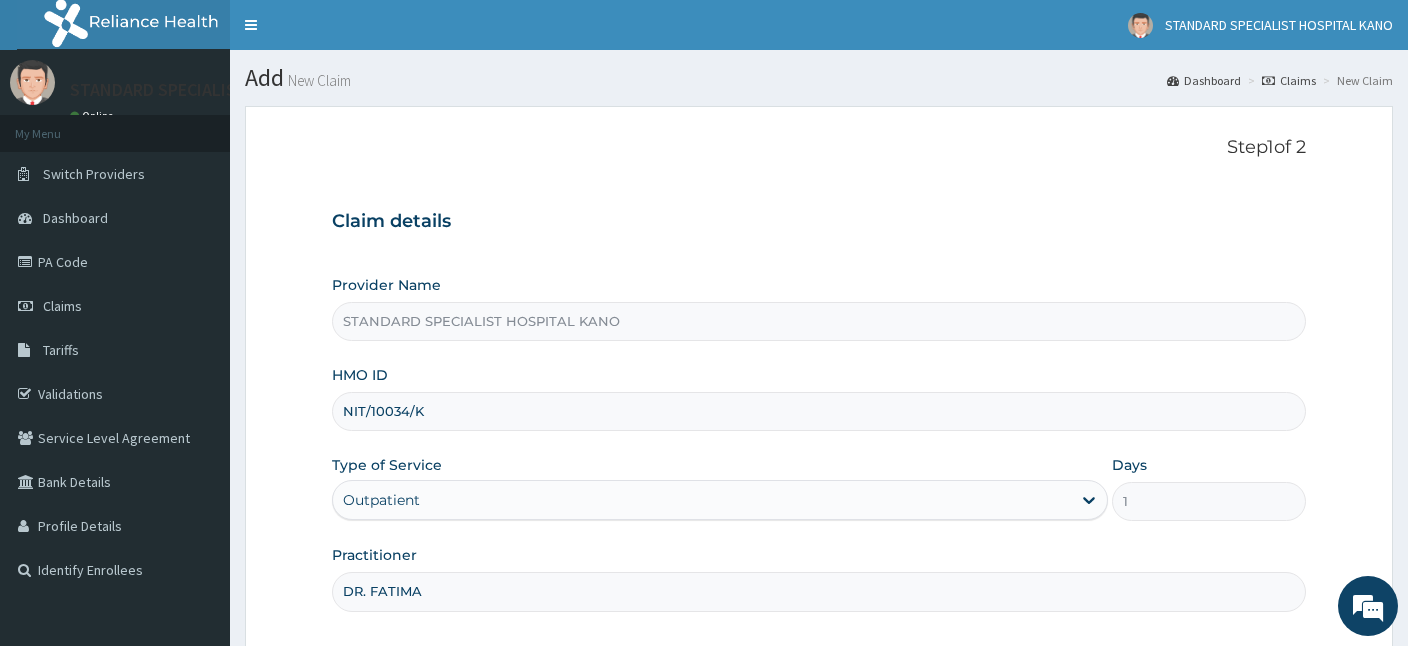 scroll, scrollTop: 0, scrollLeft: 0, axis: both 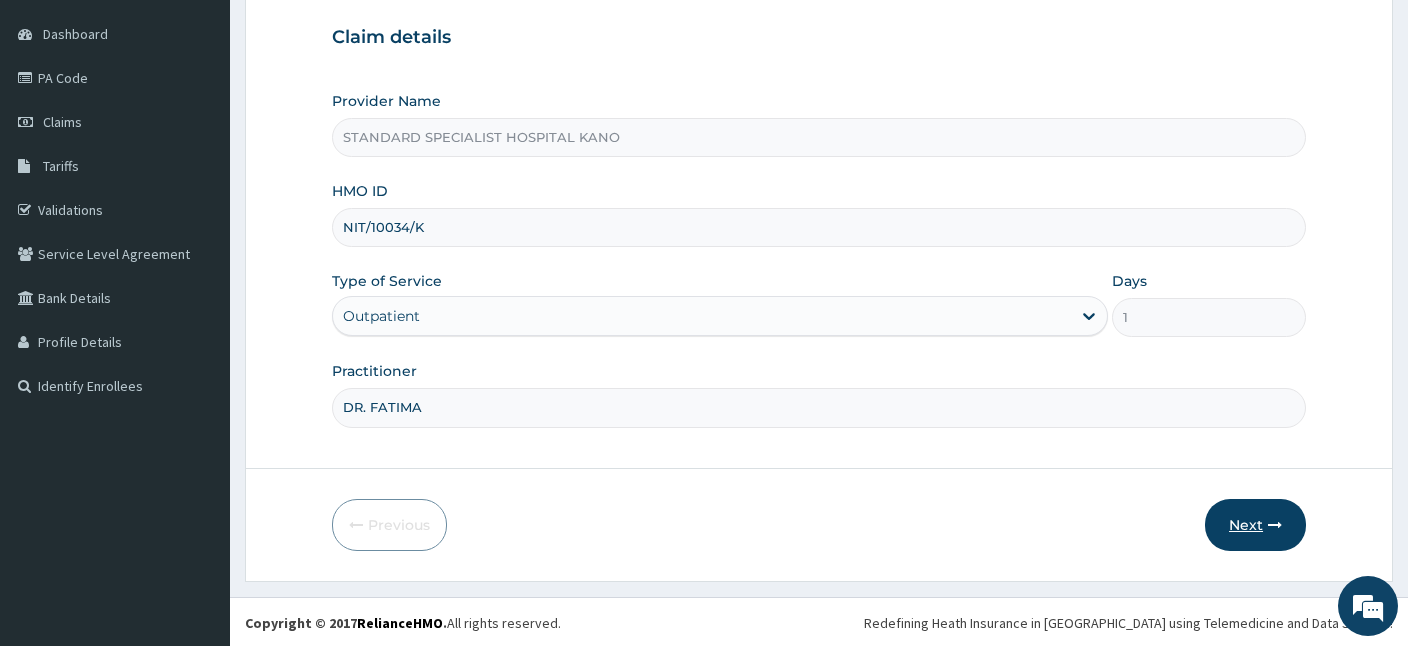 type on "DR. FATIMA" 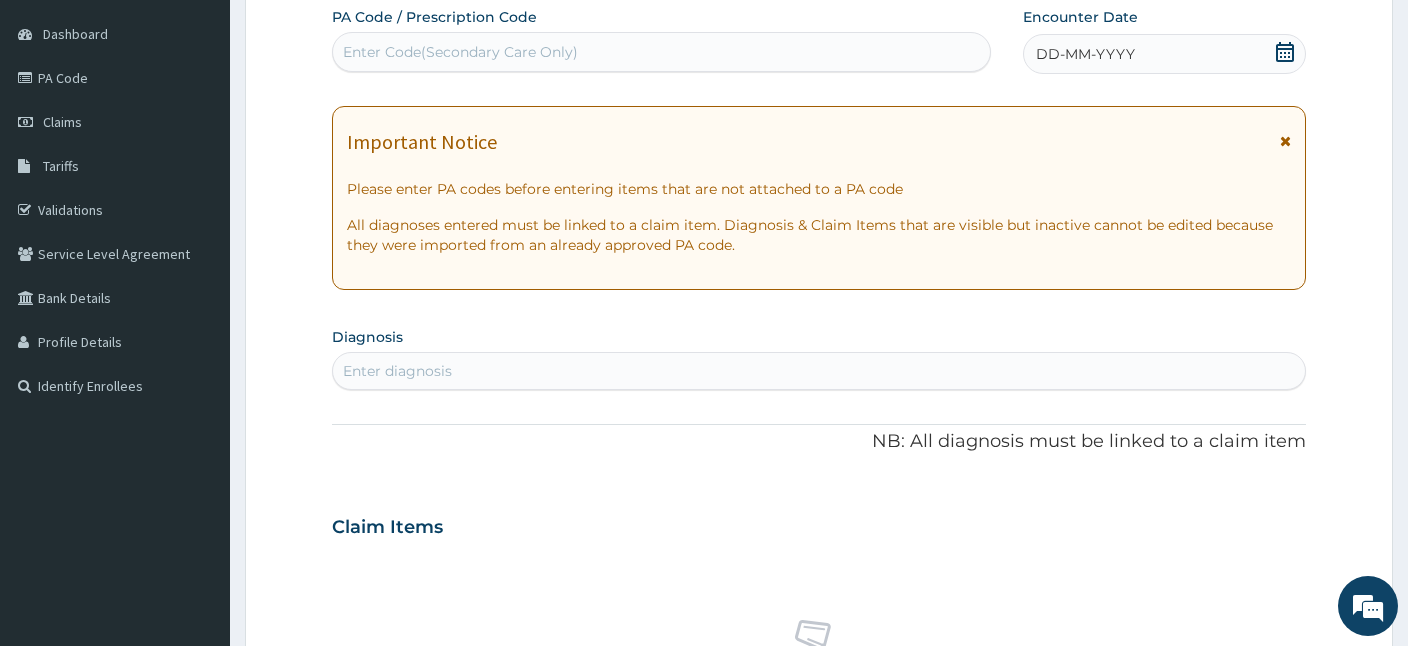 click on "Enter Code(Secondary Care Only)" at bounding box center (661, 52) 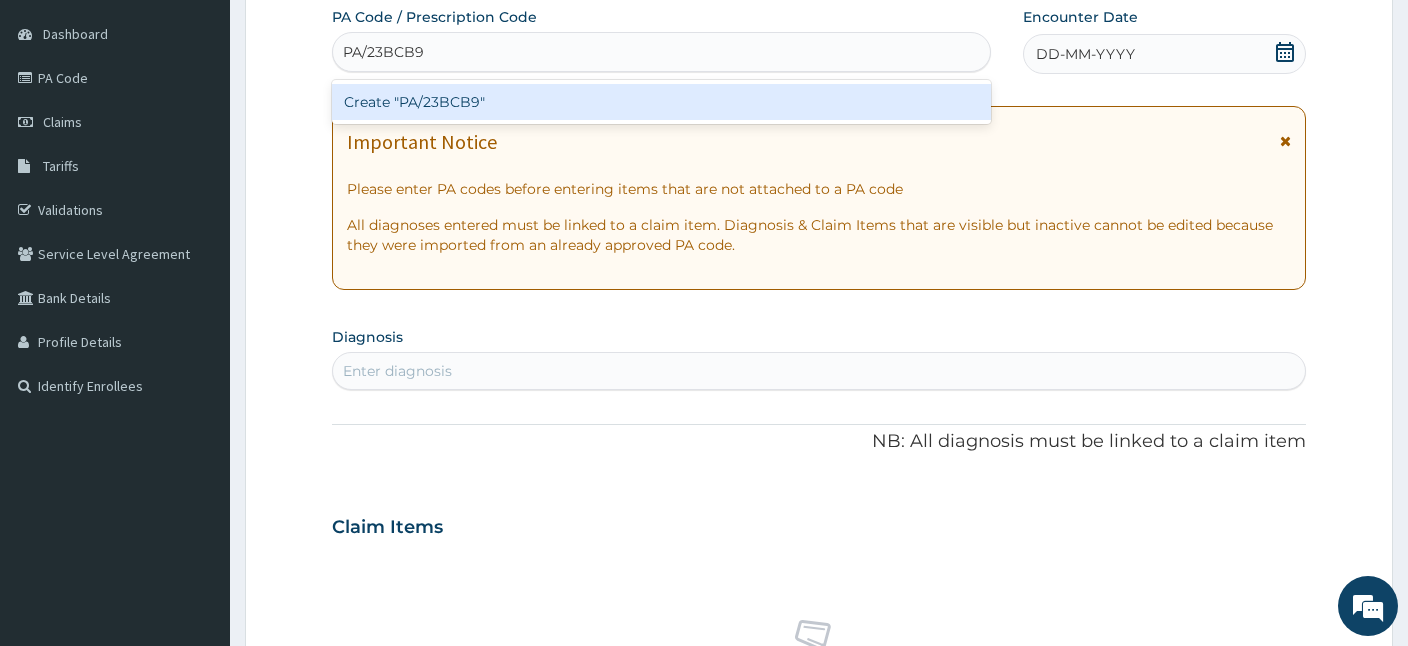 click on "Create "PA/23BCB9"" at bounding box center [661, 102] 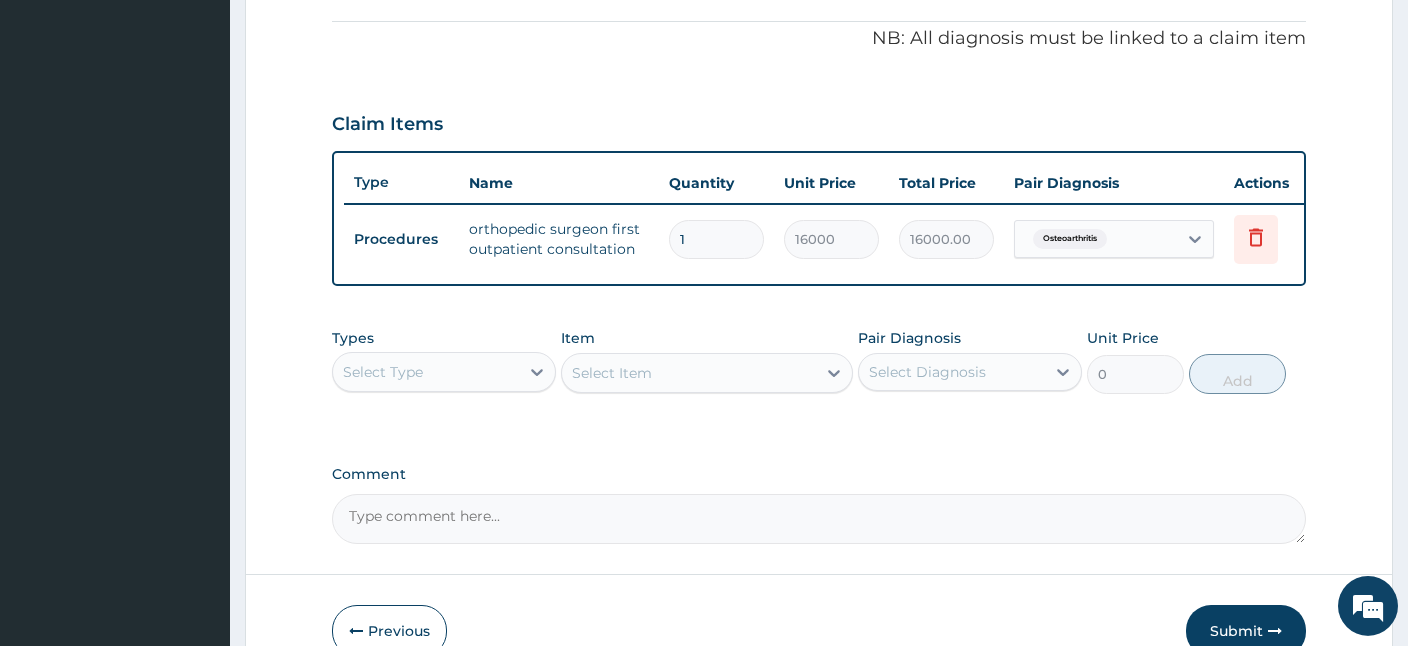 scroll, scrollTop: 607, scrollLeft: 0, axis: vertical 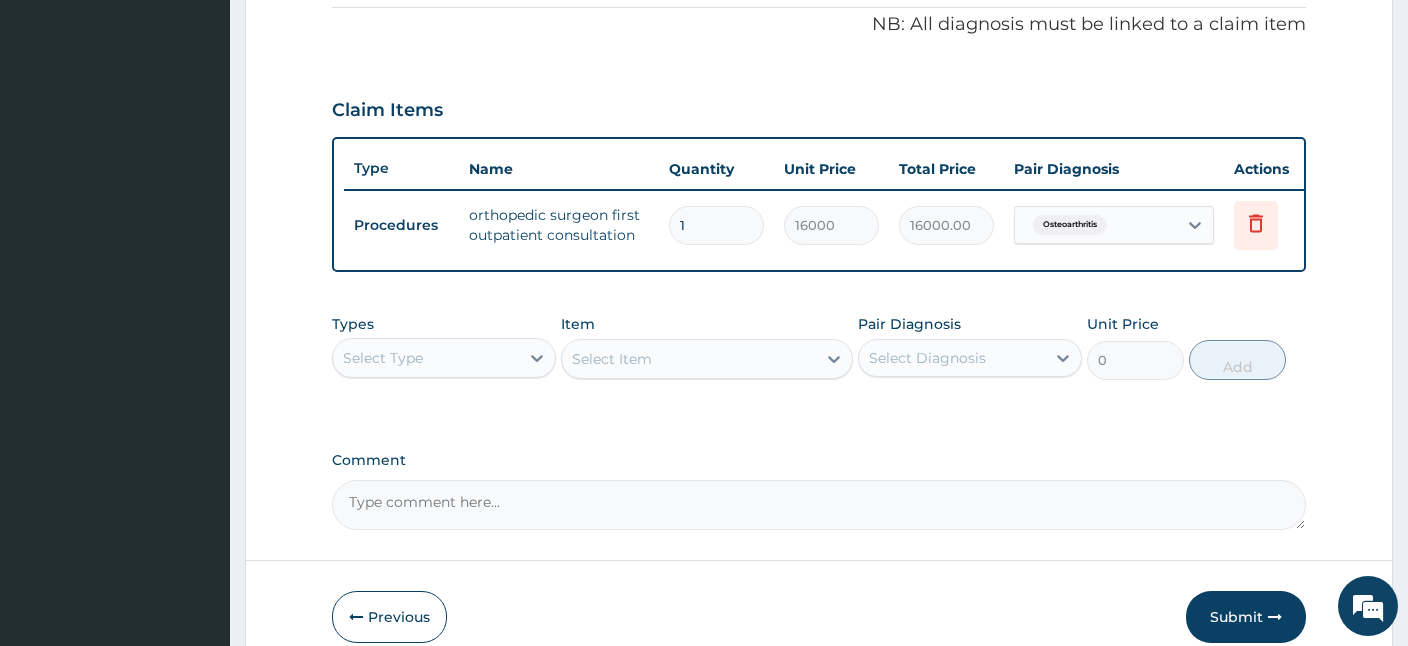 click on "Submit" at bounding box center (1246, 617) 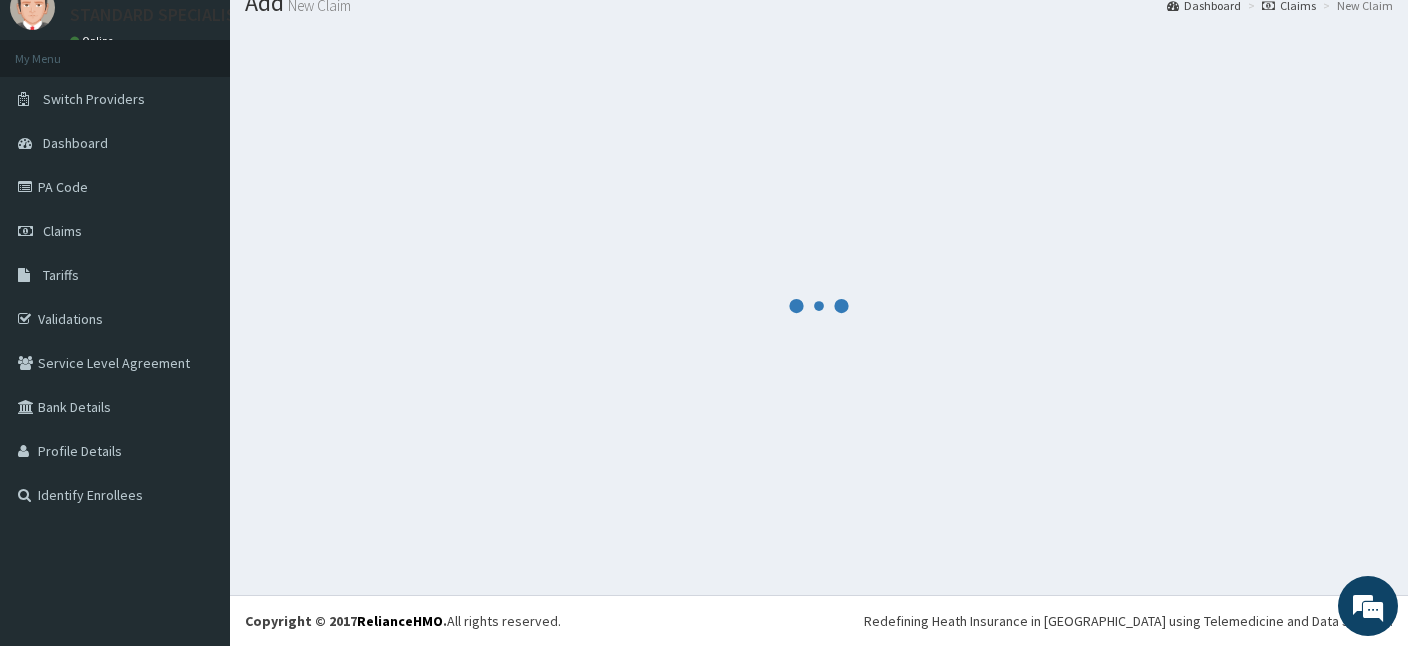scroll, scrollTop: 75, scrollLeft: 0, axis: vertical 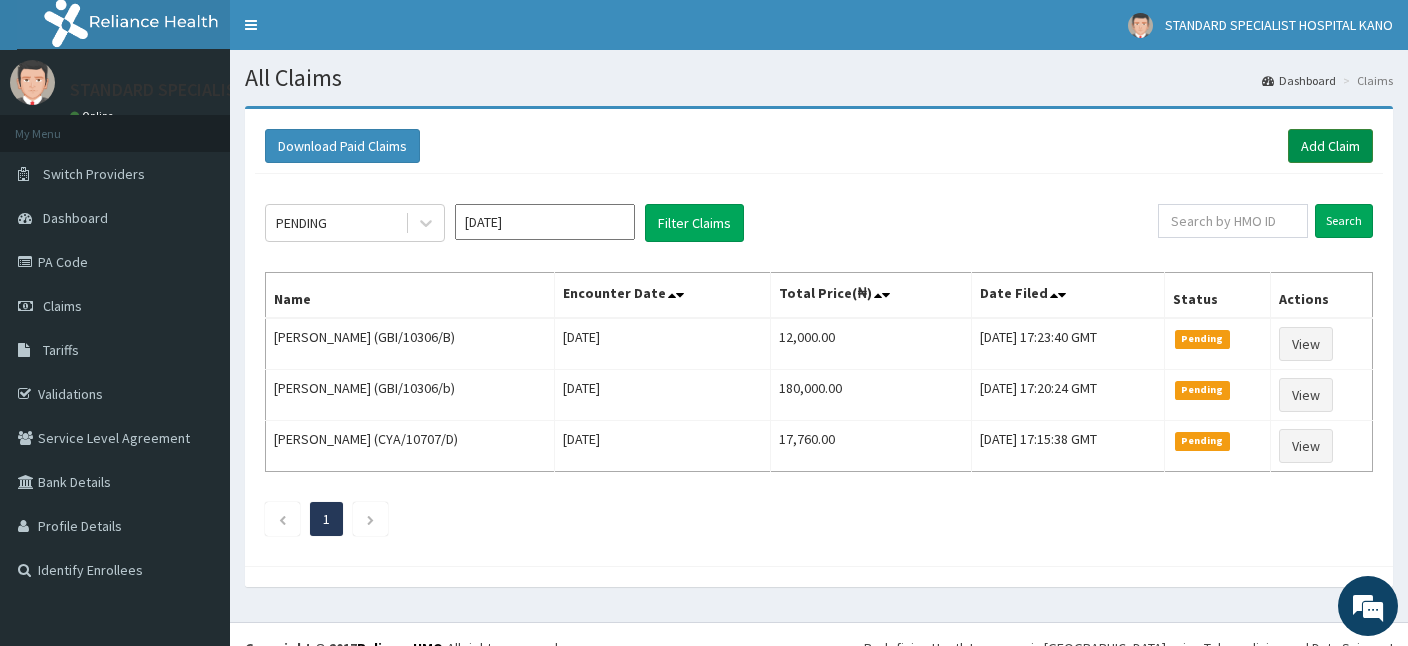 click on "Add Claim" at bounding box center (1330, 146) 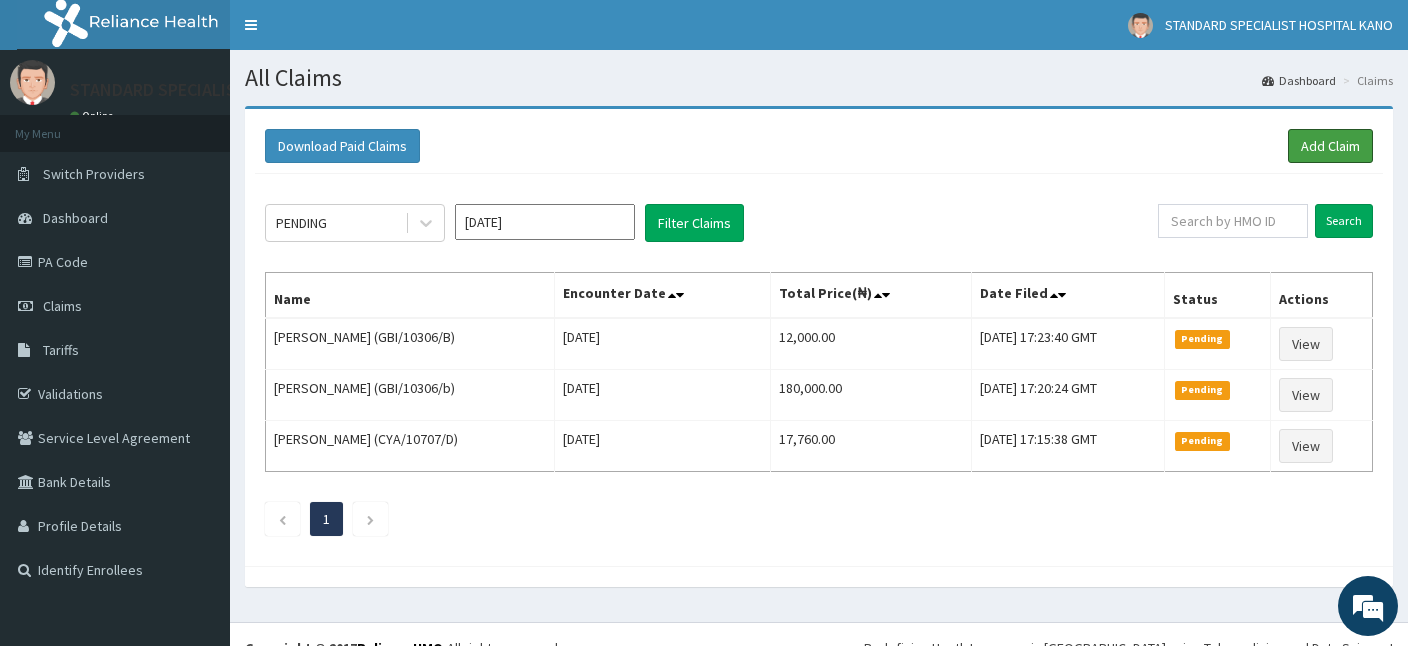 scroll, scrollTop: 0, scrollLeft: 0, axis: both 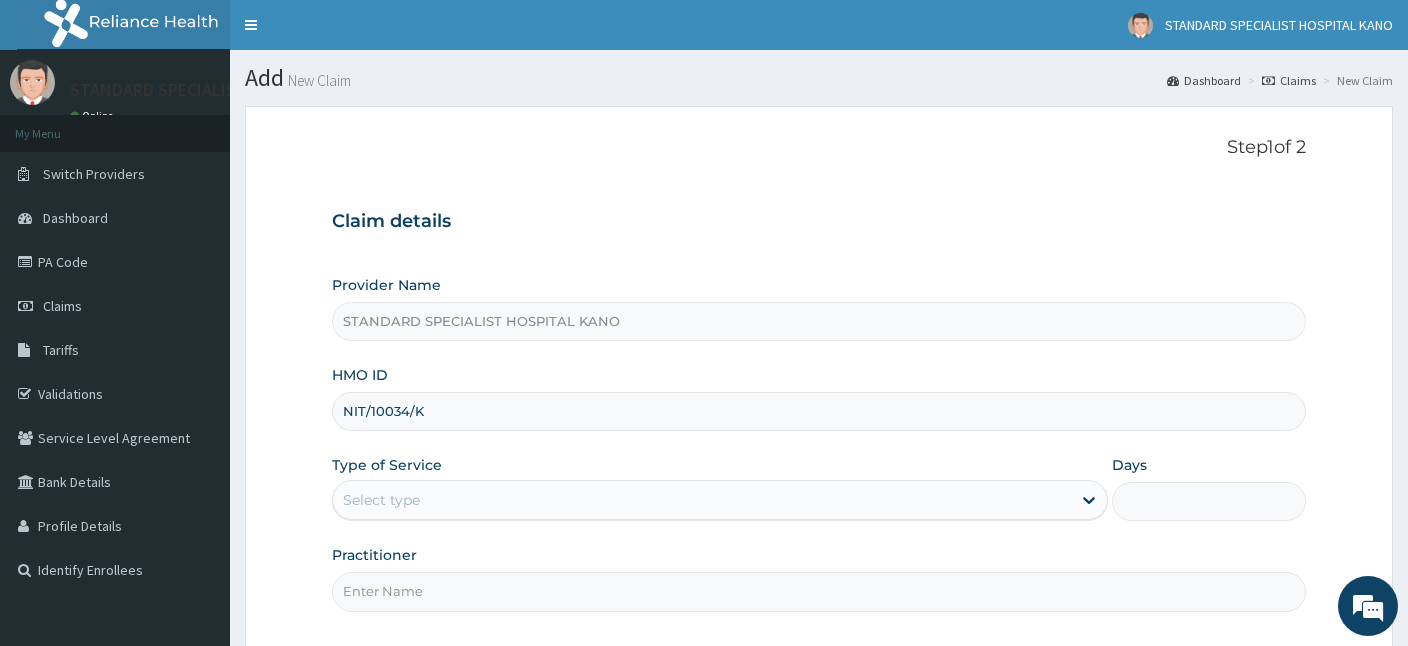 type on "NIT/10034/K" 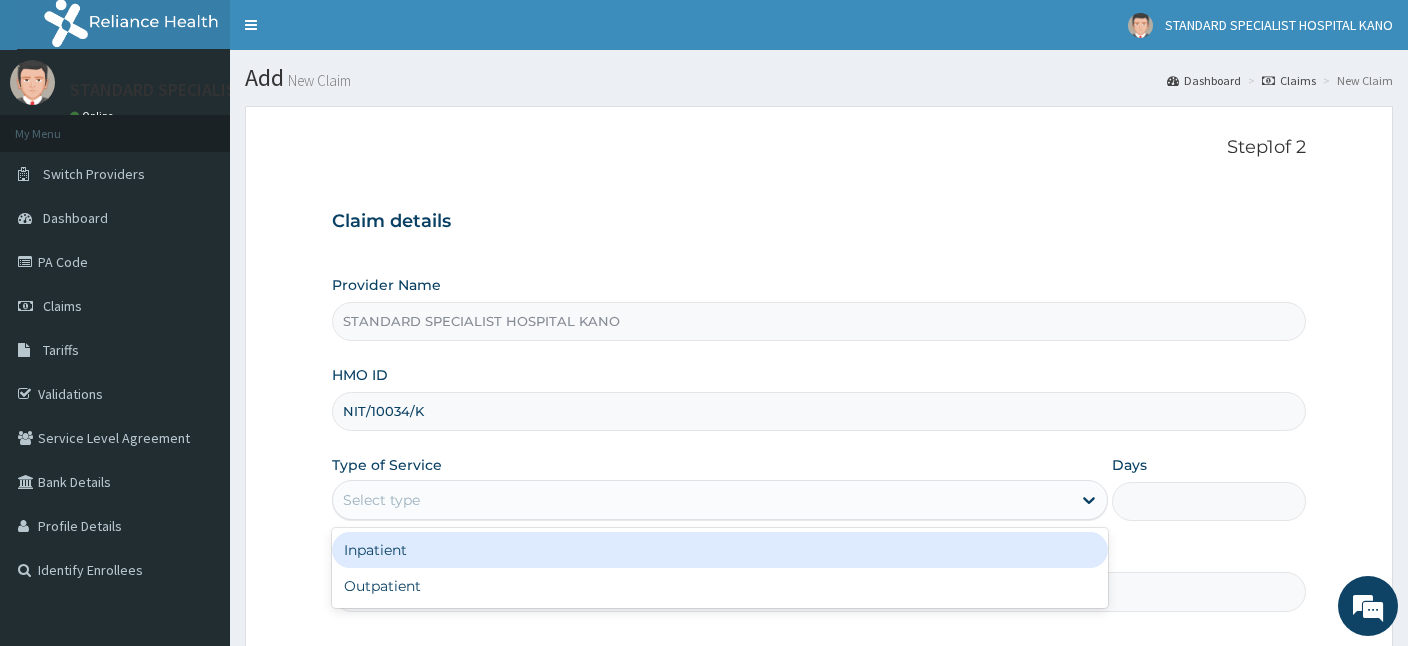 click on "Select type" at bounding box center [702, 500] 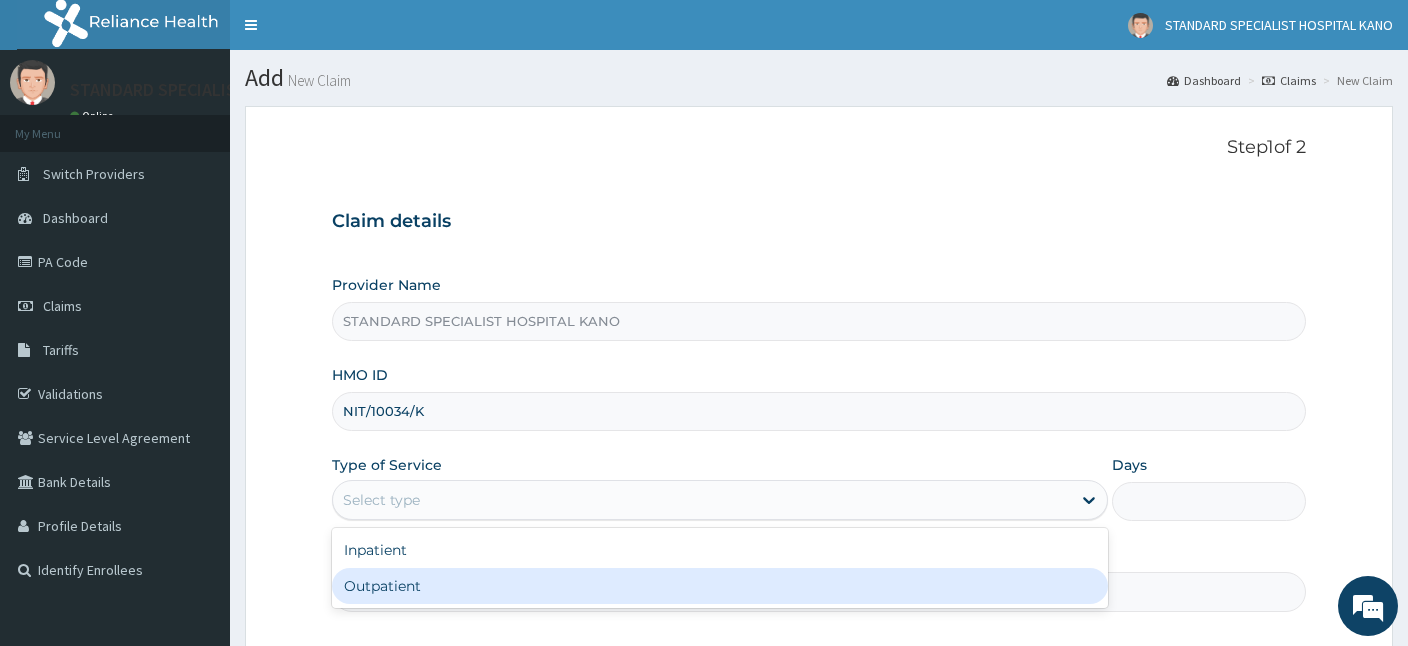 click on "Outpatient" at bounding box center (720, 586) 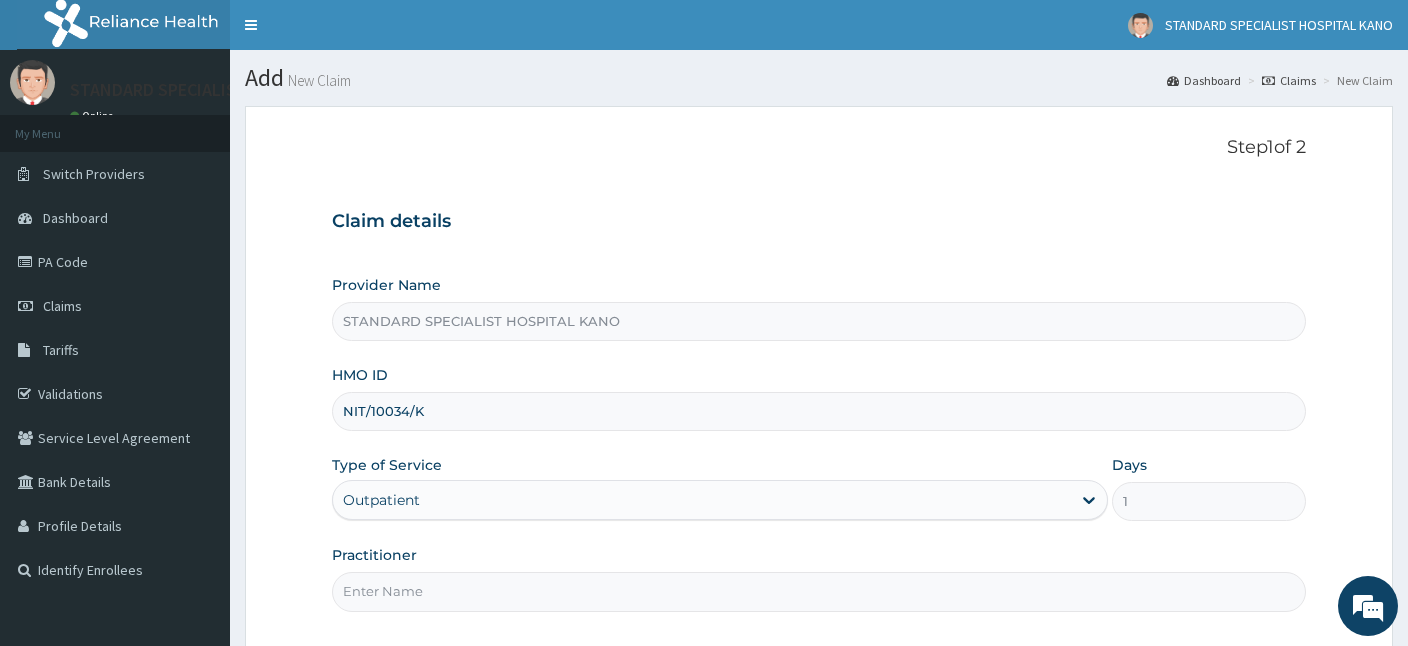 click on "Practitioner" at bounding box center [819, 591] 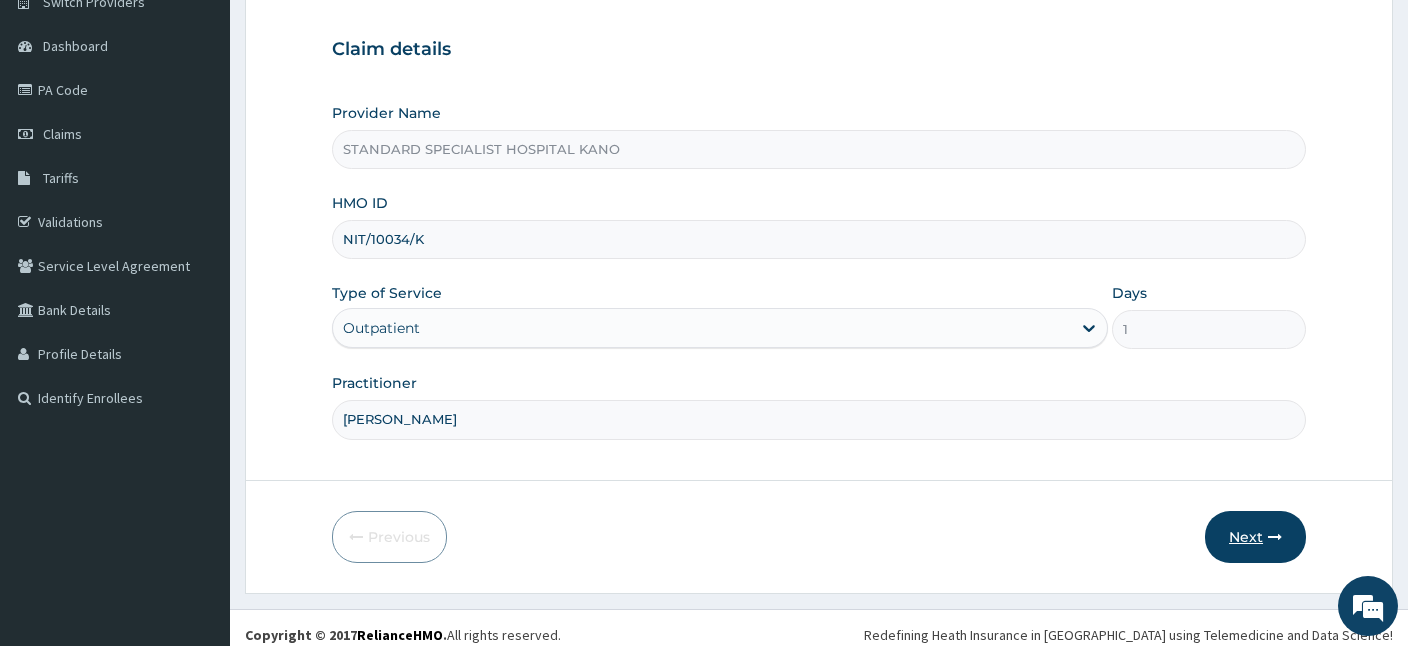 scroll, scrollTop: 184, scrollLeft: 0, axis: vertical 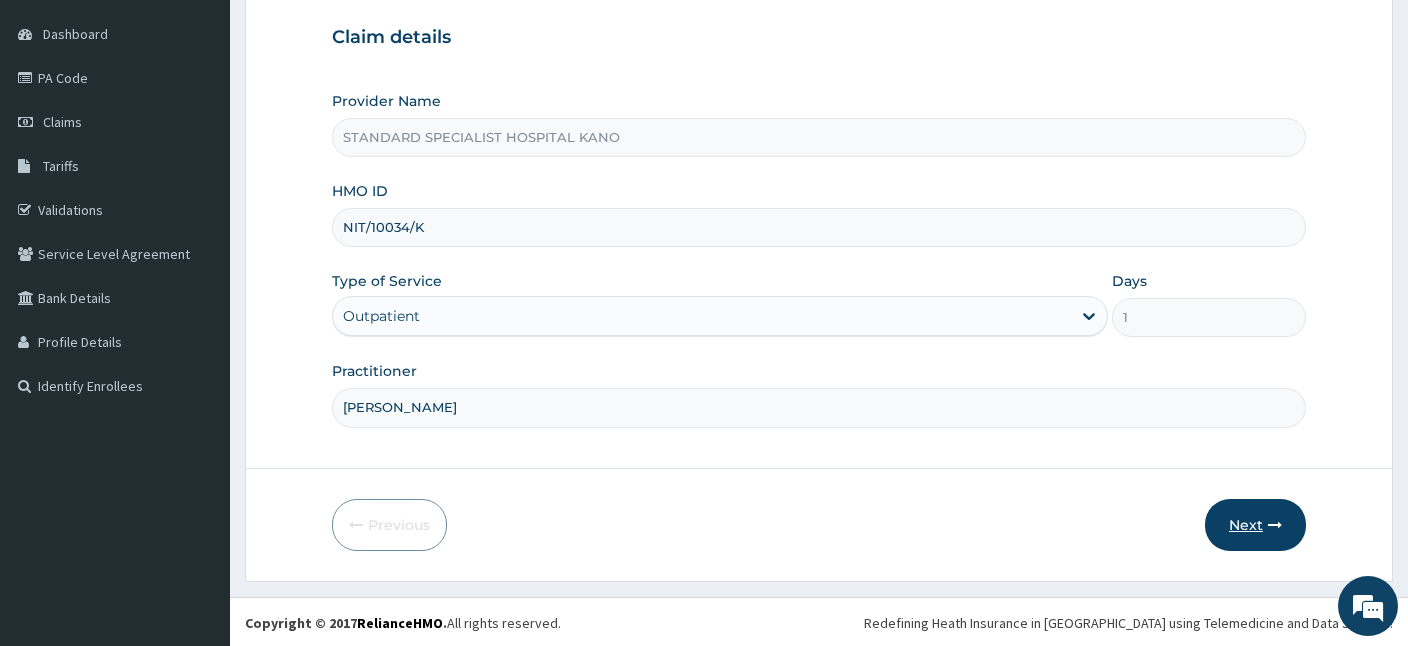 type on "DR OBAJE" 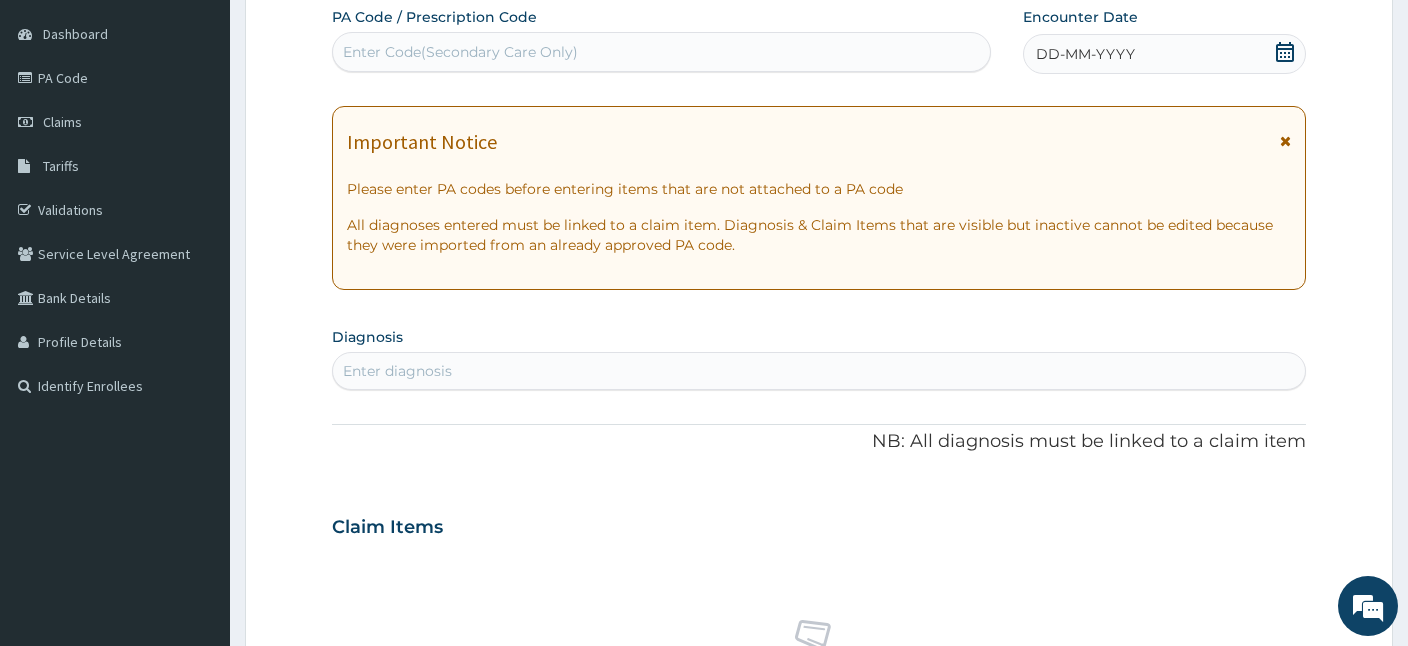 click on "Enter Code(Secondary Care Only)" at bounding box center (661, 52) 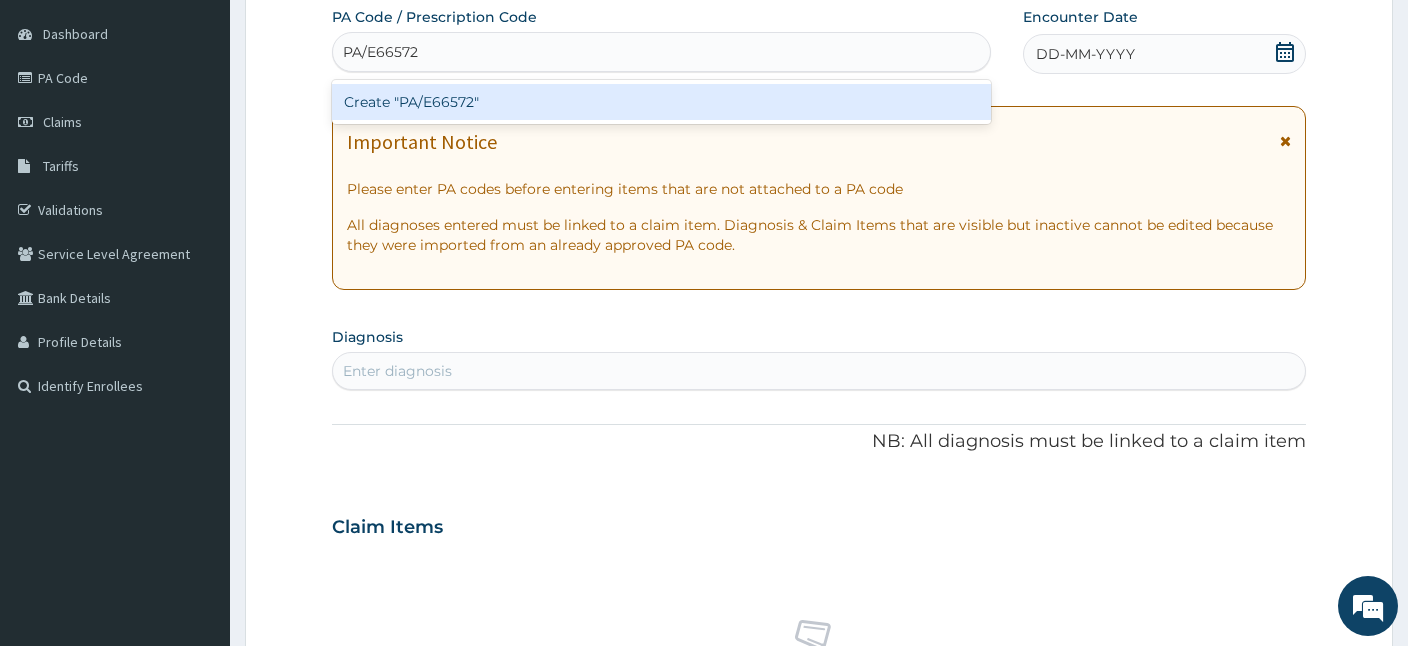 click on "Create "PA/E66572"" at bounding box center [661, 102] 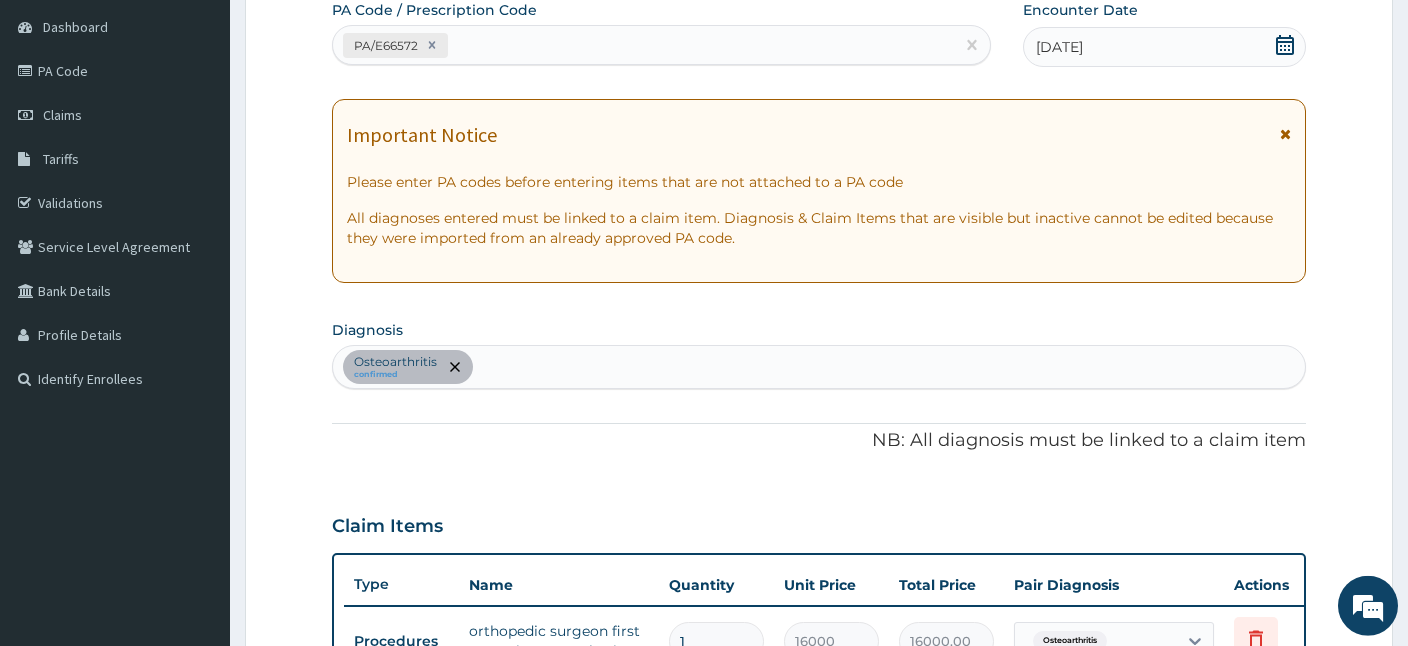 scroll, scrollTop: 613, scrollLeft: 0, axis: vertical 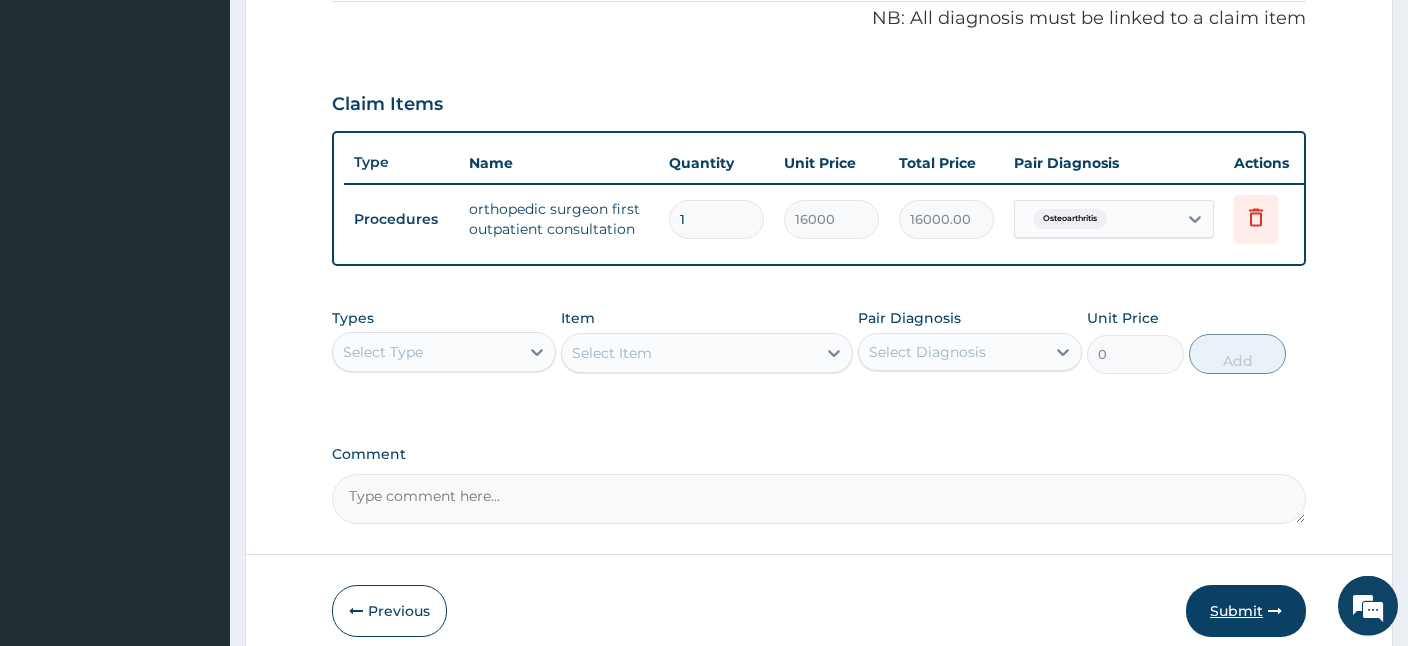 click on "Submit" at bounding box center [1246, 611] 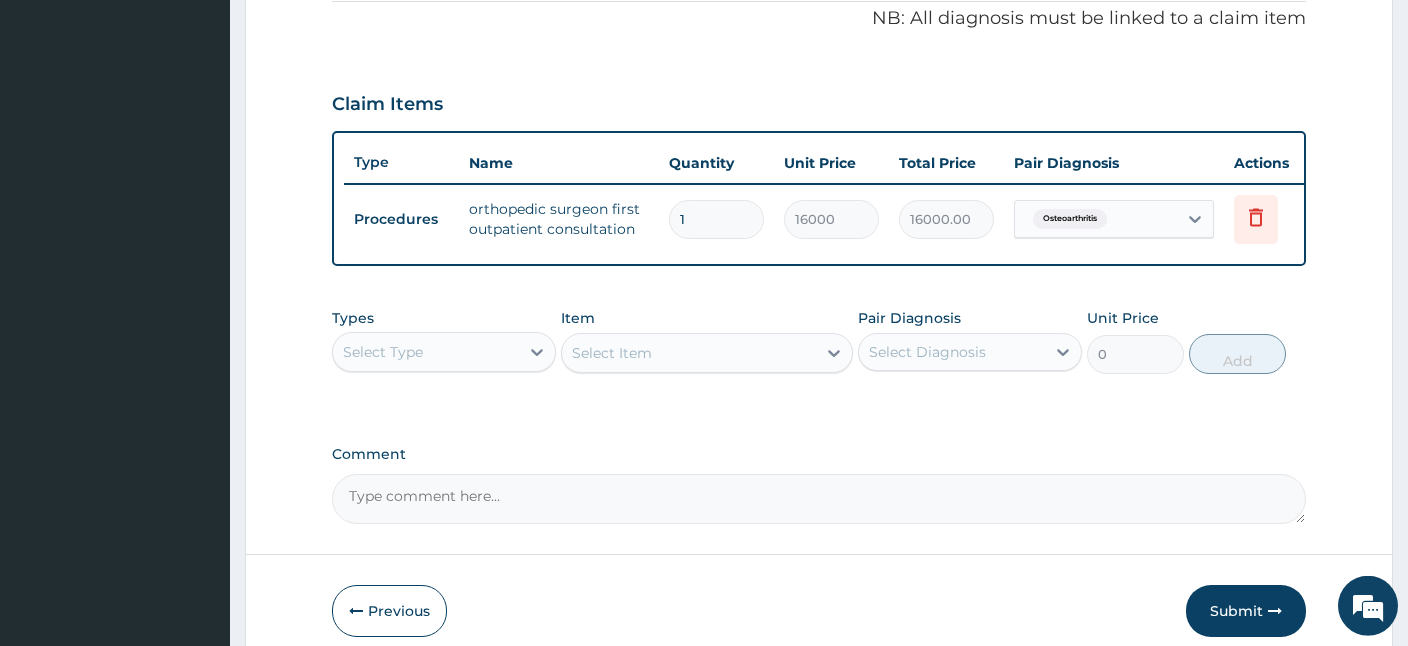 scroll, scrollTop: 75, scrollLeft: 0, axis: vertical 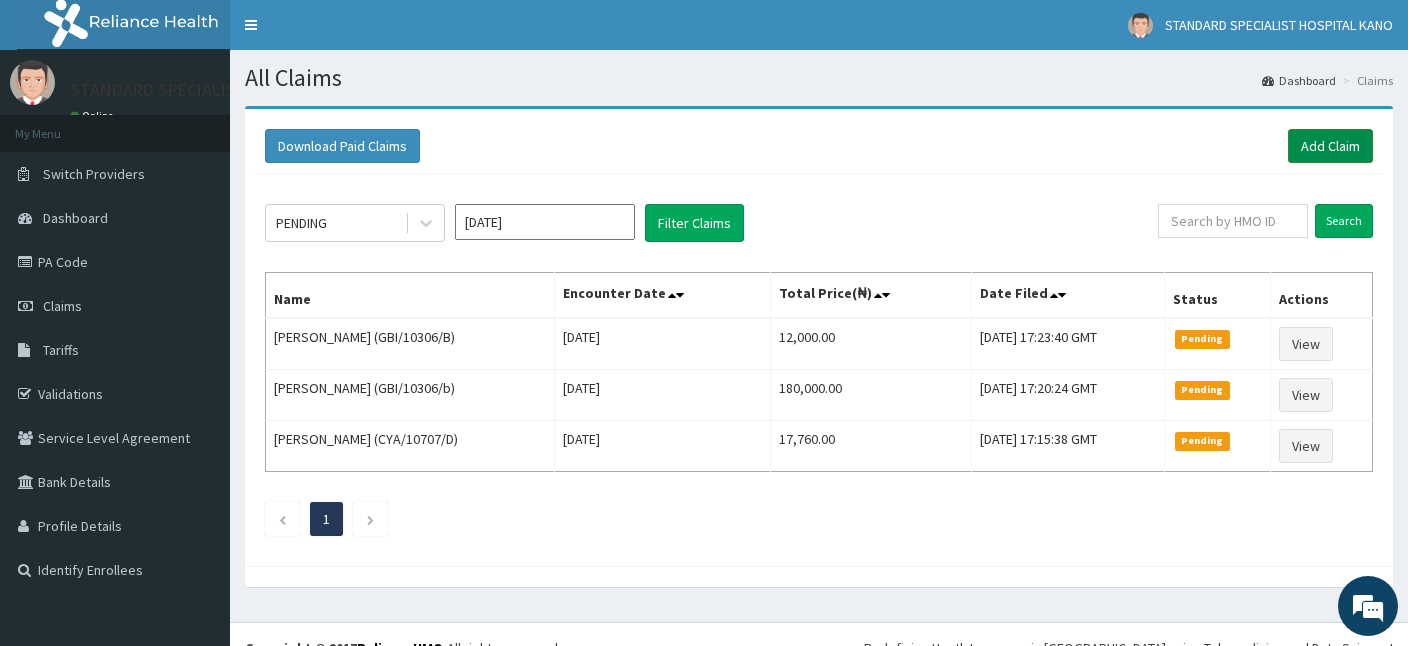 click on "Add Claim" at bounding box center [1330, 146] 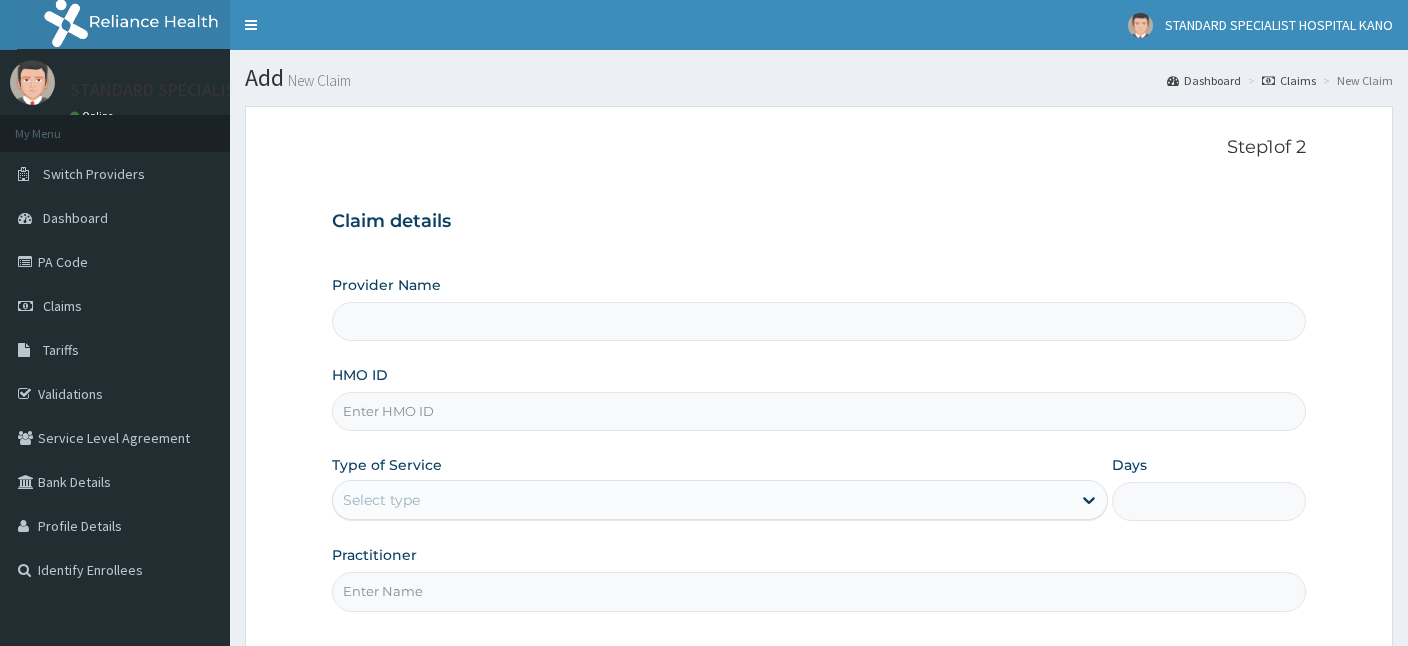 scroll, scrollTop: 0, scrollLeft: 0, axis: both 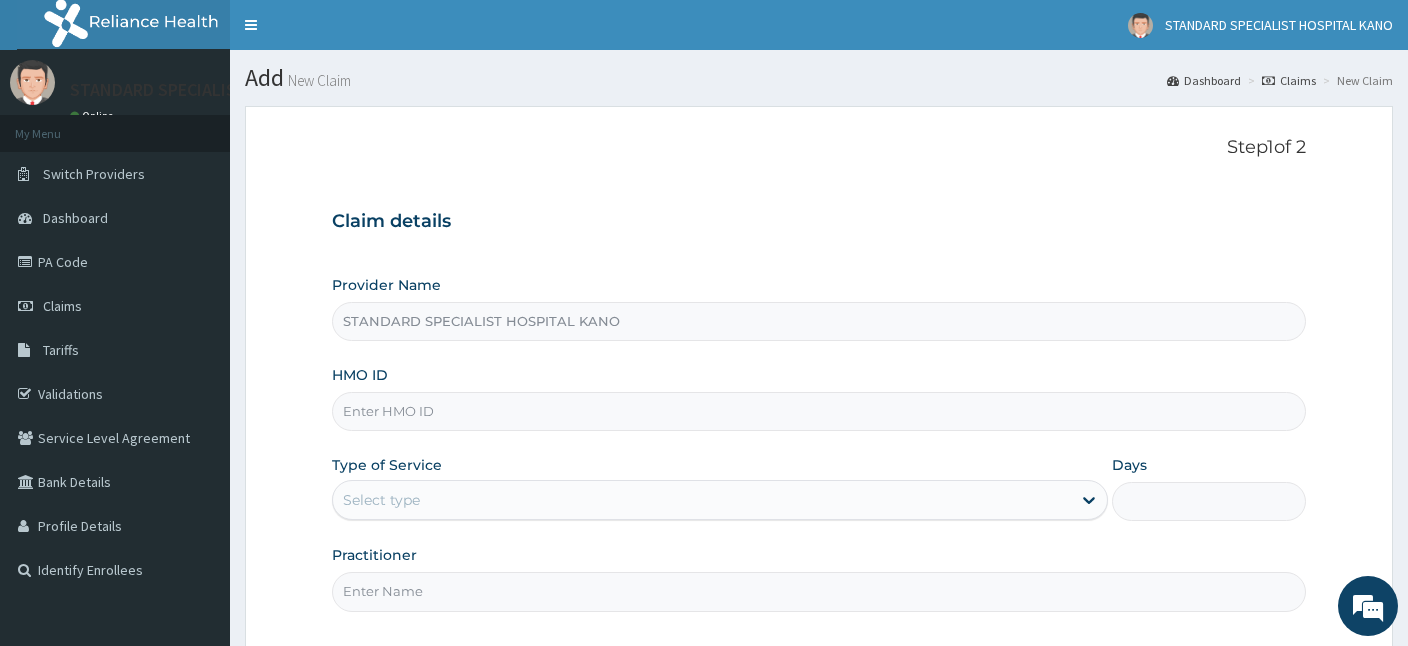 click on "HMO ID" at bounding box center (819, 411) 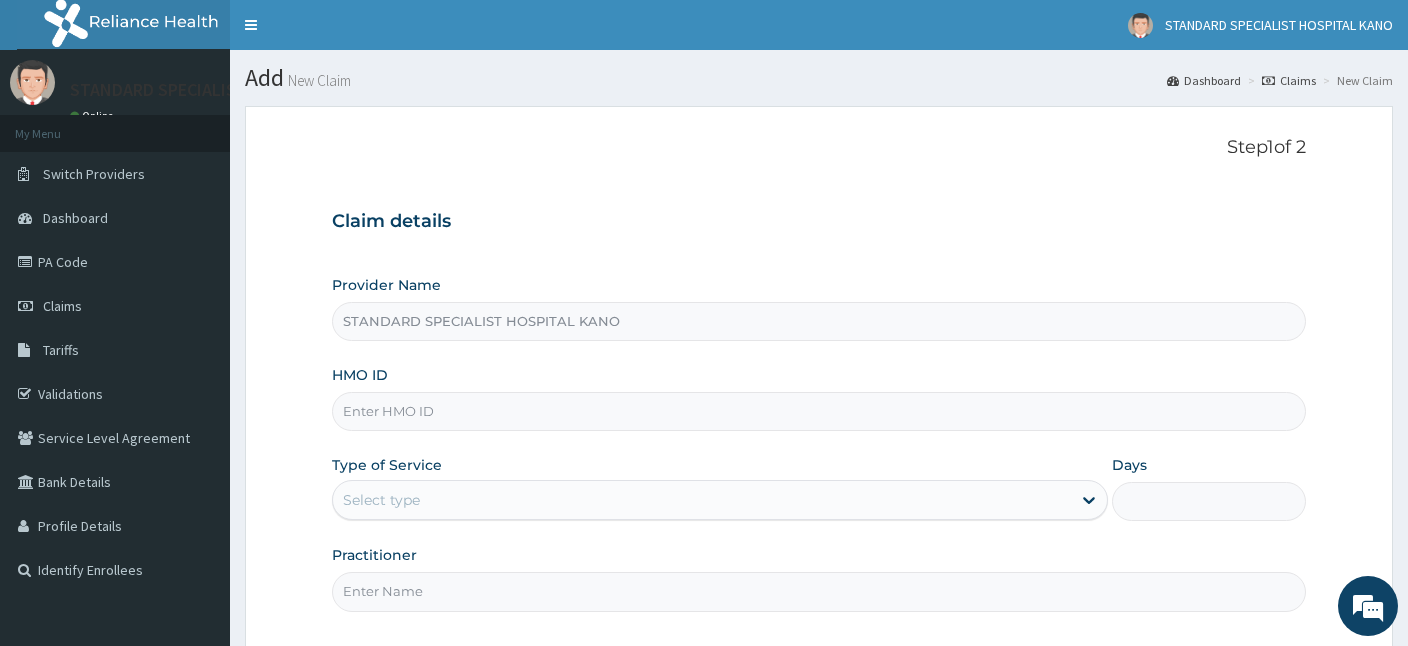 paste on "NIT/10034/K" 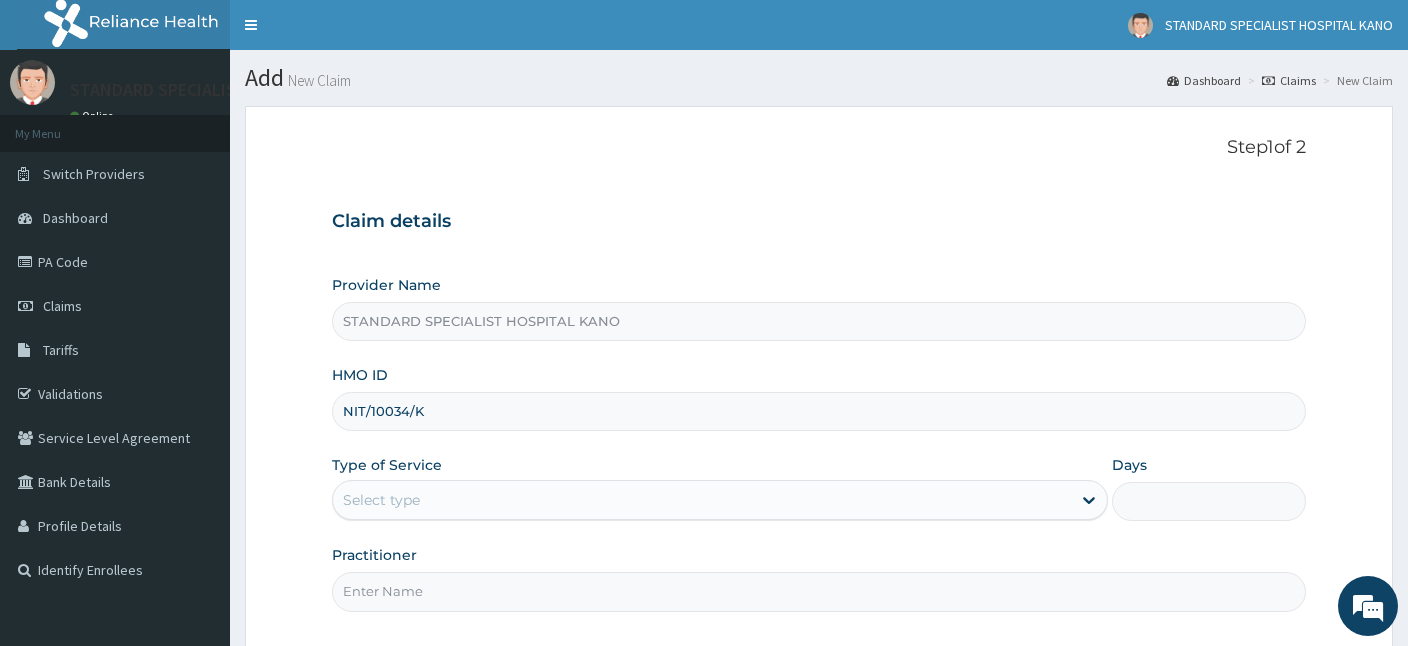 type on "NIT/10034/K" 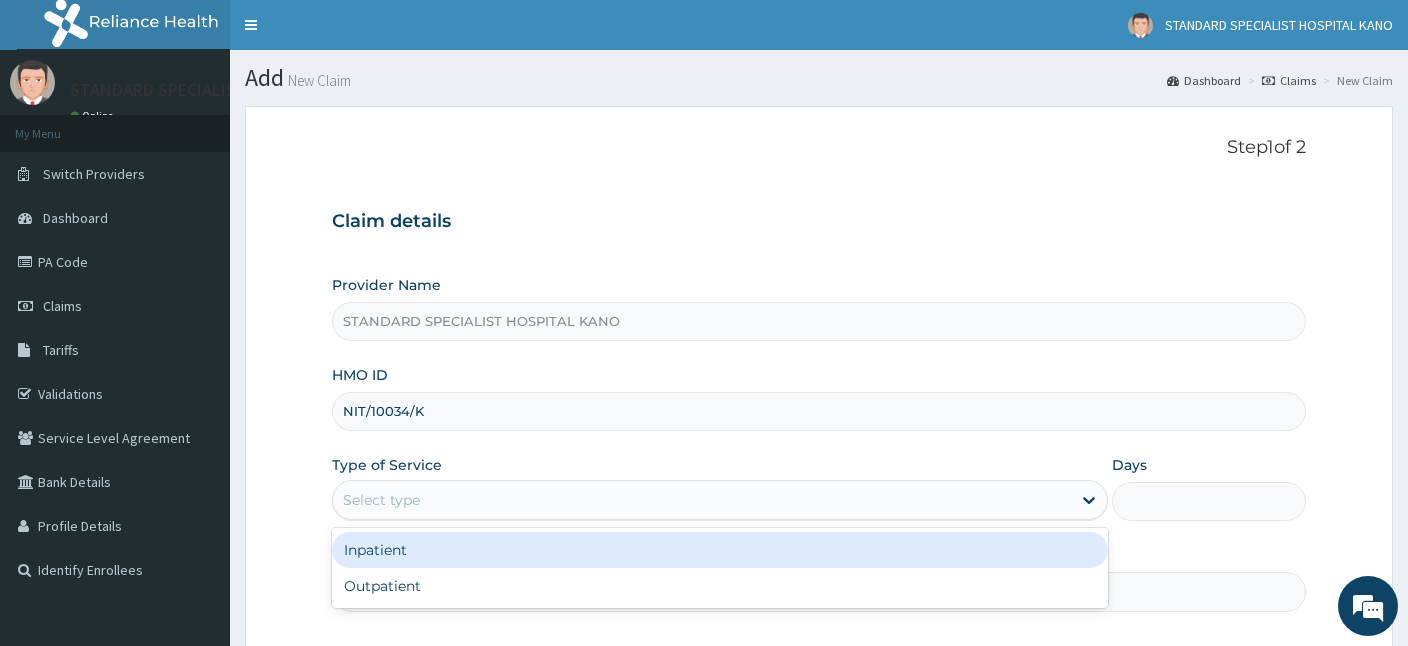 click on "Select type" at bounding box center [381, 500] 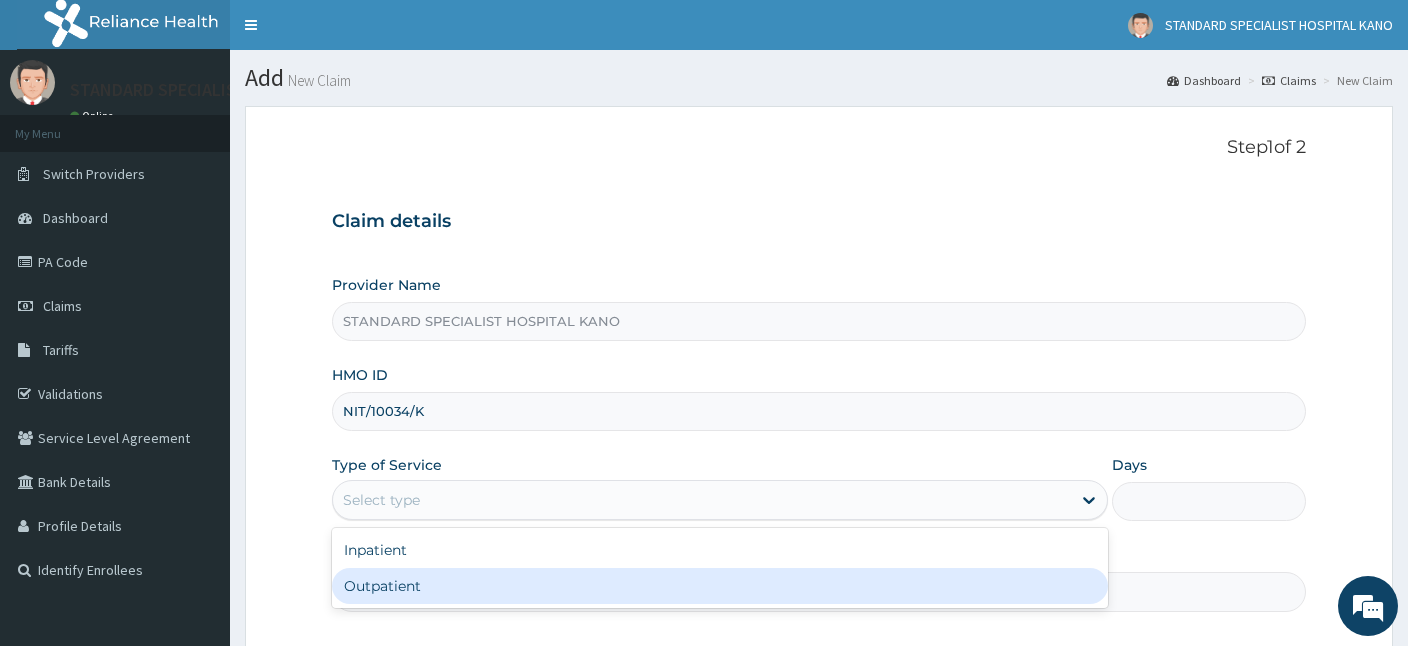 click on "Outpatient" at bounding box center (720, 586) 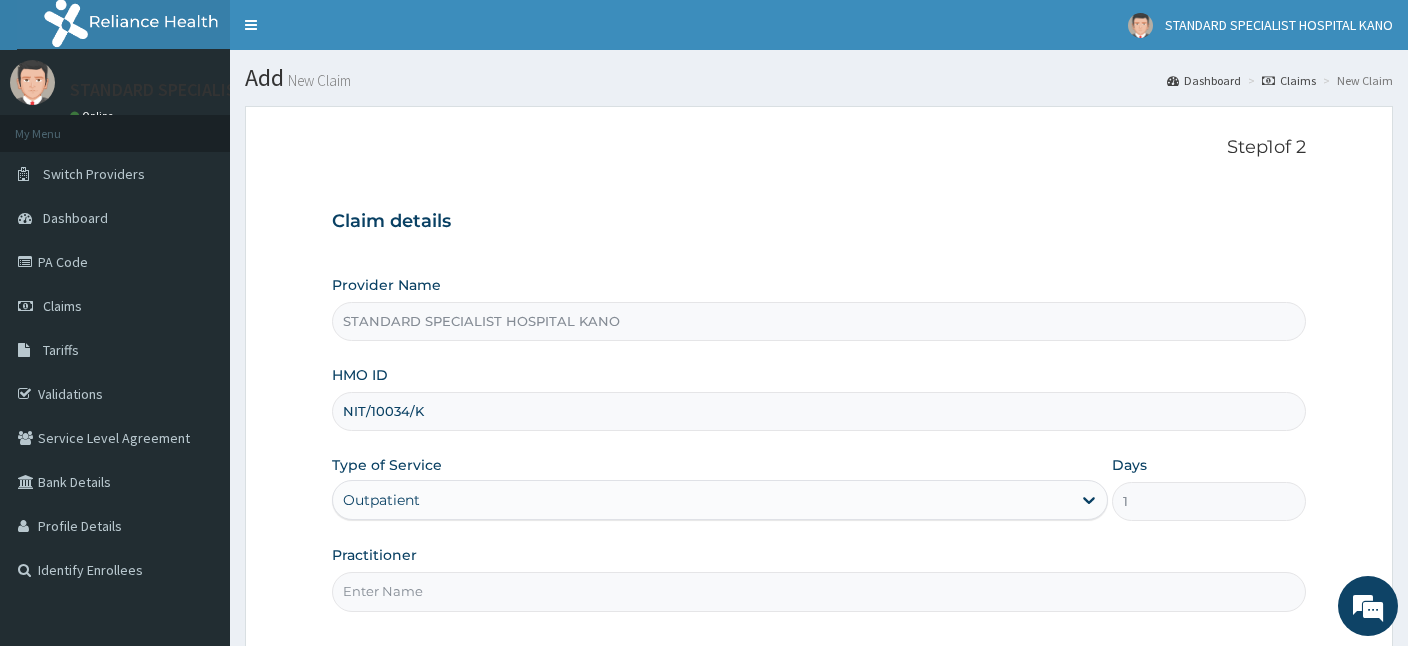 click on "Practitioner" at bounding box center (819, 591) 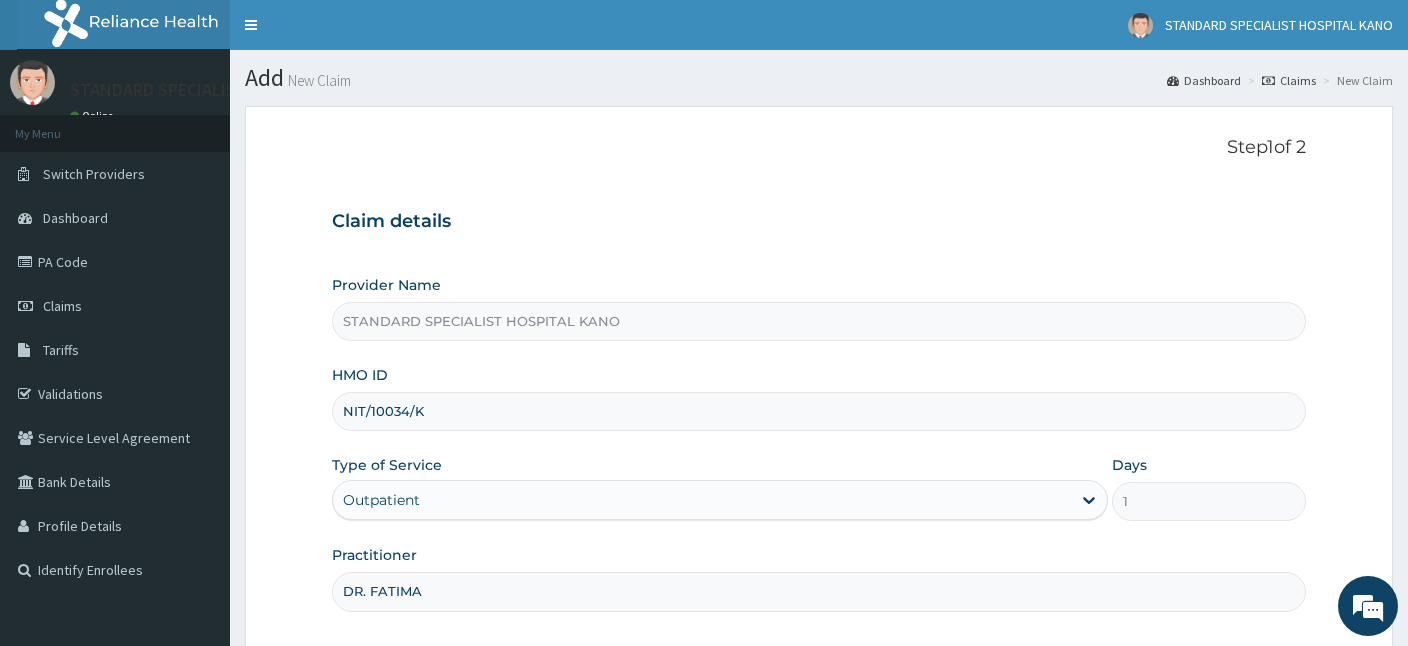 type on "DR. FATIMA" 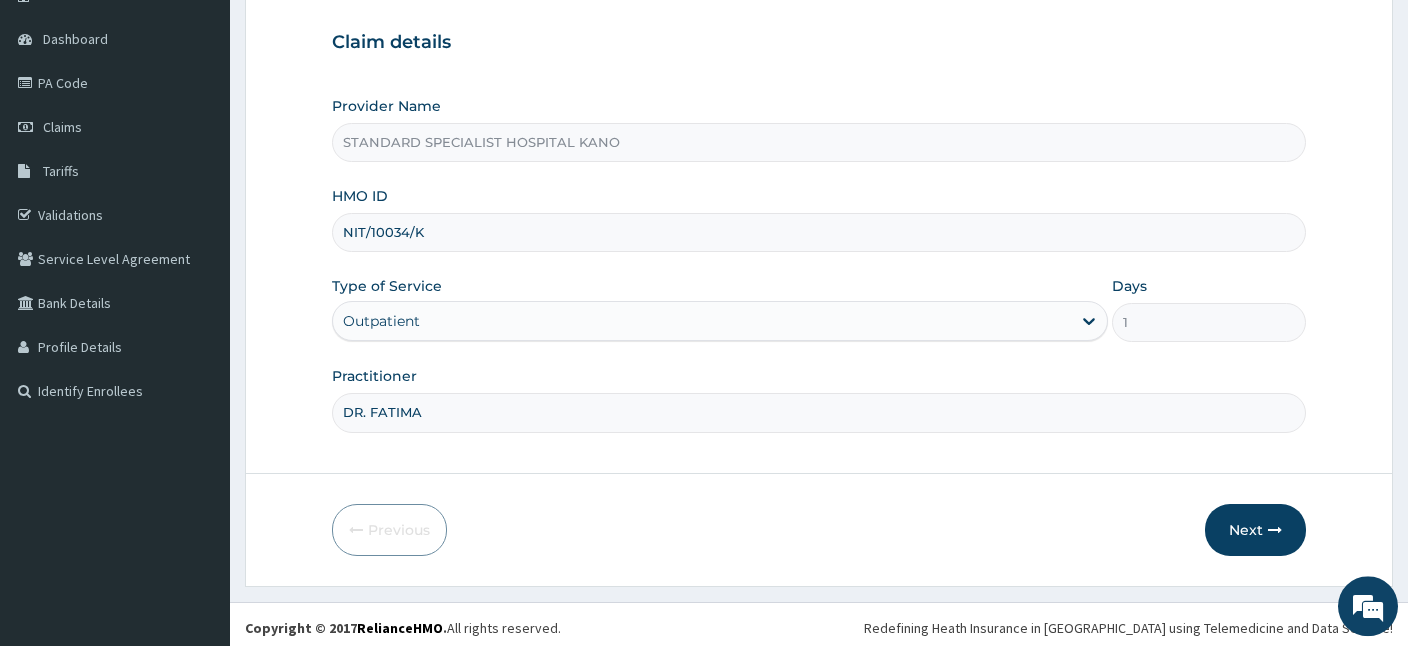 scroll, scrollTop: 184, scrollLeft: 0, axis: vertical 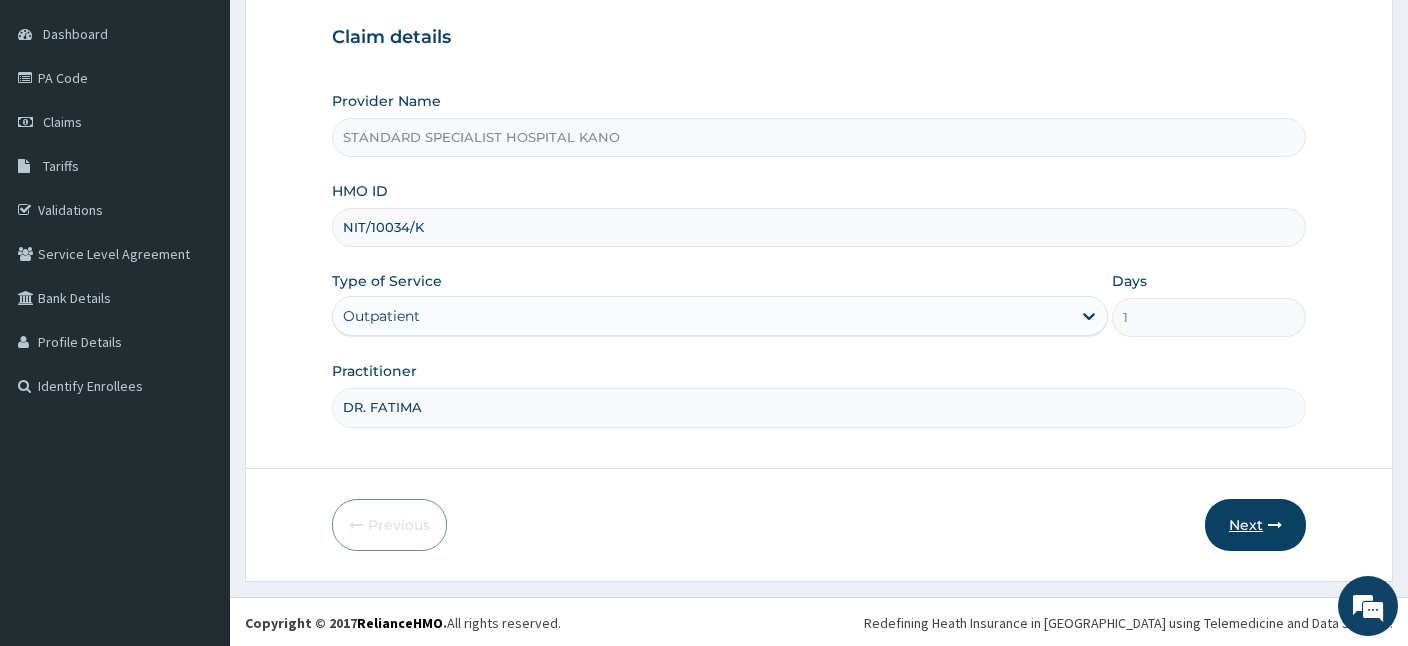 click on "Next" at bounding box center [1255, 525] 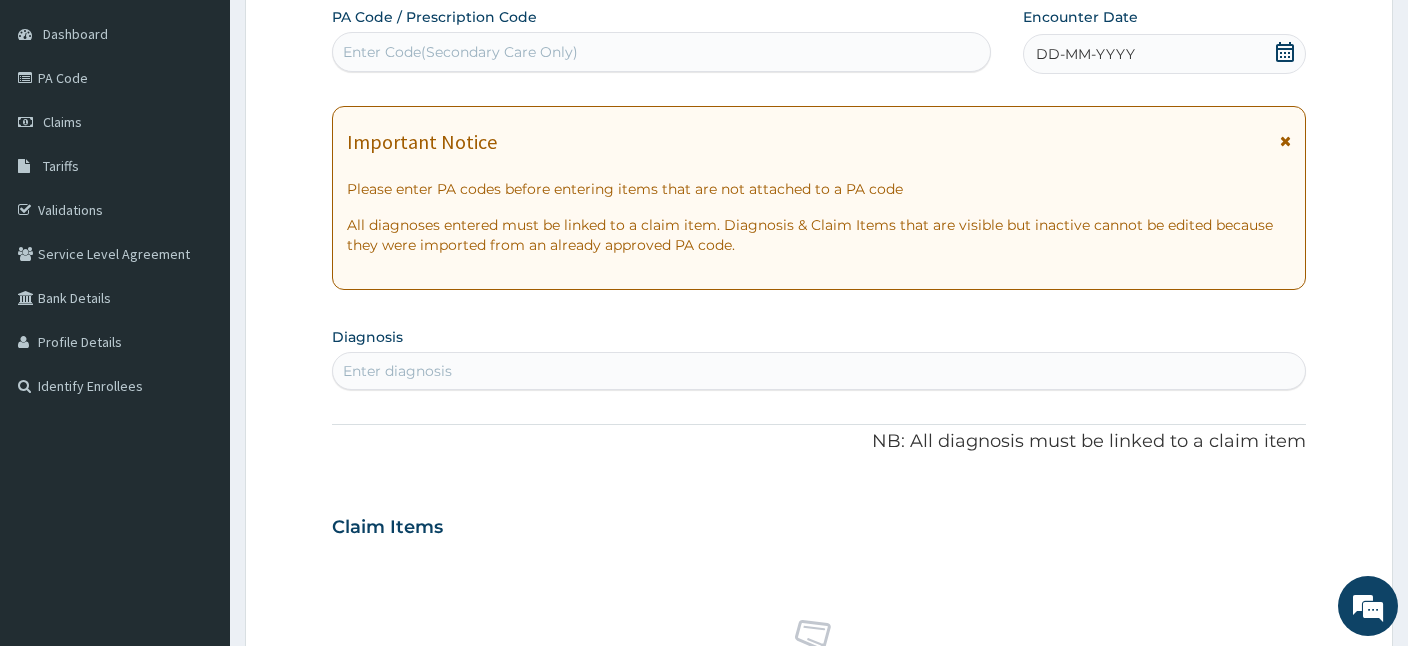 click on "Enter Code(Secondary Care Only)" at bounding box center [460, 52] 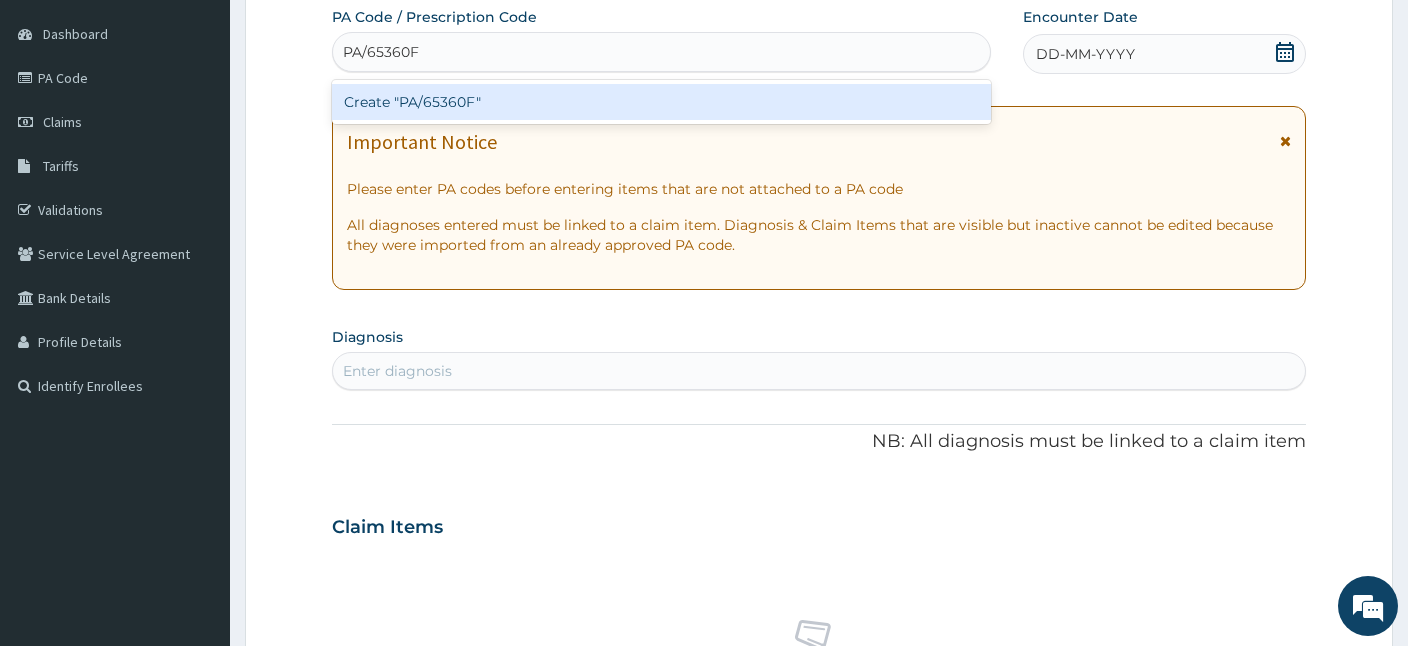 click on "Create "PA/65360F"" at bounding box center [661, 102] 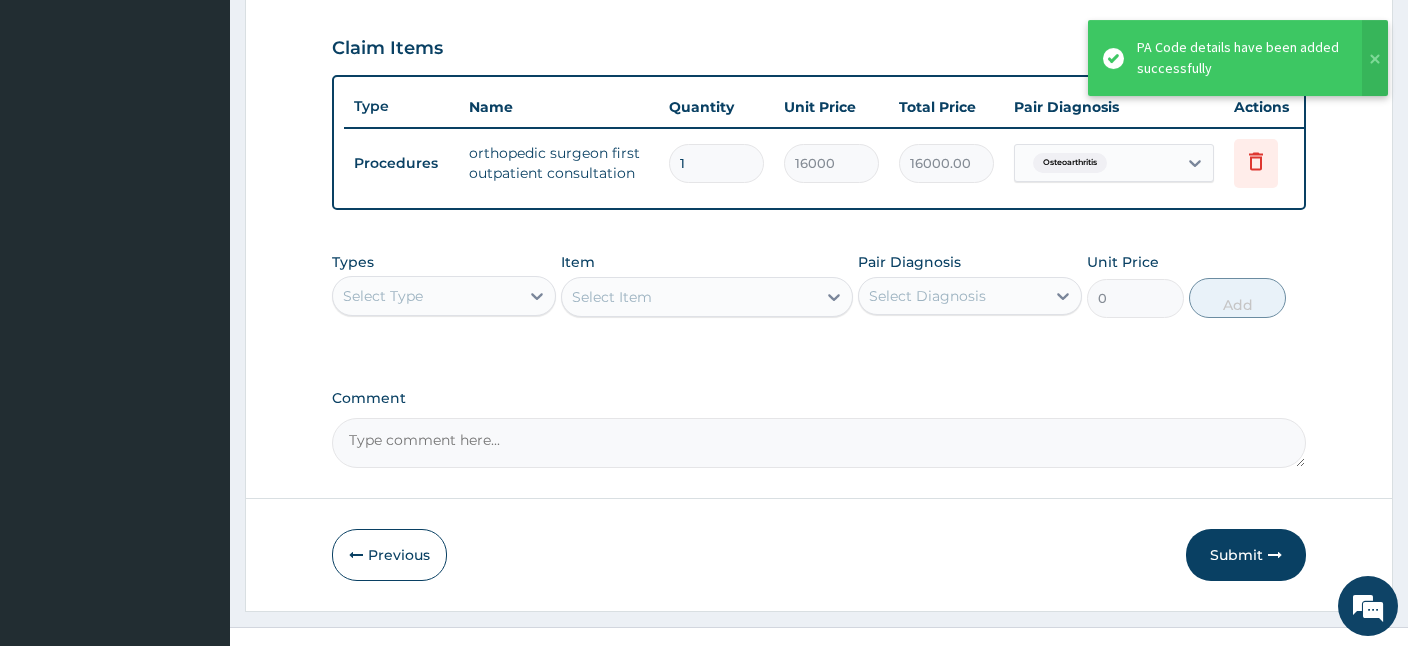 scroll, scrollTop: 697, scrollLeft: 0, axis: vertical 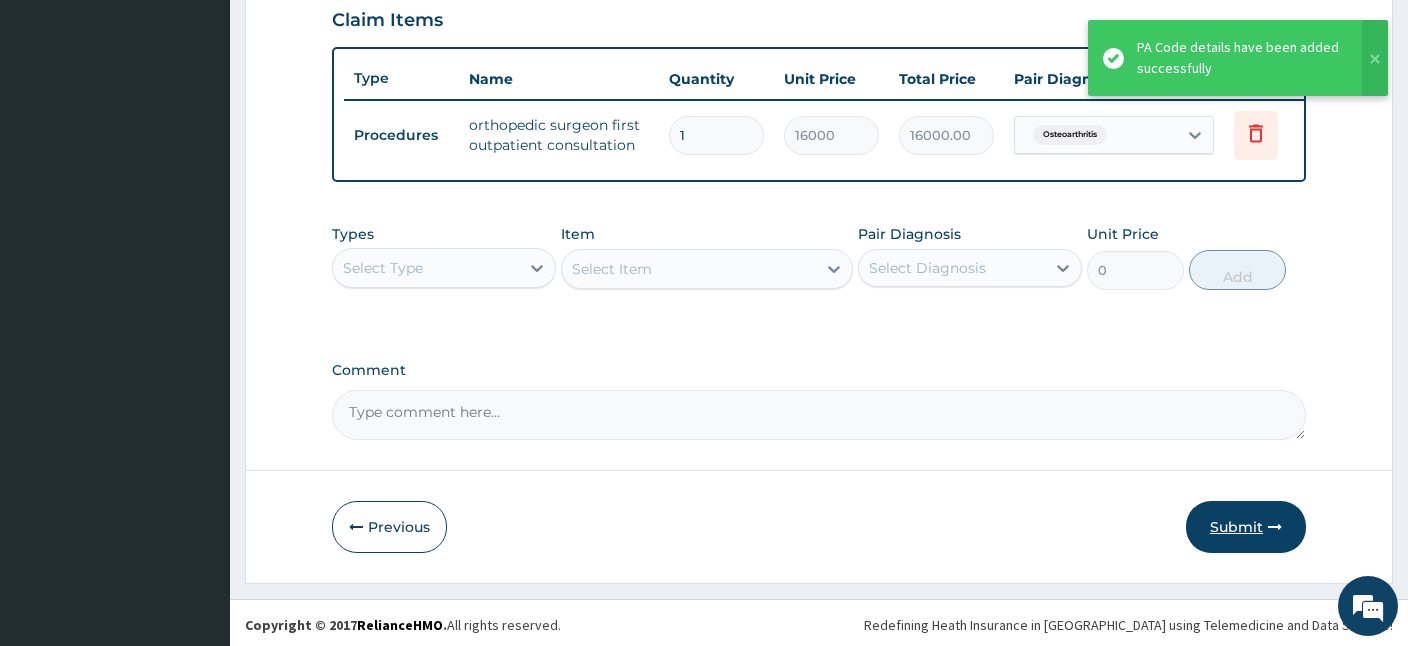 click on "Submit" at bounding box center [1246, 527] 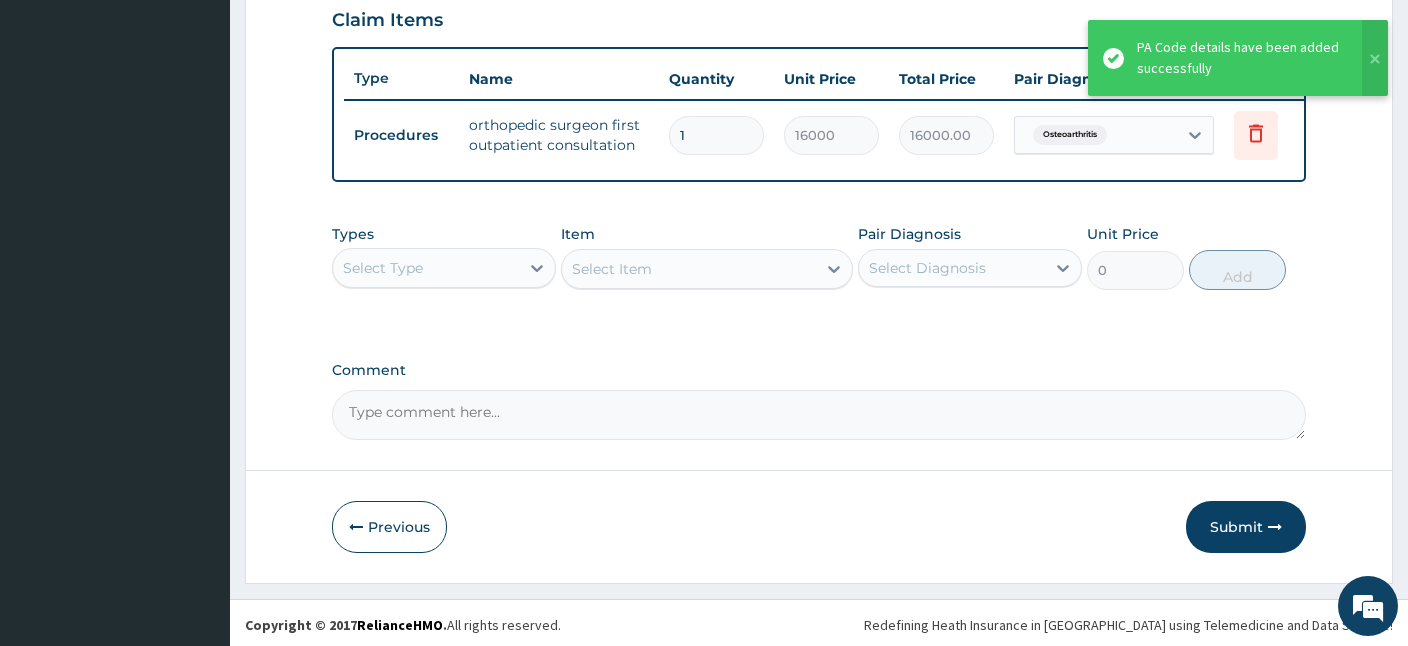 scroll, scrollTop: 75, scrollLeft: 0, axis: vertical 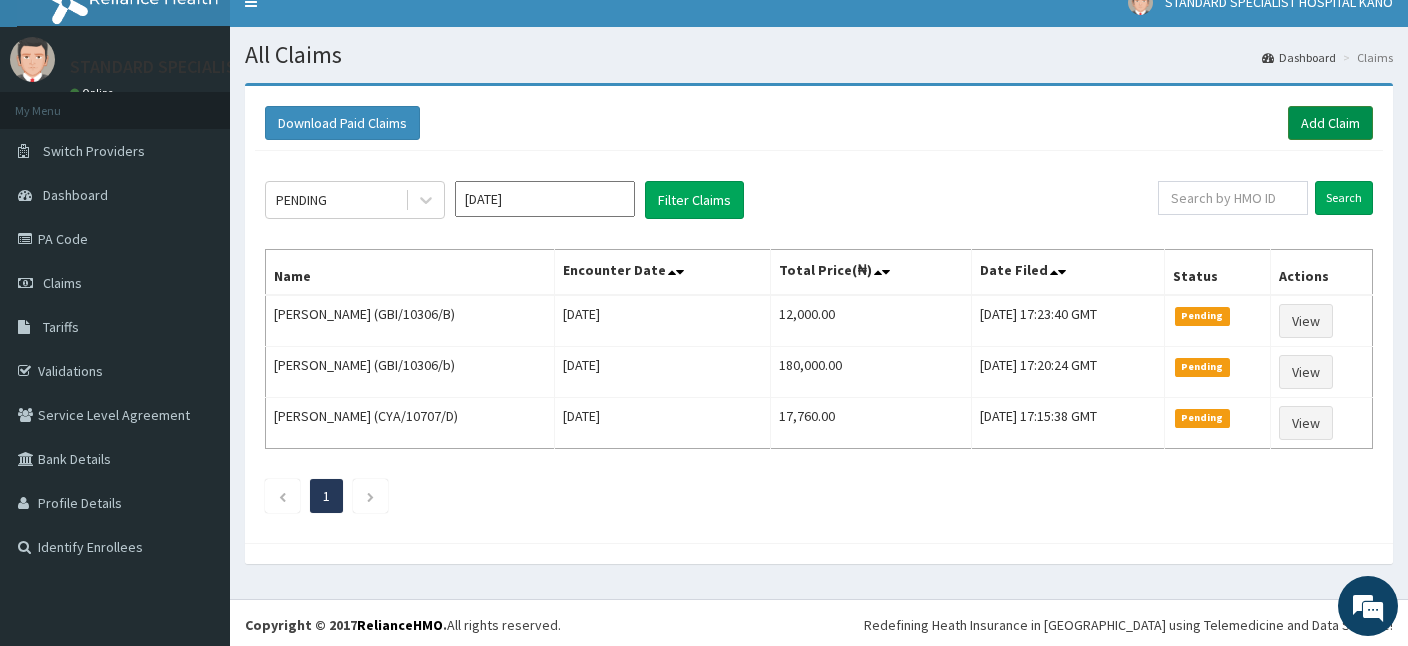 click on "Add Claim" at bounding box center (1330, 123) 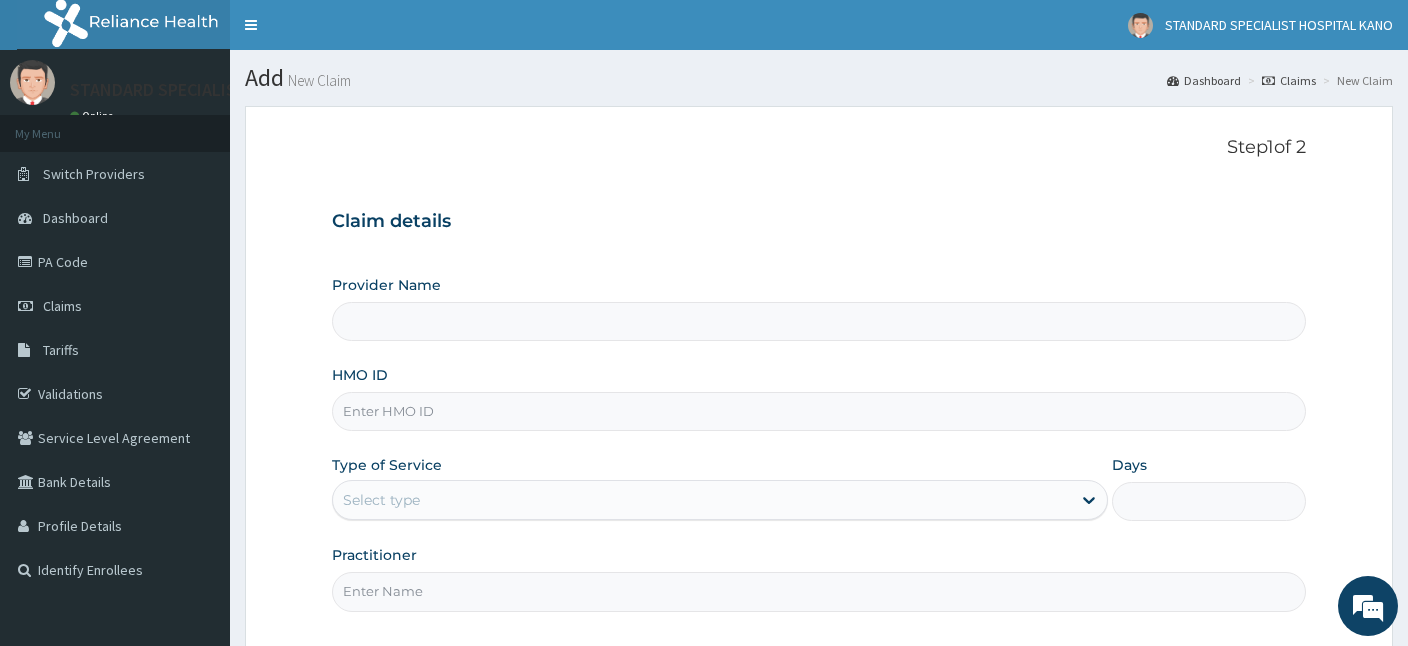 scroll, scrollTop: 0, scrollLeft: 0, axis: both 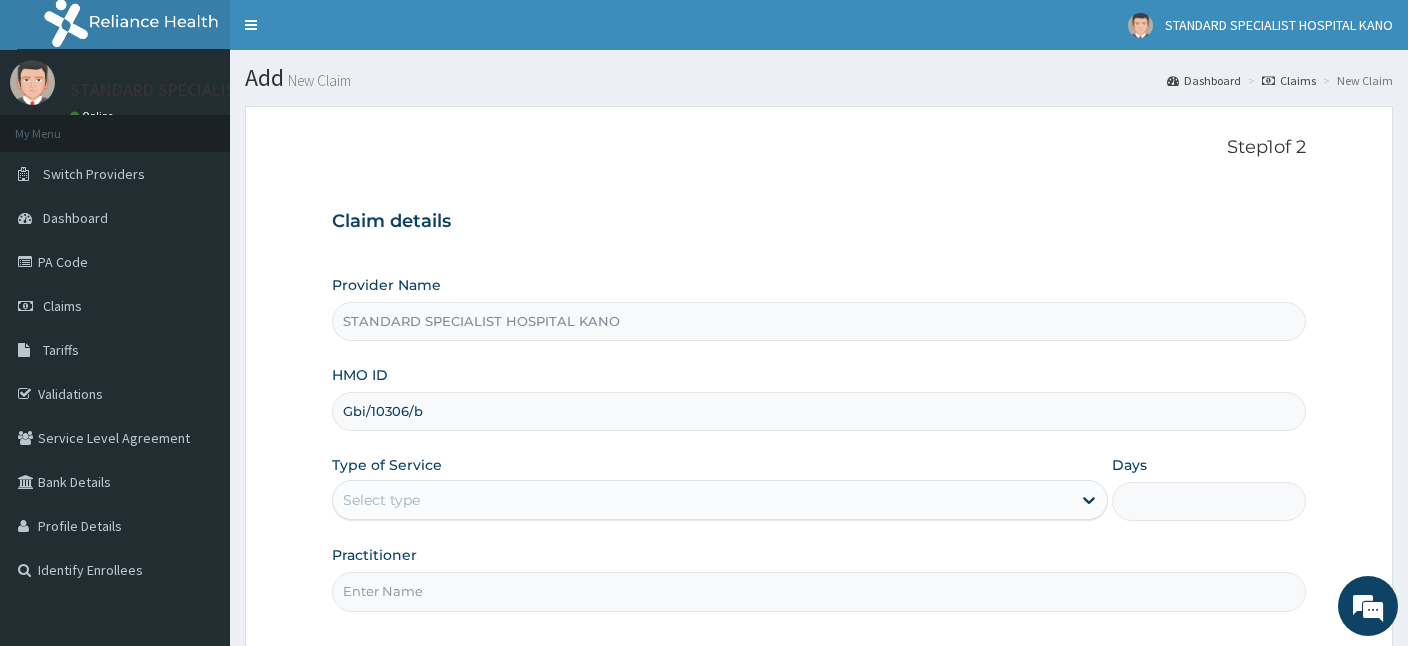 type on "Gbi/10306/b" 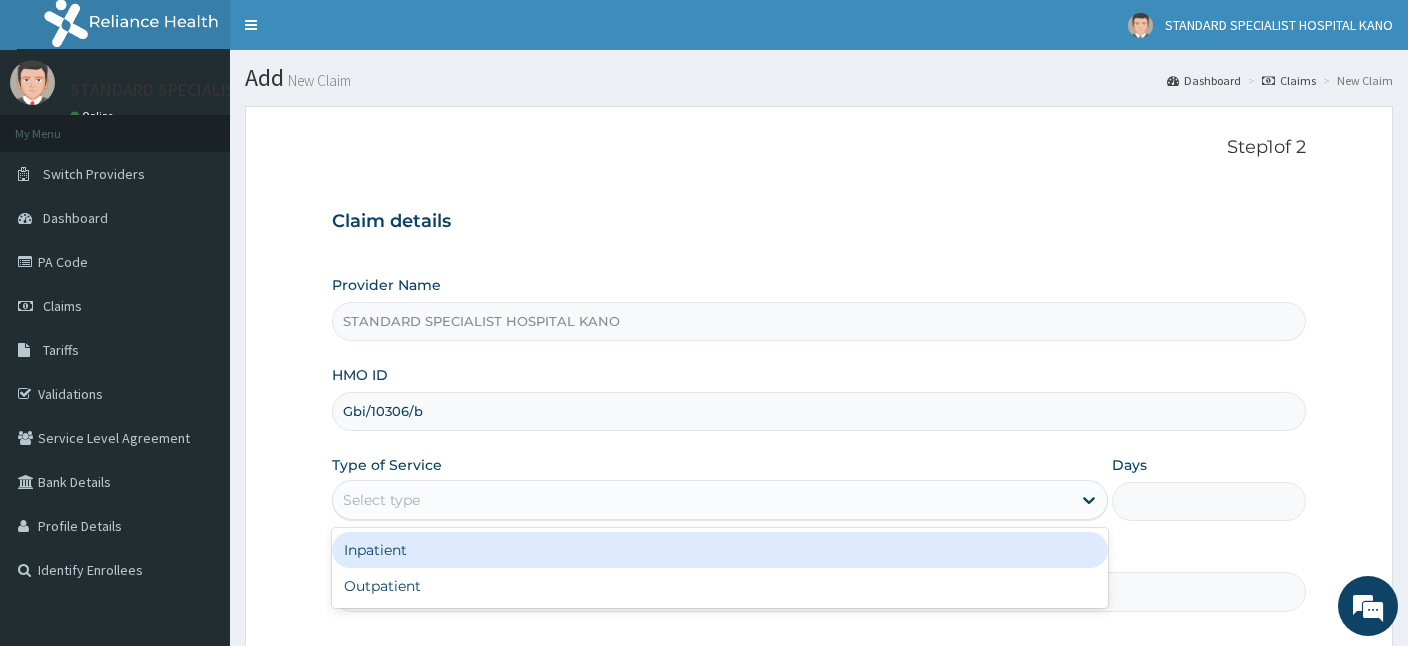 click on "Select type" at bounding box center (702, 500) 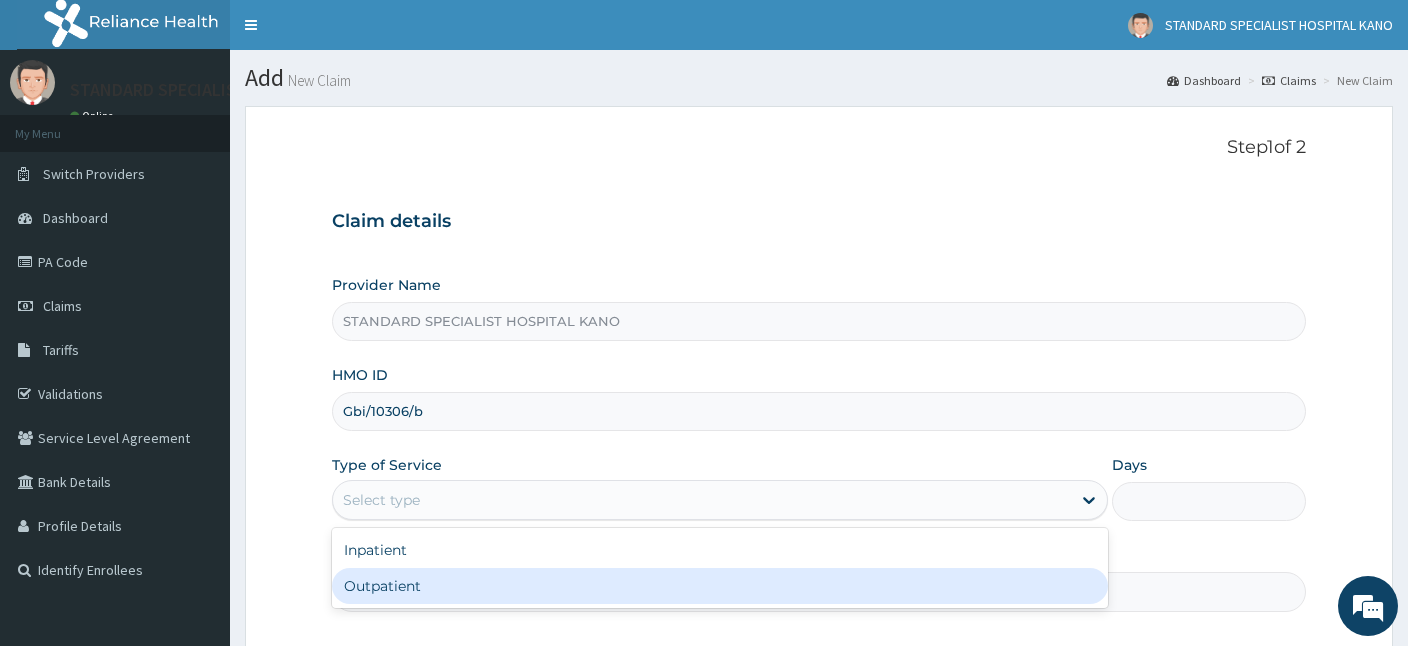 click on "Outpatient" at bounding box center (720, 586) 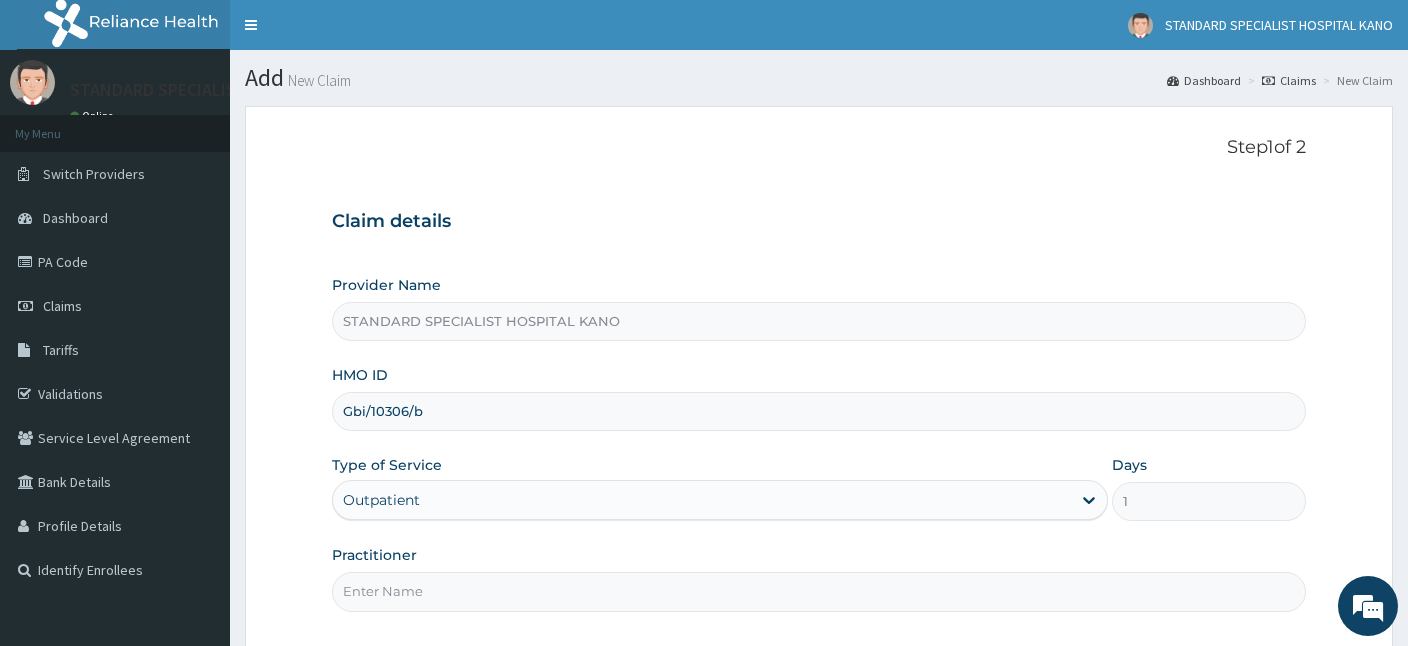 click on "Practitioner" at bounding box center (819, 591) 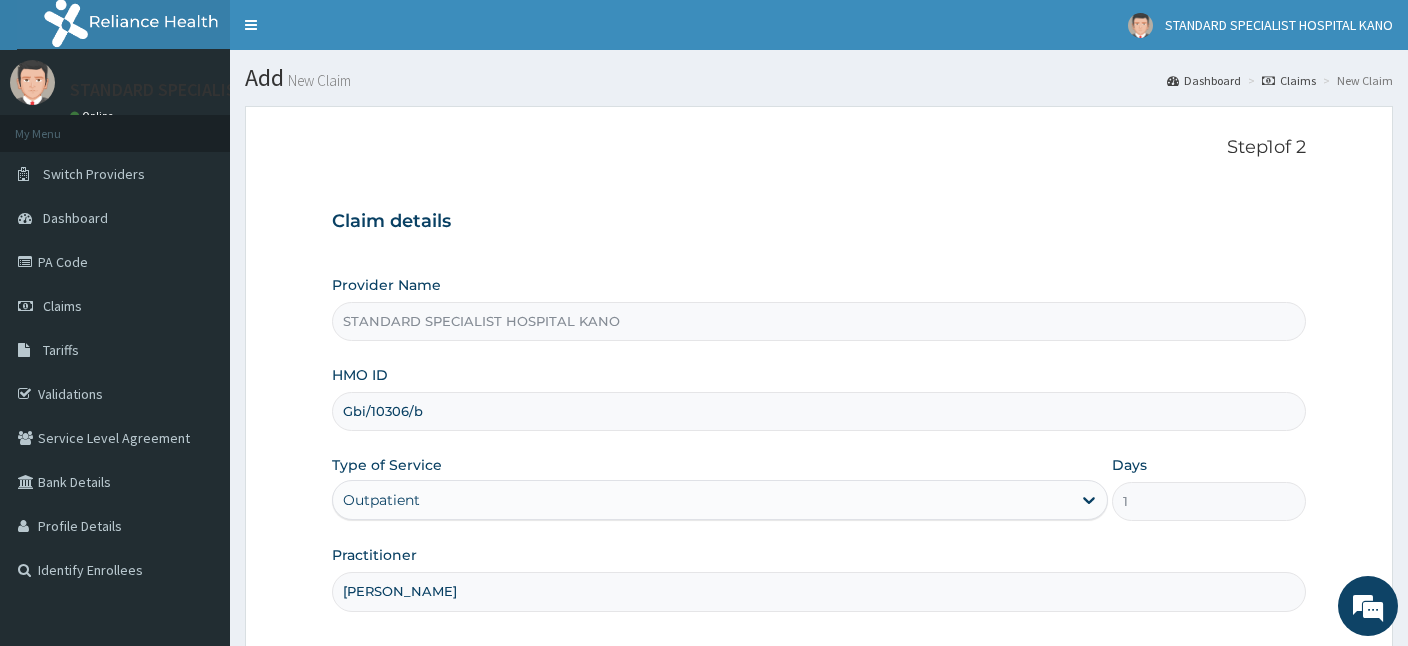 scroll, scrollTop: 184, scrollLeft: 0, axis: vertical 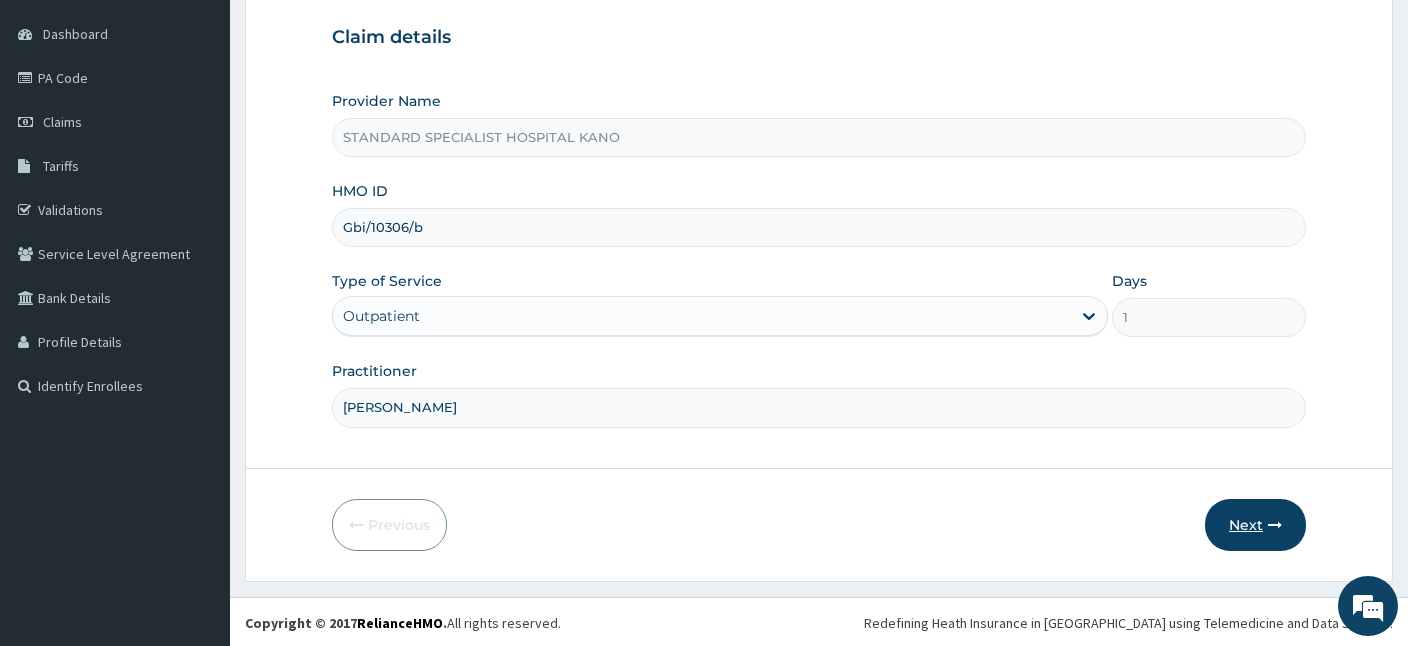 type on "Dr. Ezeh" 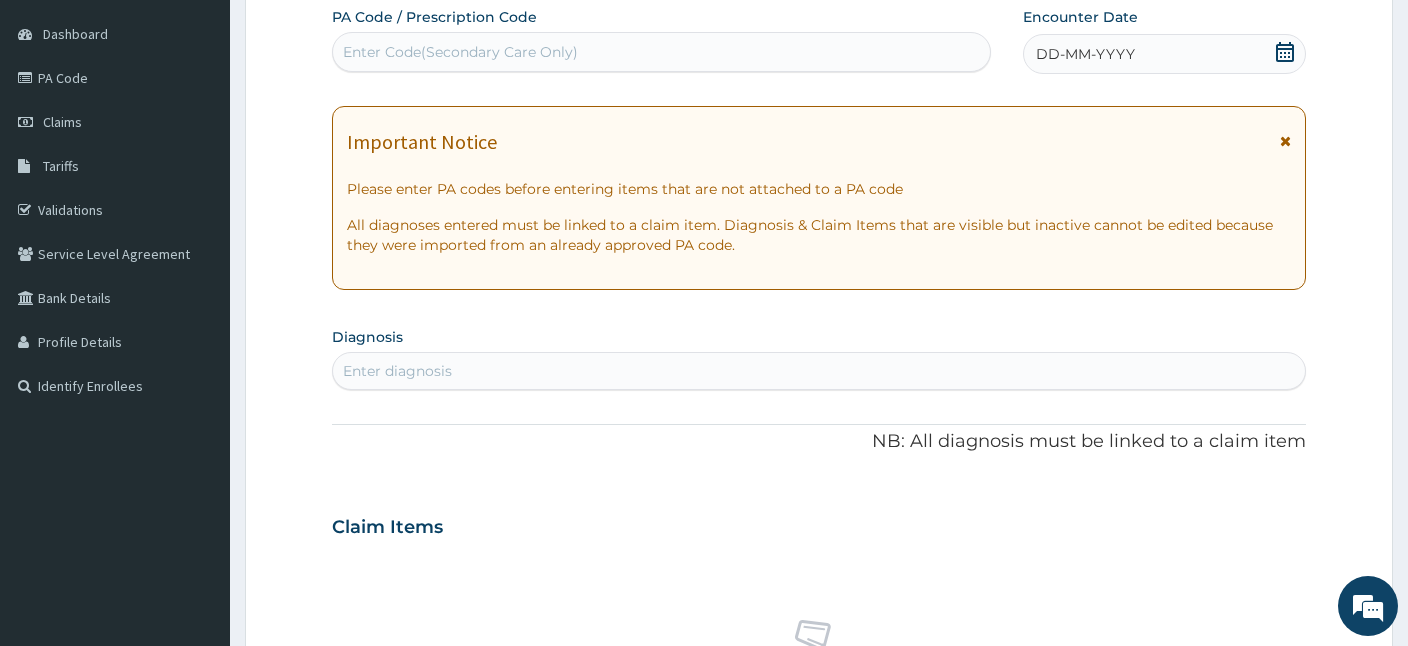 click on "Enter Code(Secondary Care Only)" at bounding box center (460, 52) 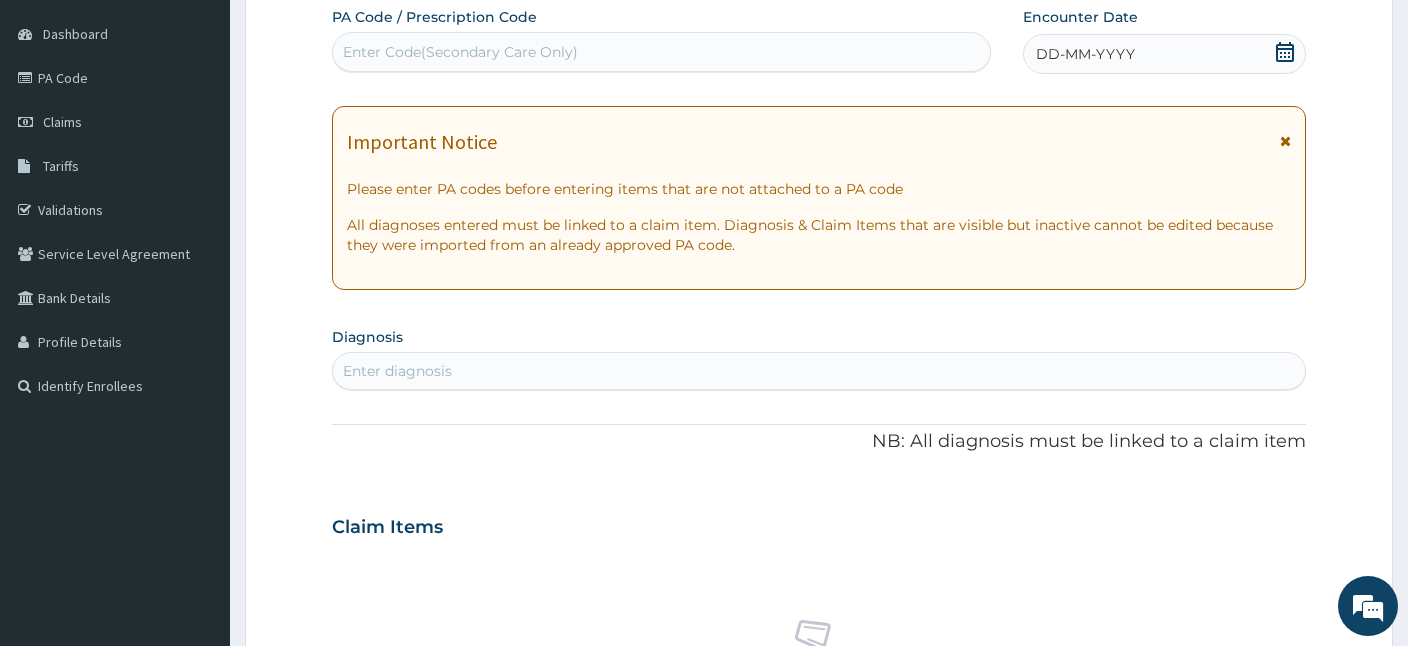 click on "Enter Code(Secondary Care Only)" at bounding box center [661, 52] 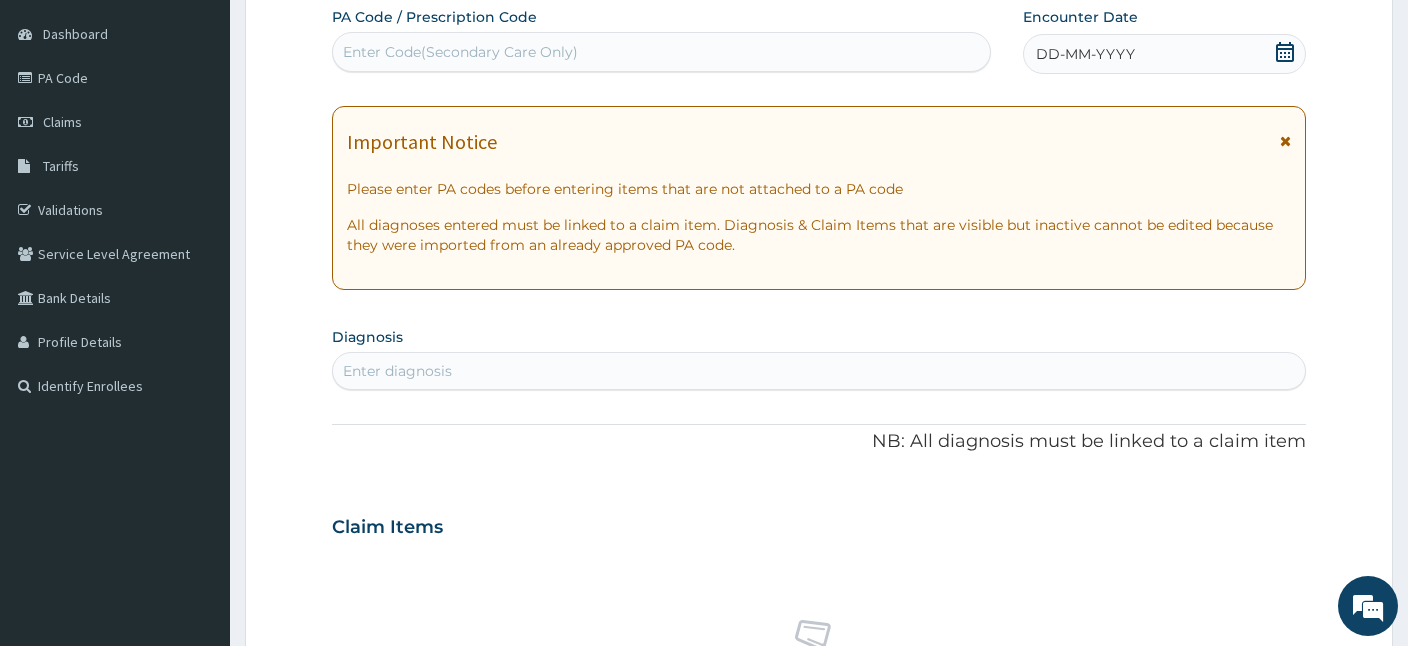 paste on "GBI/10306/B" 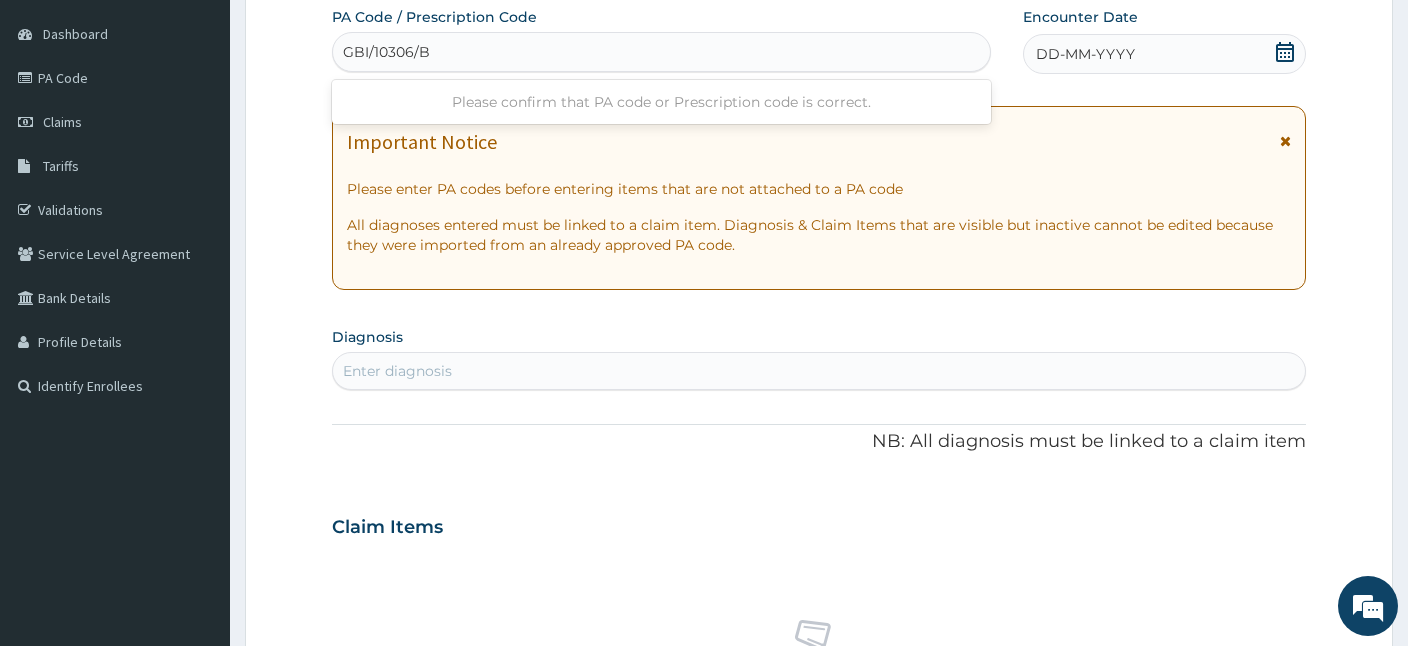type on "GBI/10306/B" 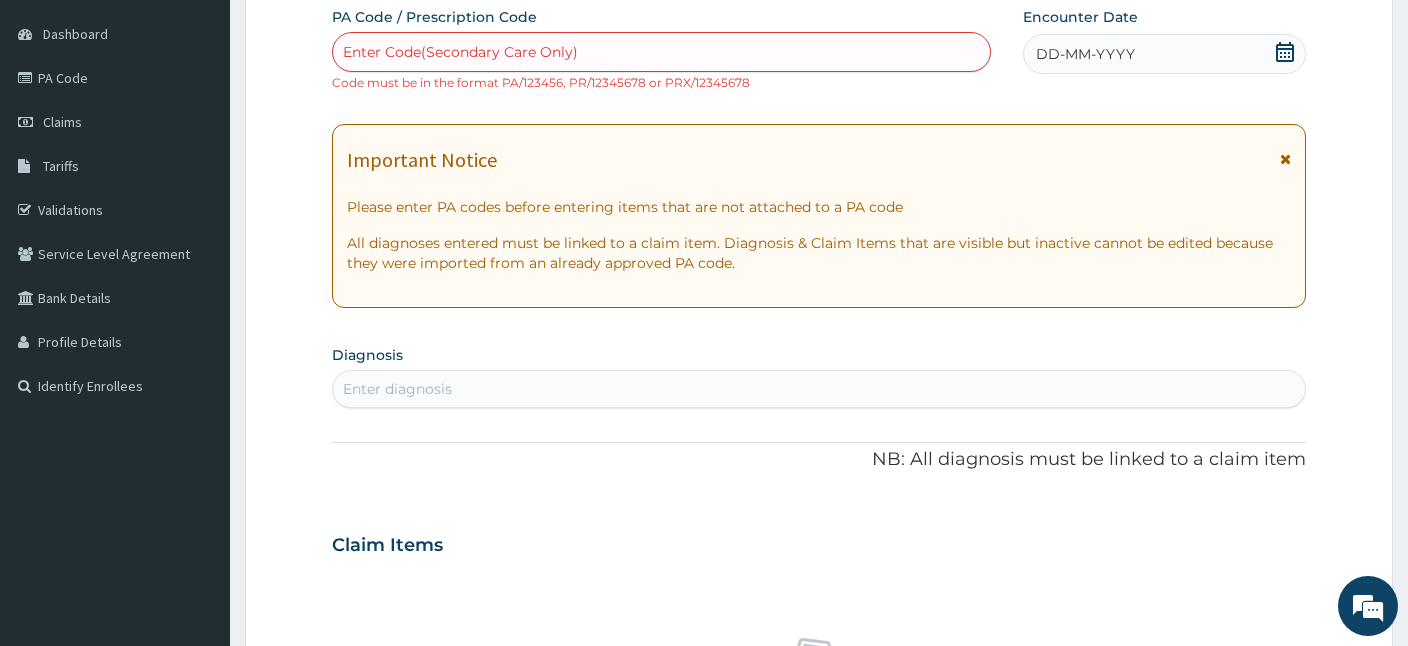 drag, startPoint x: 417, startPoint y: 56, endPoint x: 403, endPoint y: 51, distance: 14.866069 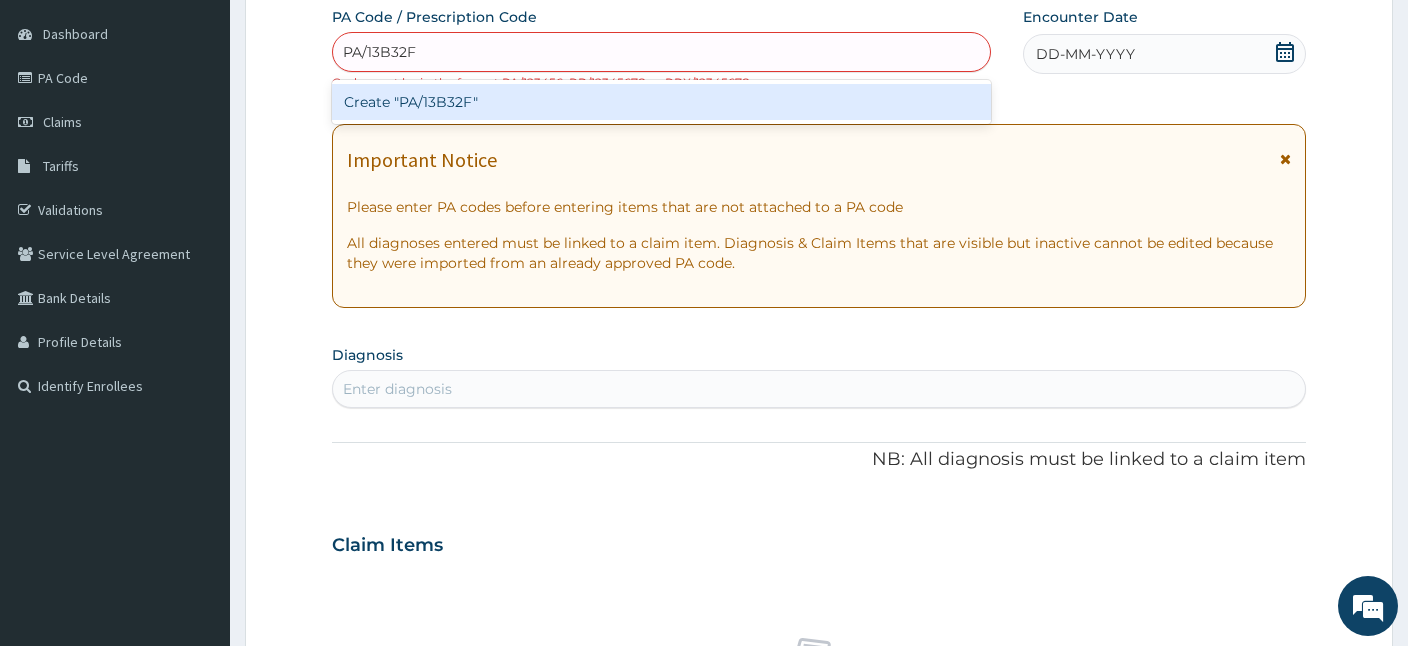 click on "Create "PA/13B32F"" at bounding box center (661, 102) 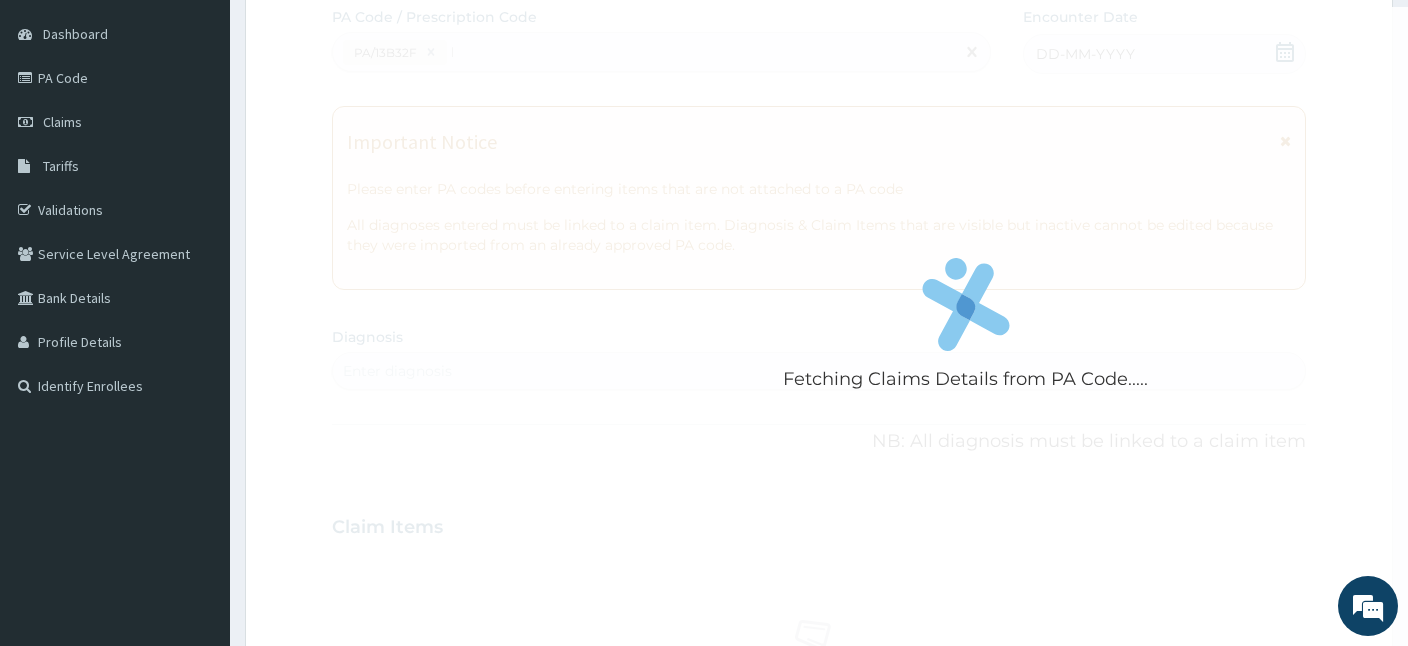 type 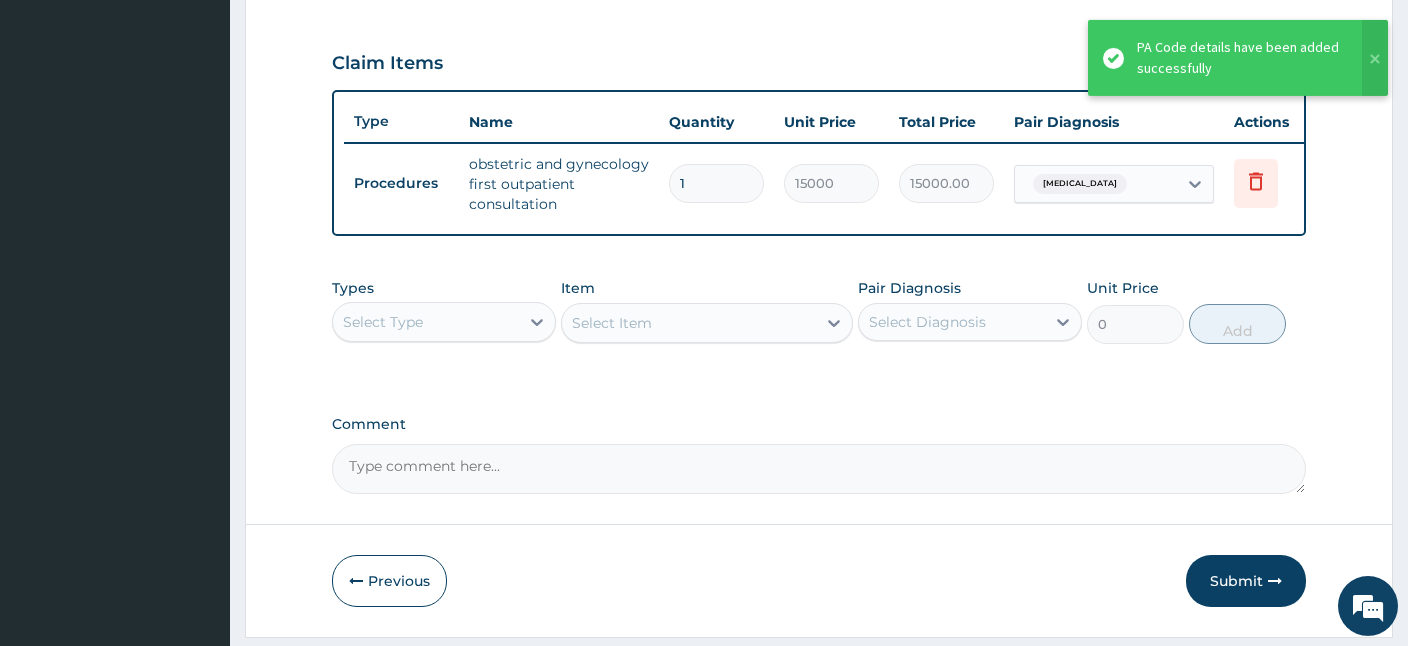 scroll, scrollTop: 707, scrollLeft: 0, axis: vertical 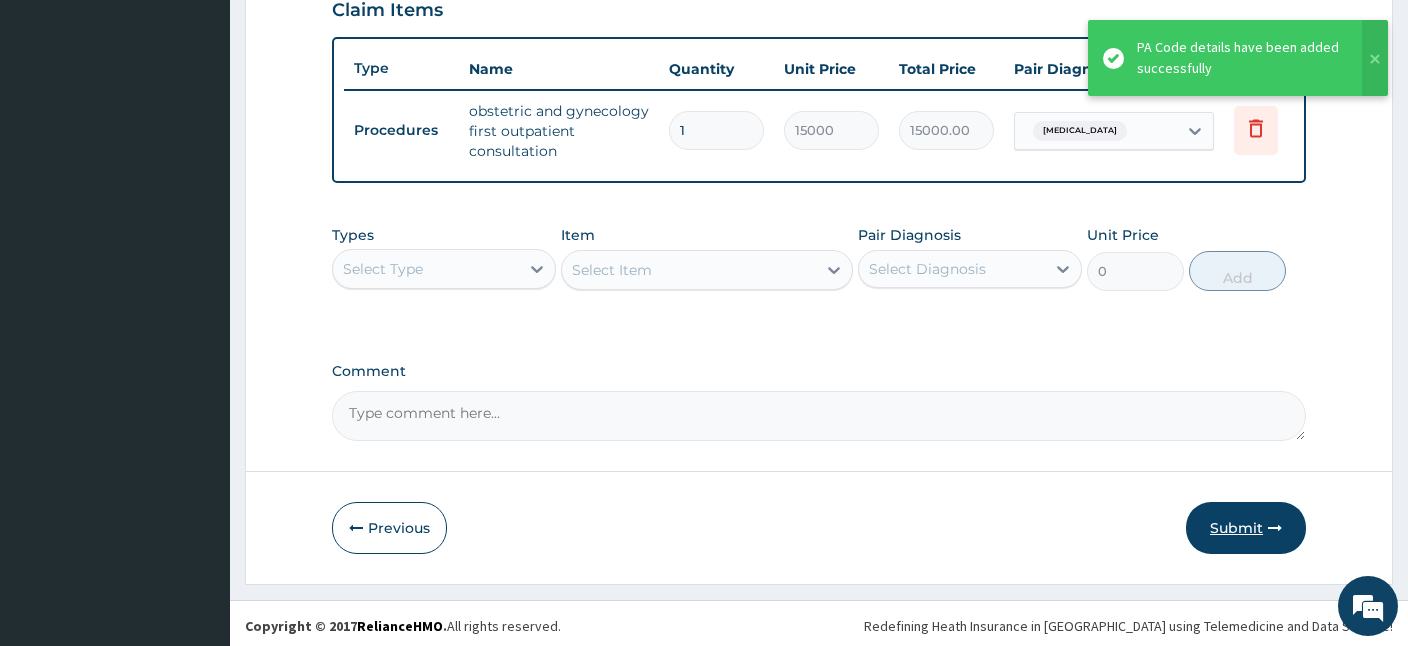 click on "Submit" at bounding box center [1246, 528] 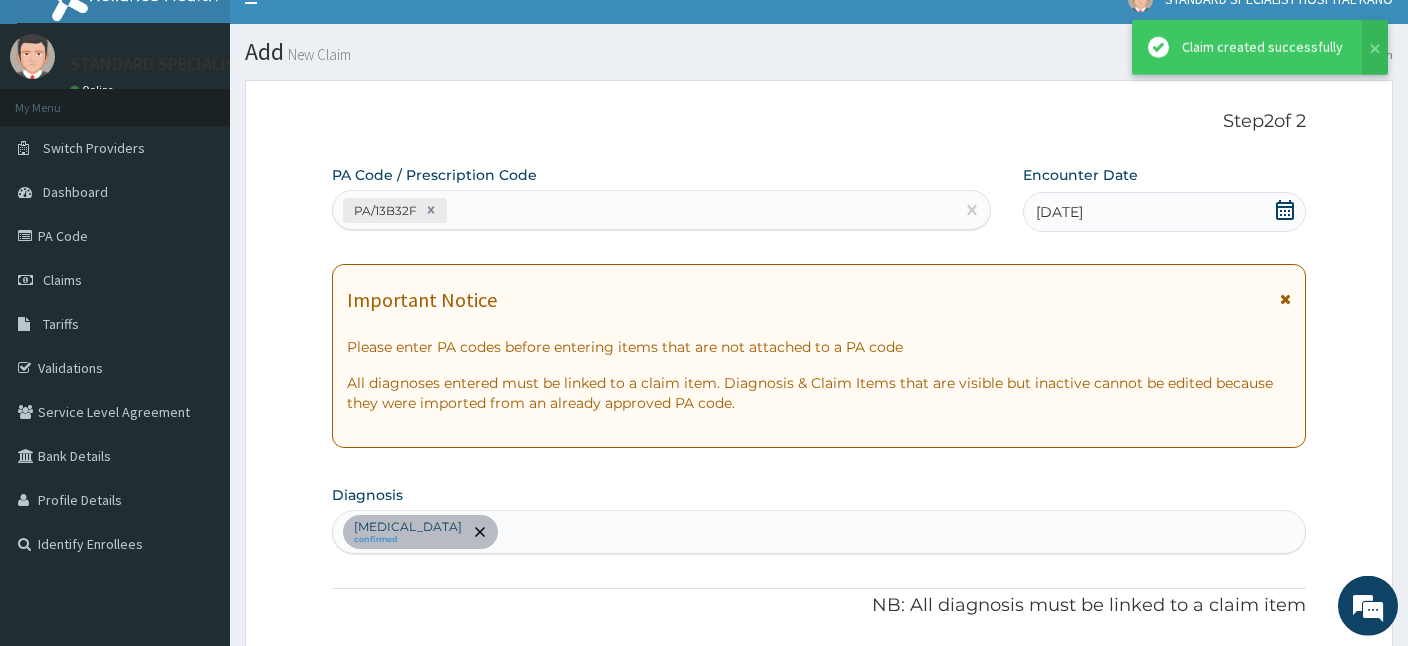 scroll, scrollTop: 0, scrollLeft: 0, axis: both 